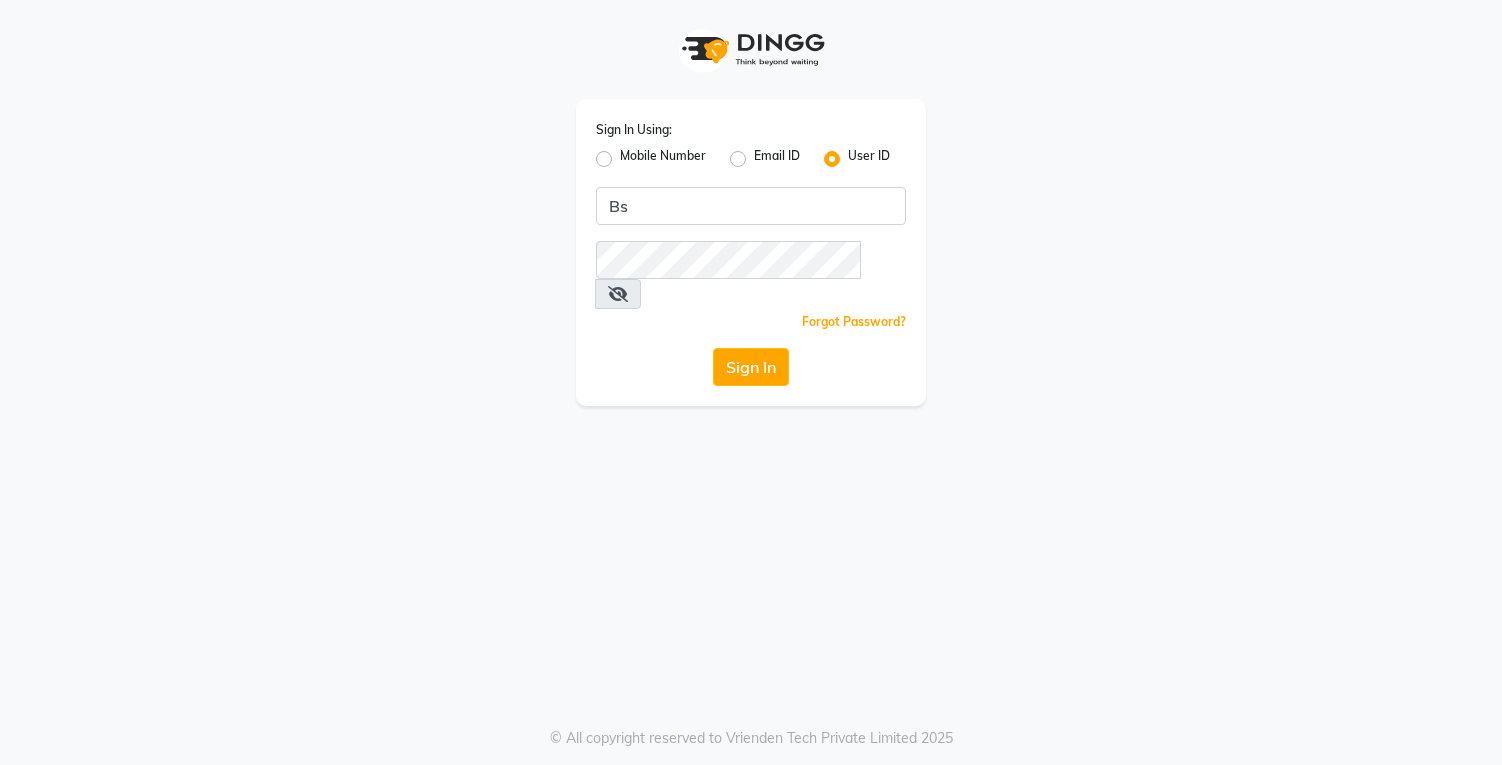 scroll, scrollTop: 0, scrollLeft: 0, axis: both 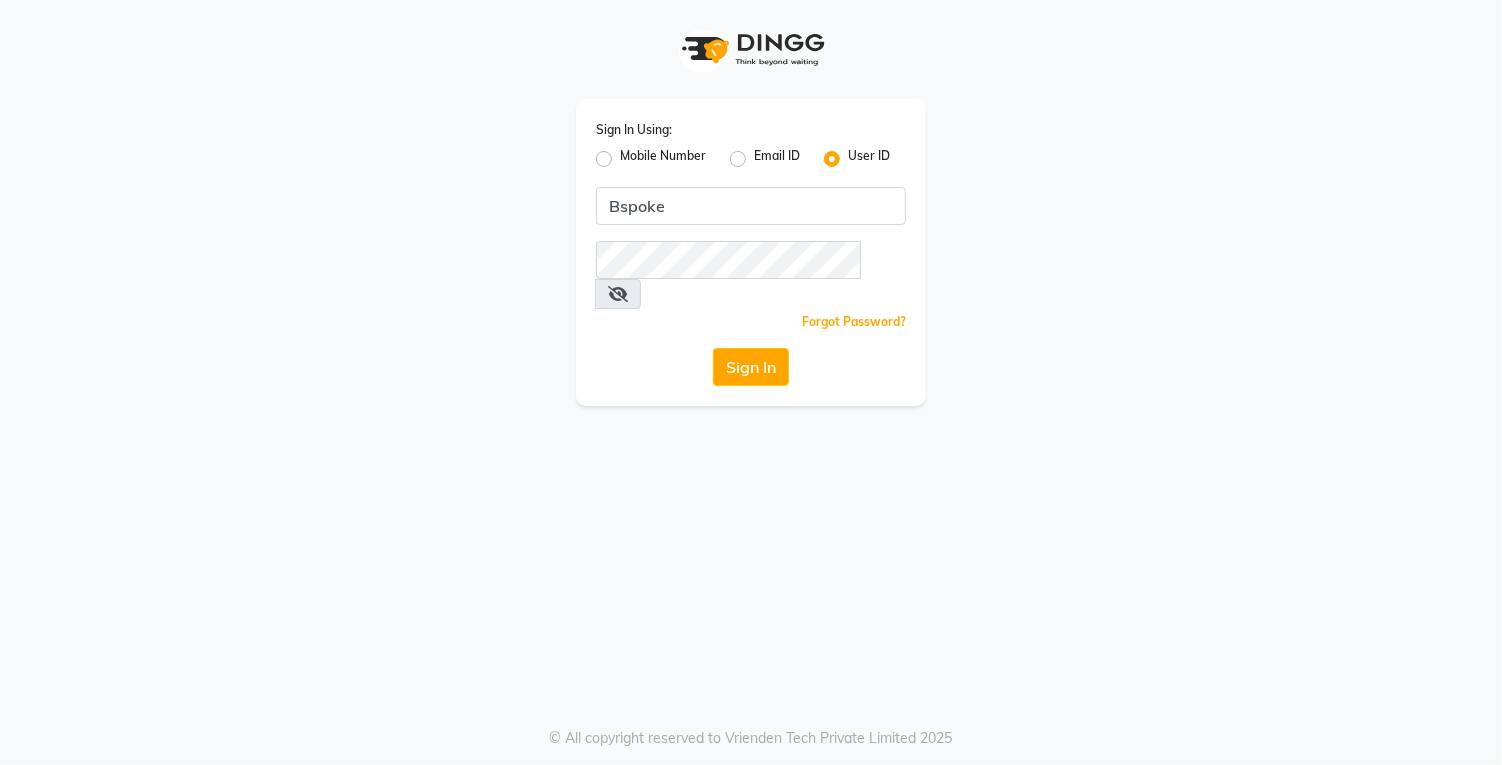 type on "Bspoke" 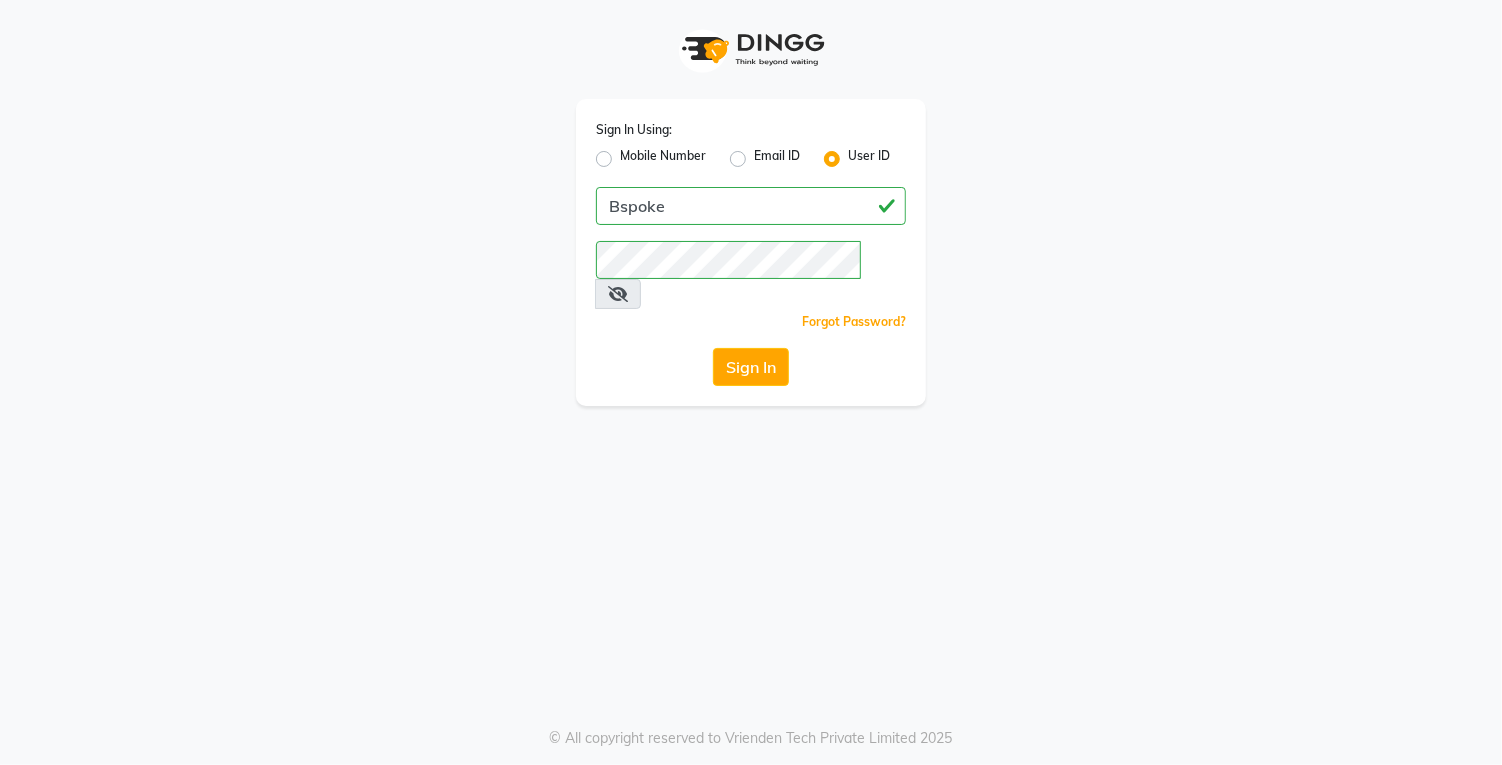 click on "Sign In" 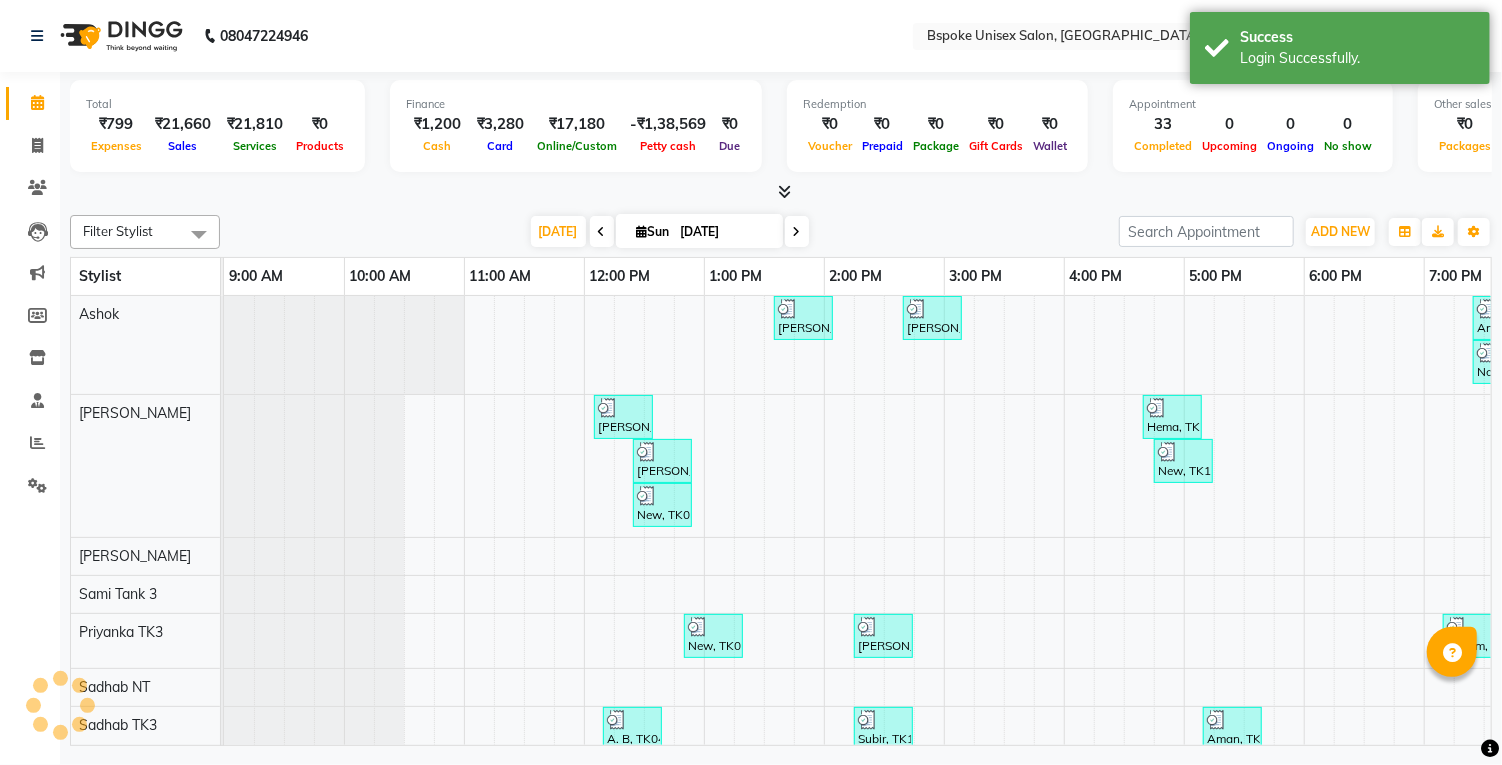 click at bounding box center [785, 191] 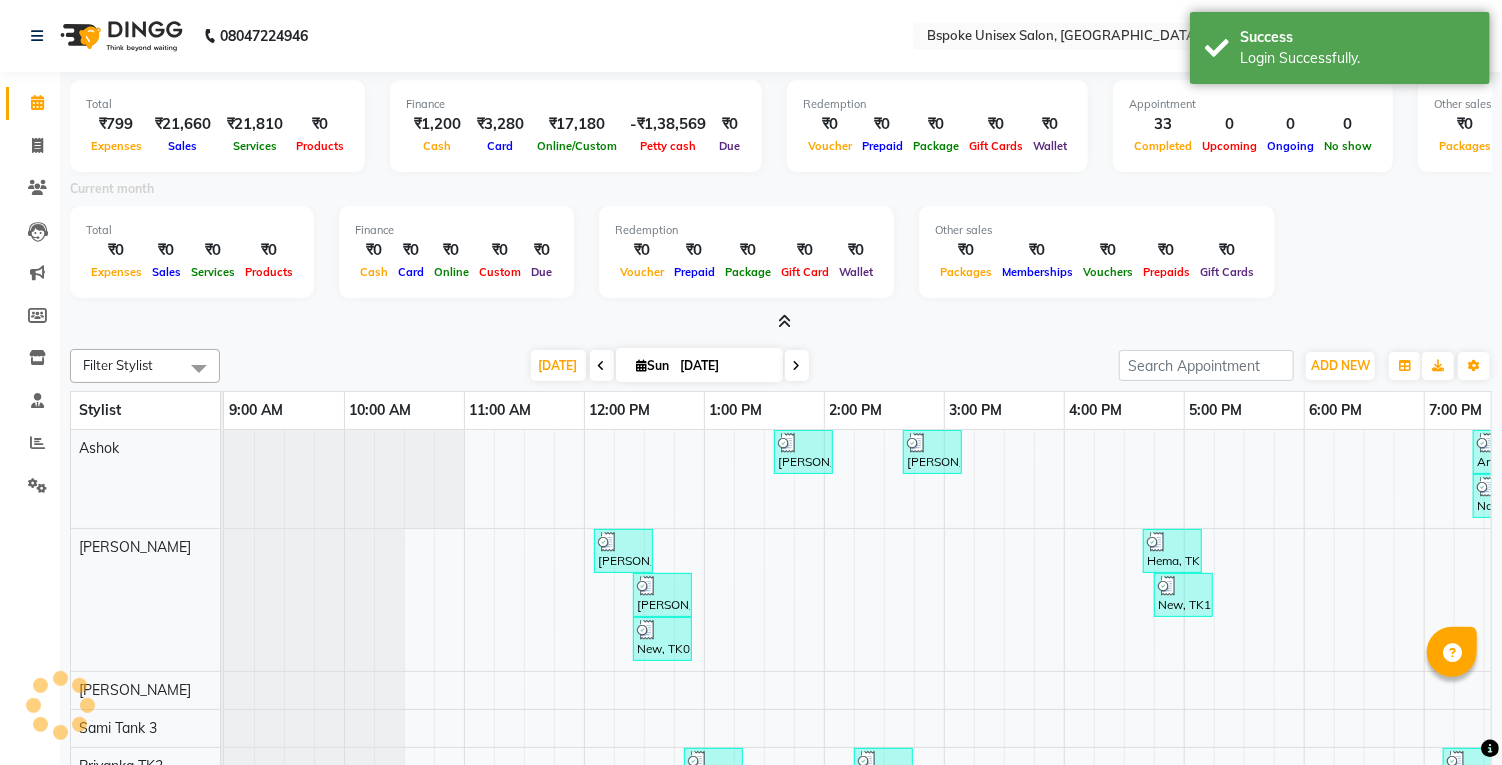 scroll, scrollTop: 0, scrollLeft: 0, axis: both 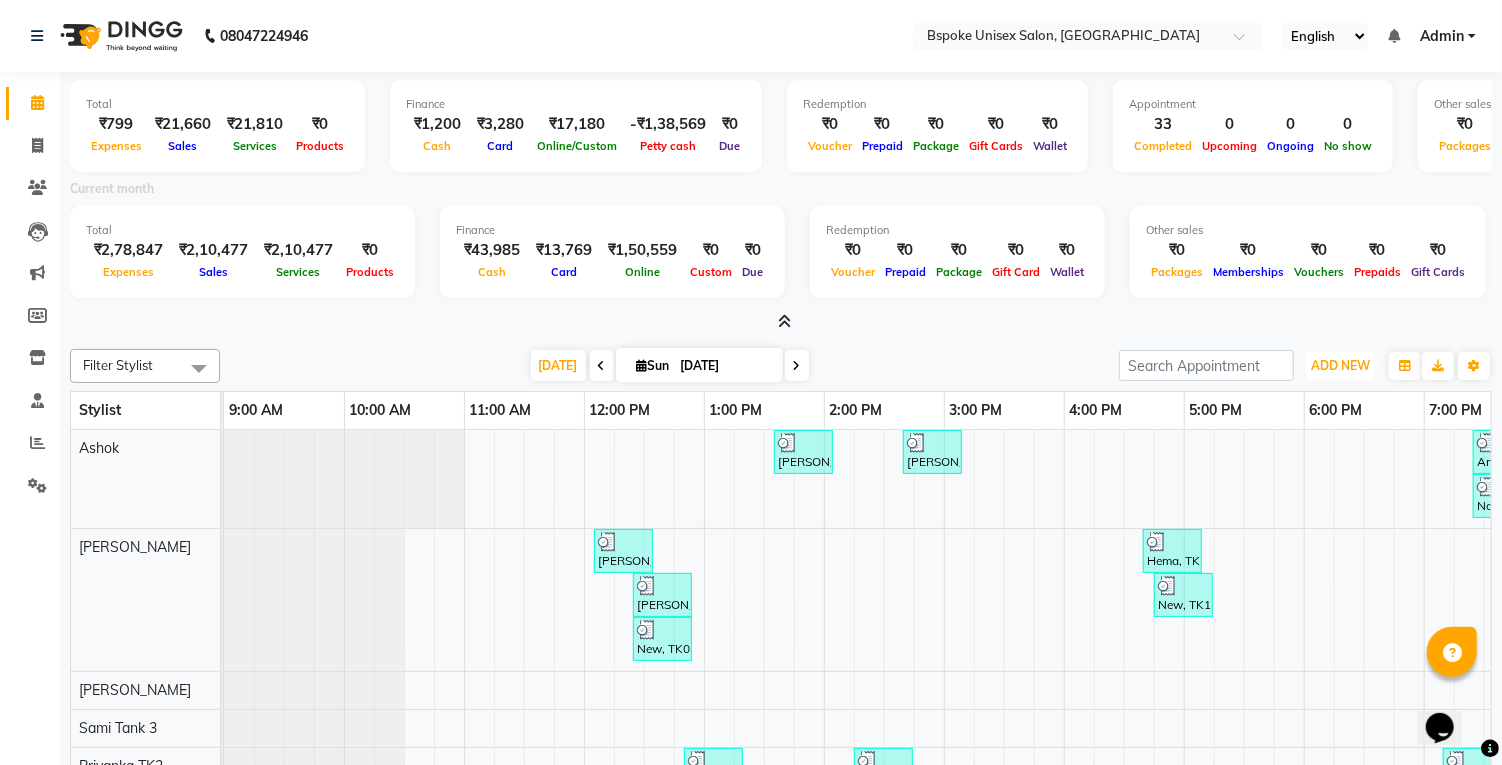 click on "ADD NEW" at bounding box center (1340, 365) 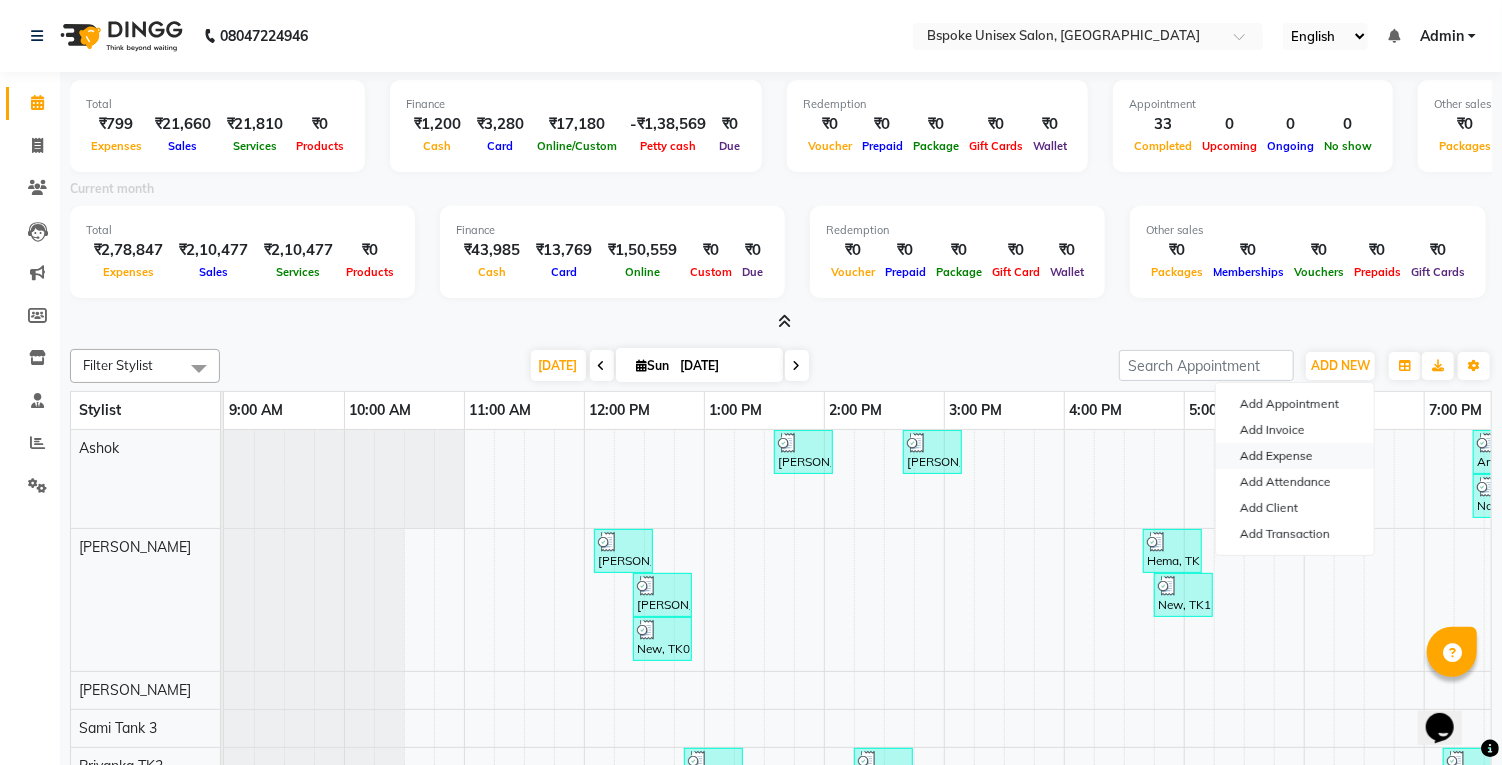click on "Add Expense" at bounding box center [1295, 456] 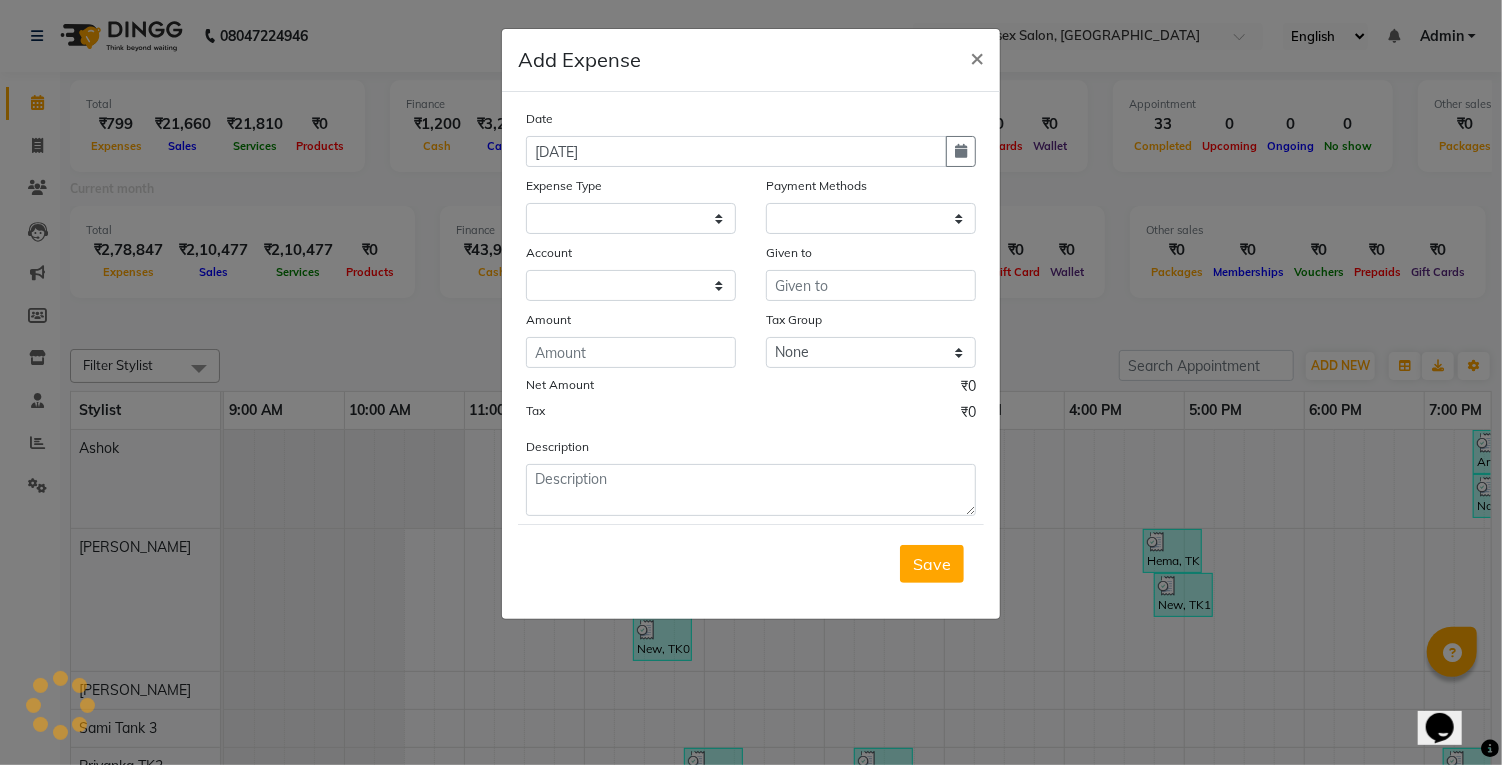 select 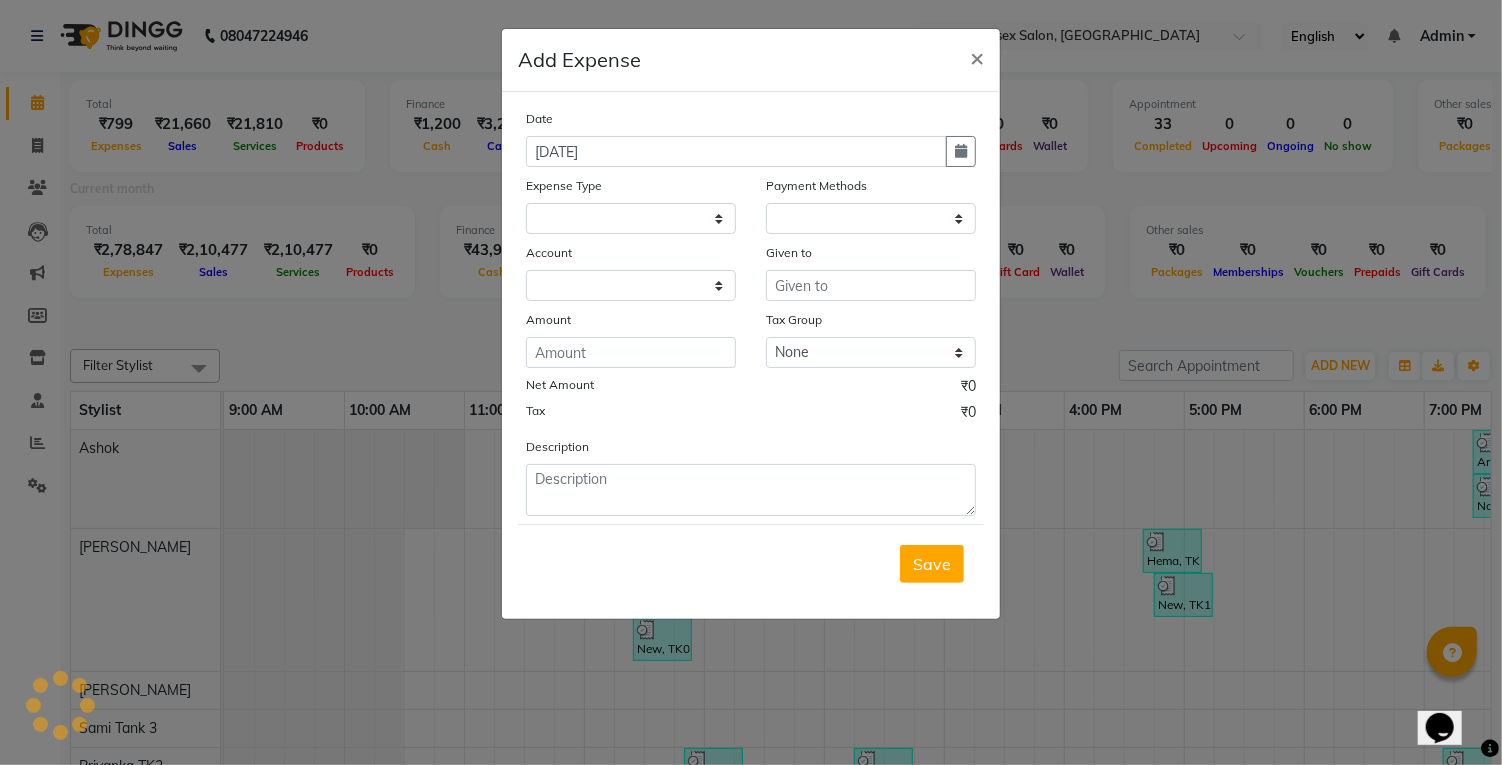 select on "1" 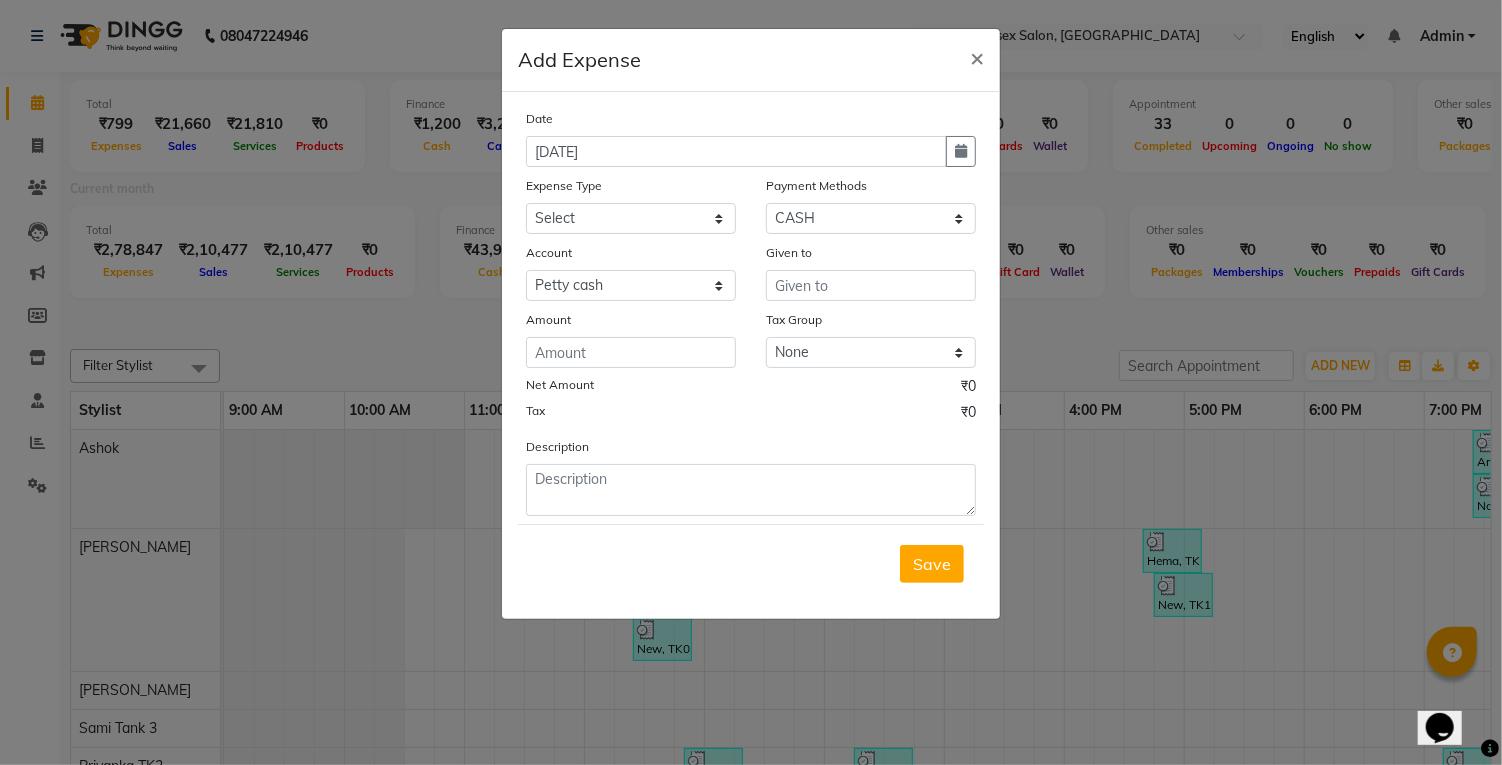 click on "×" 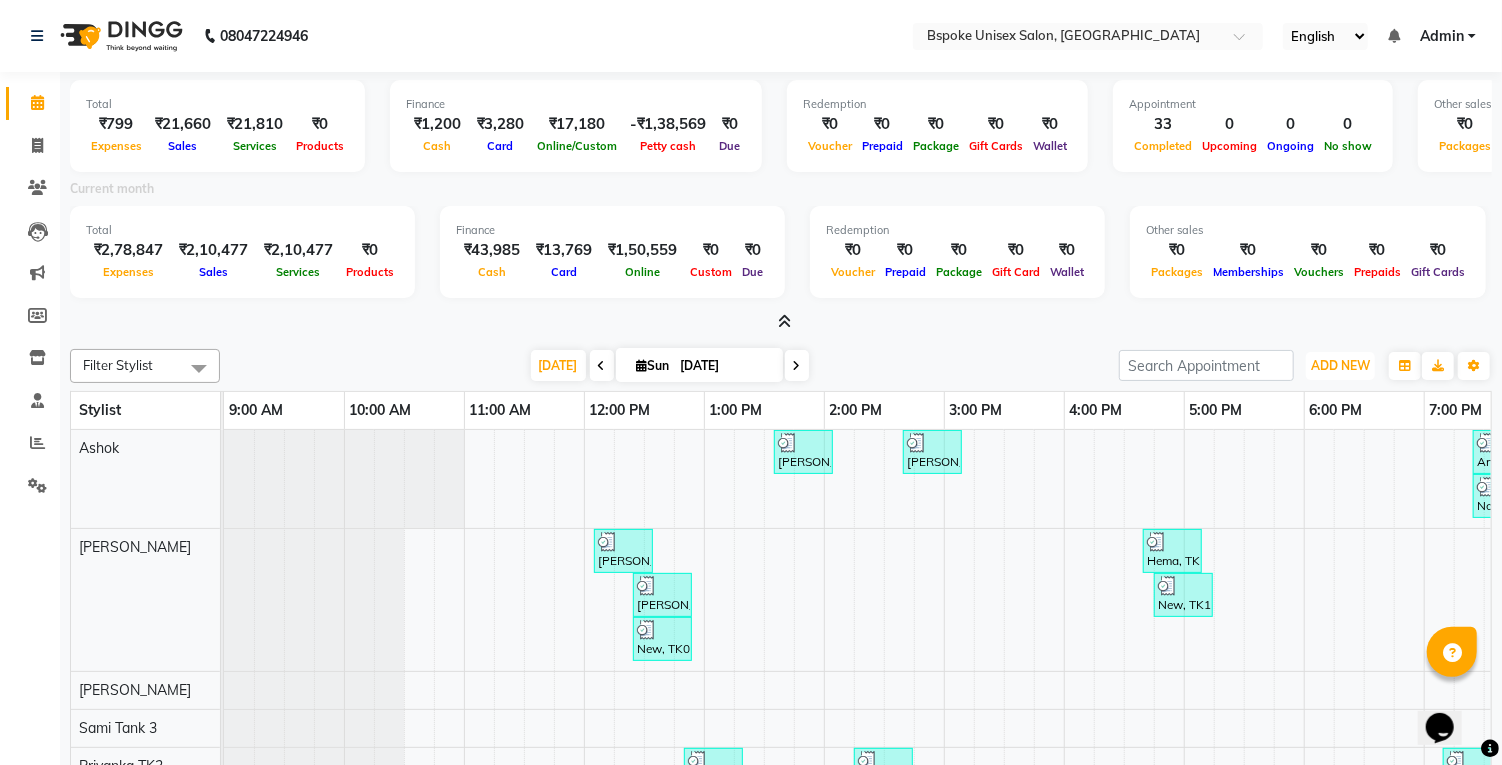 click on "ADD NEW Toggle Dropdown" at bounding box center [1340, 366] 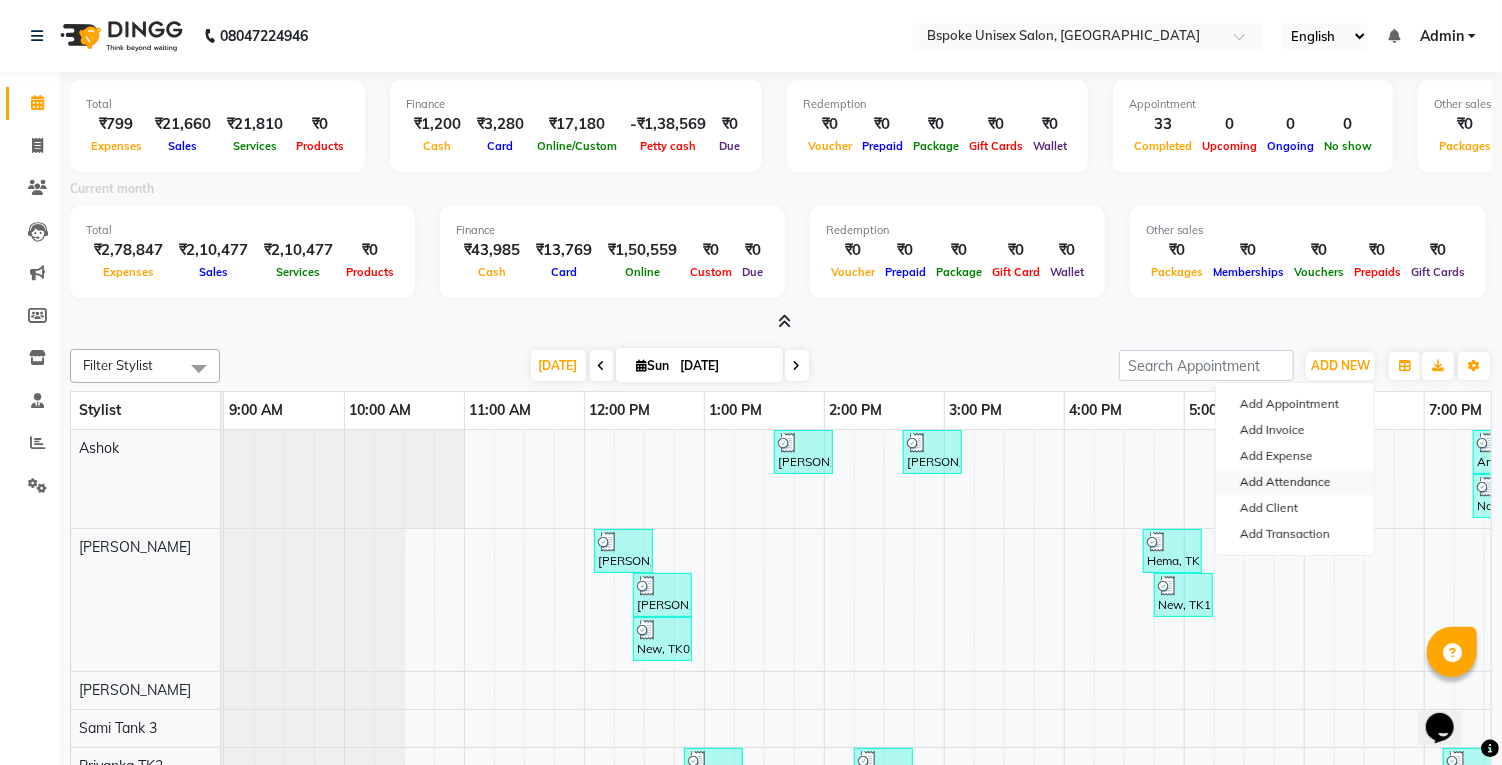 click on "Add Attendance" at bounding box center (1295, 482) 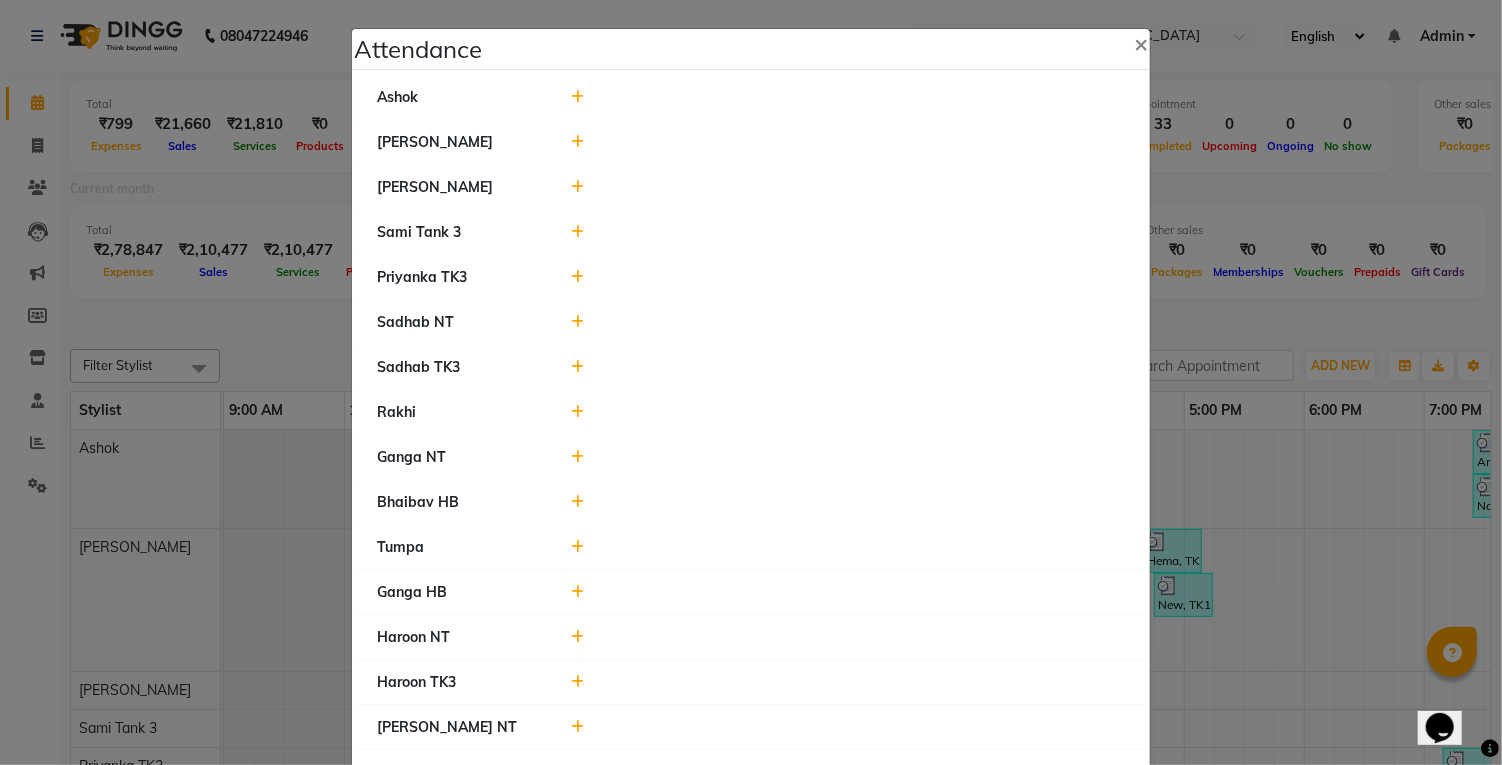 click 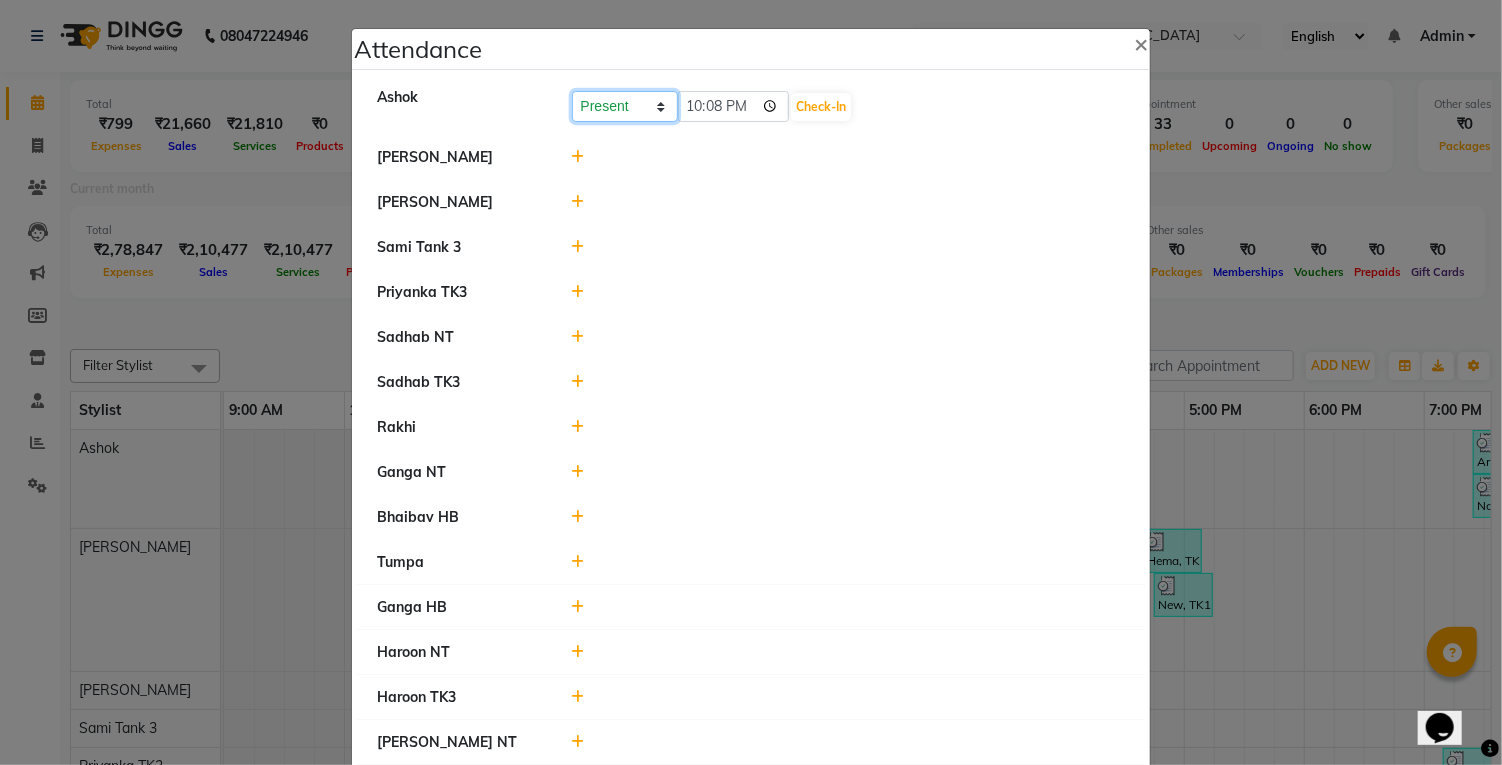 click on "Present Absent Late Half Day Weekly Off" 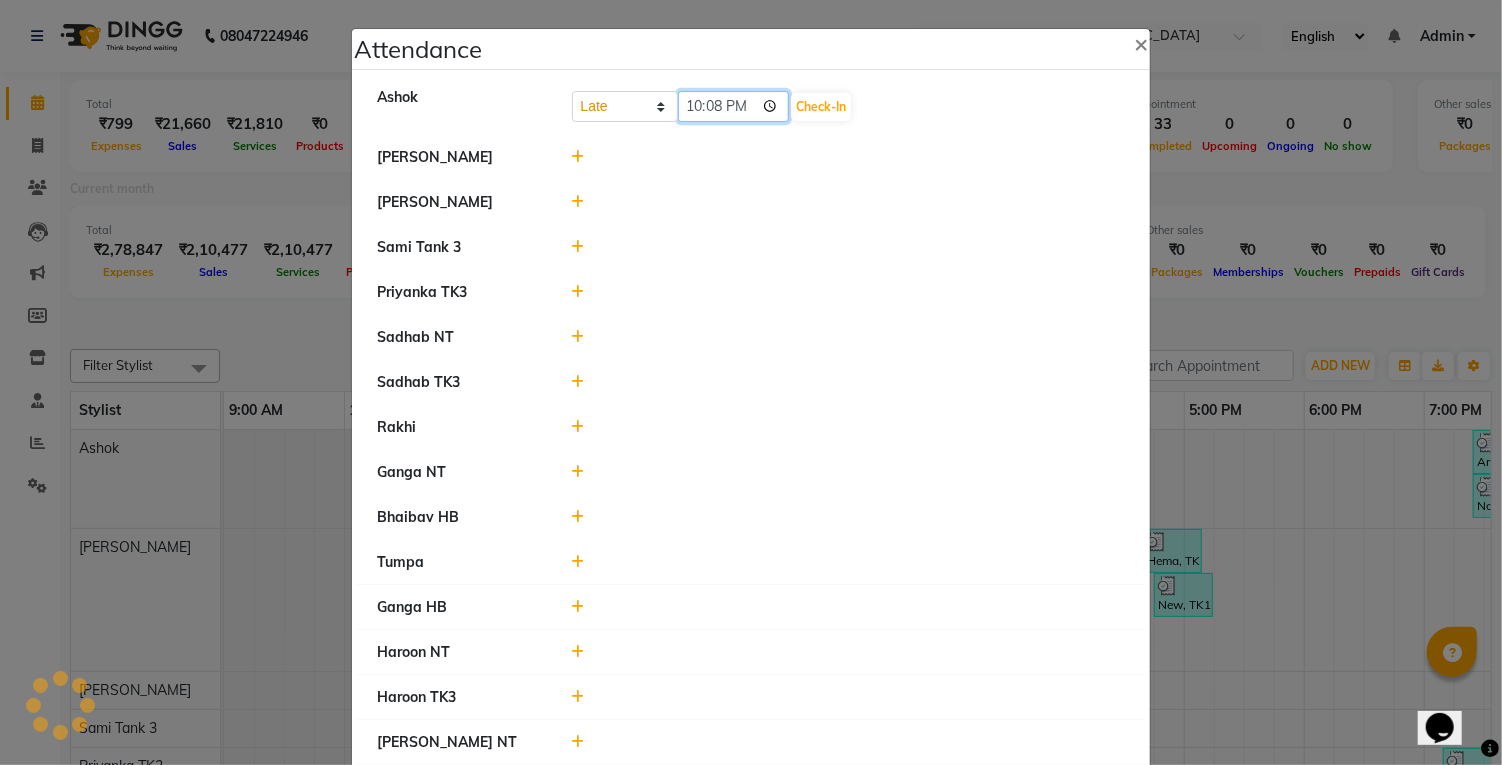 click on "22:08" 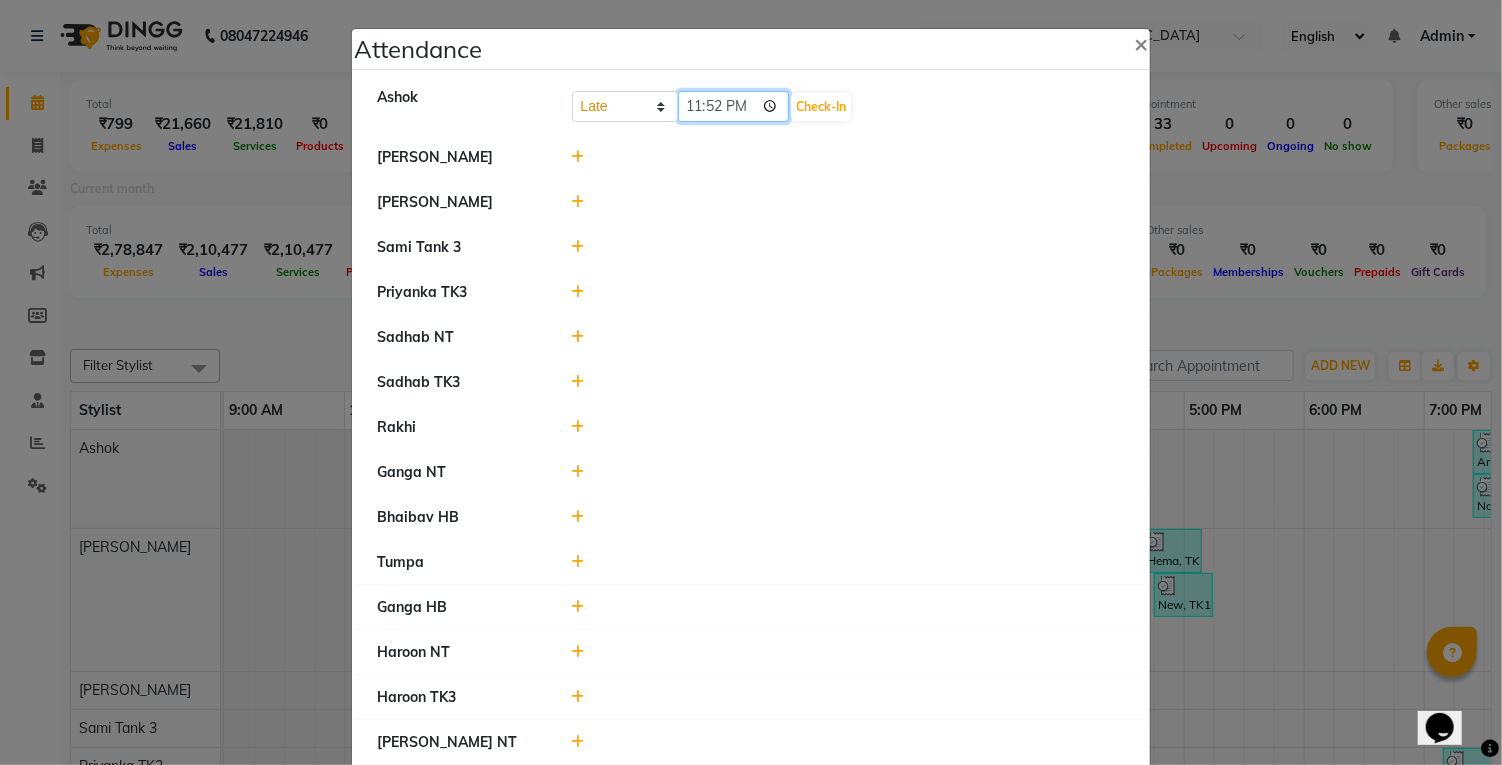 click on "23:52" 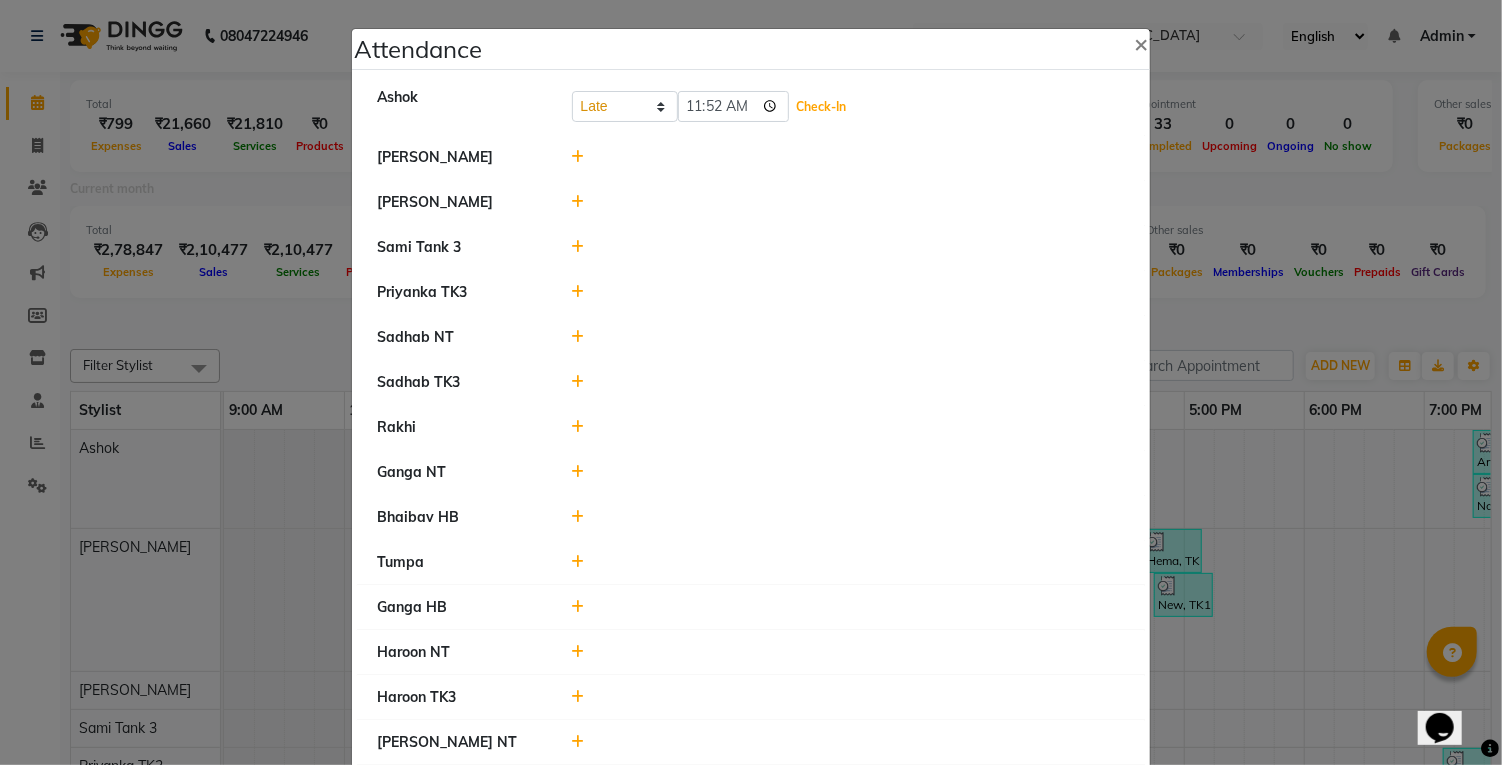 click on "Check-In" 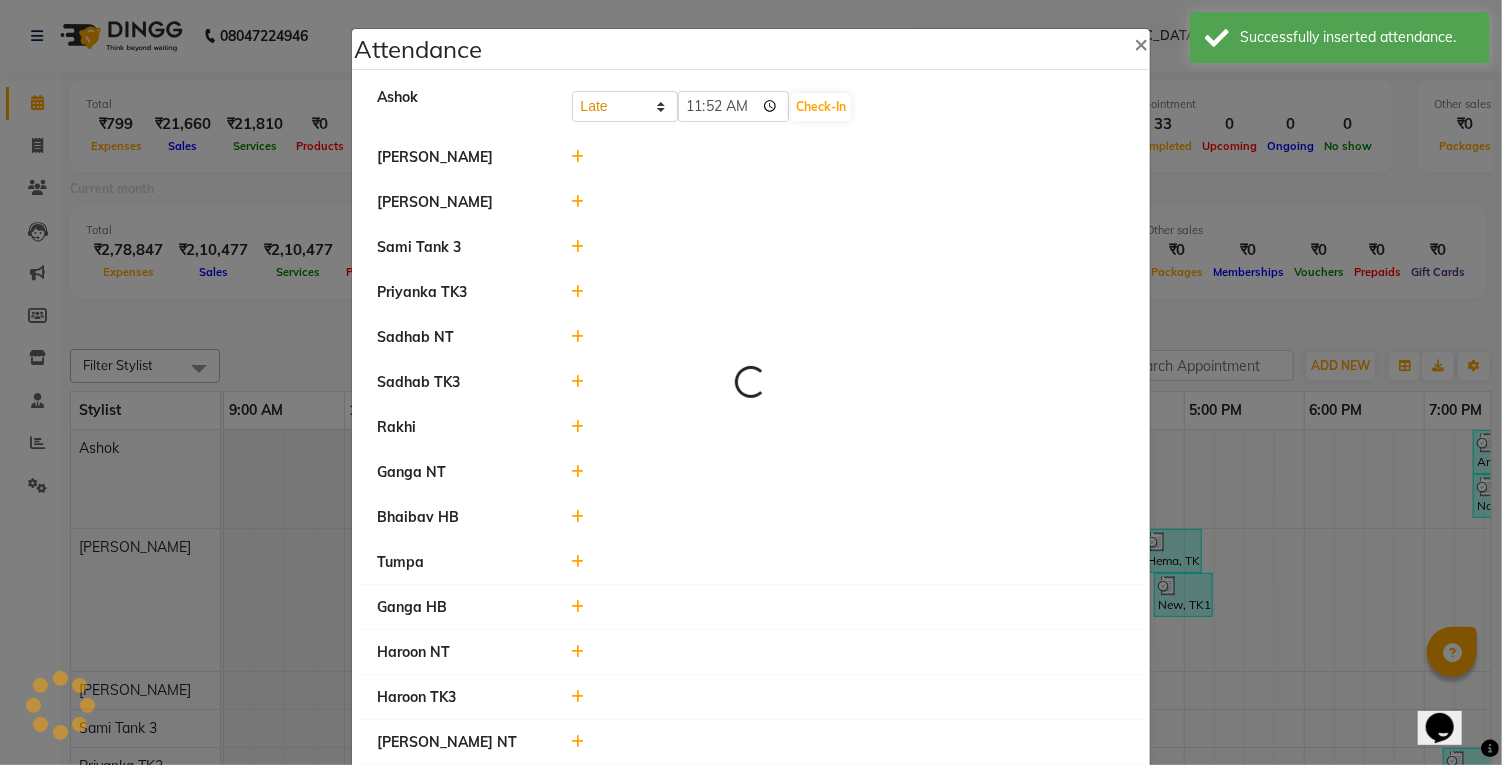 select on "L" 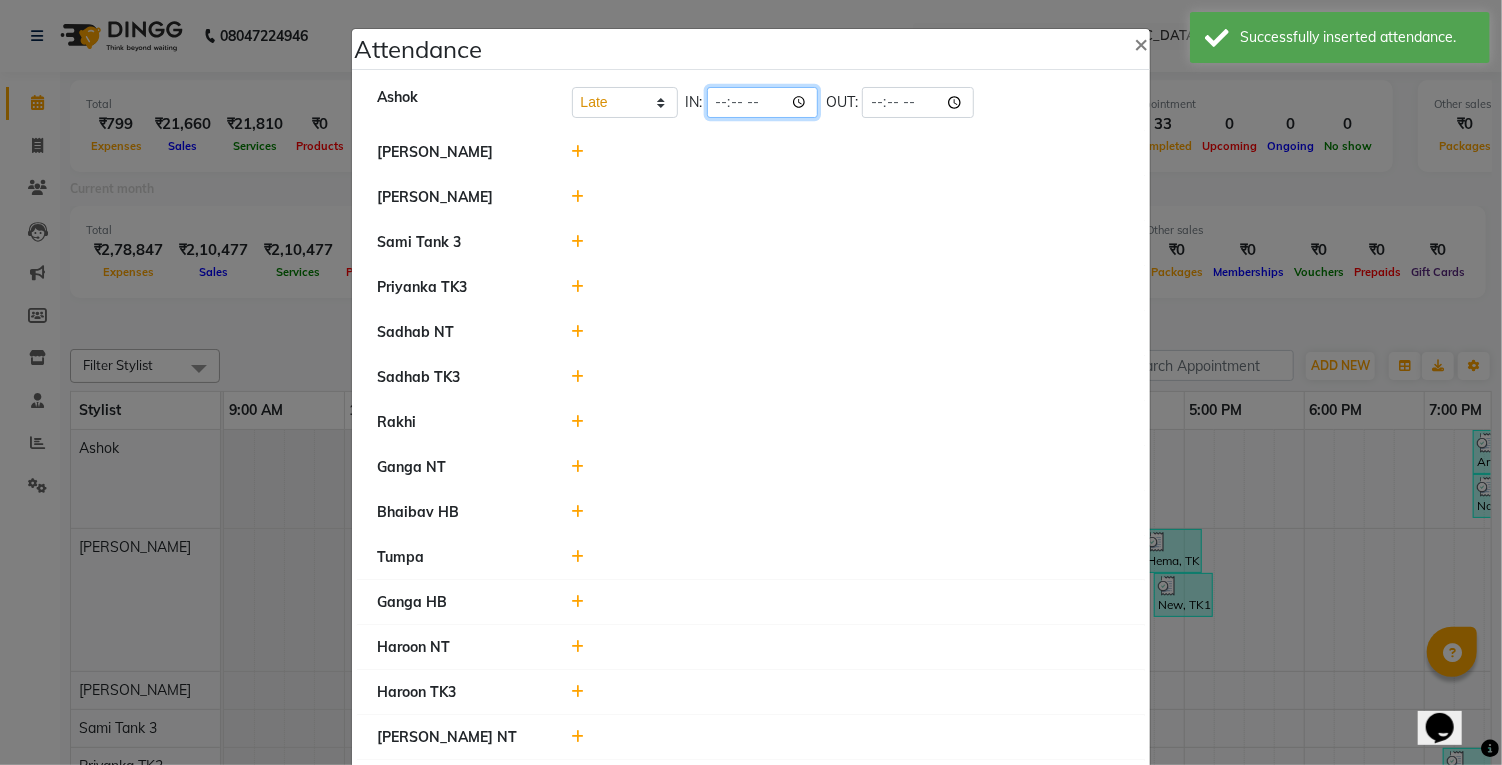 click 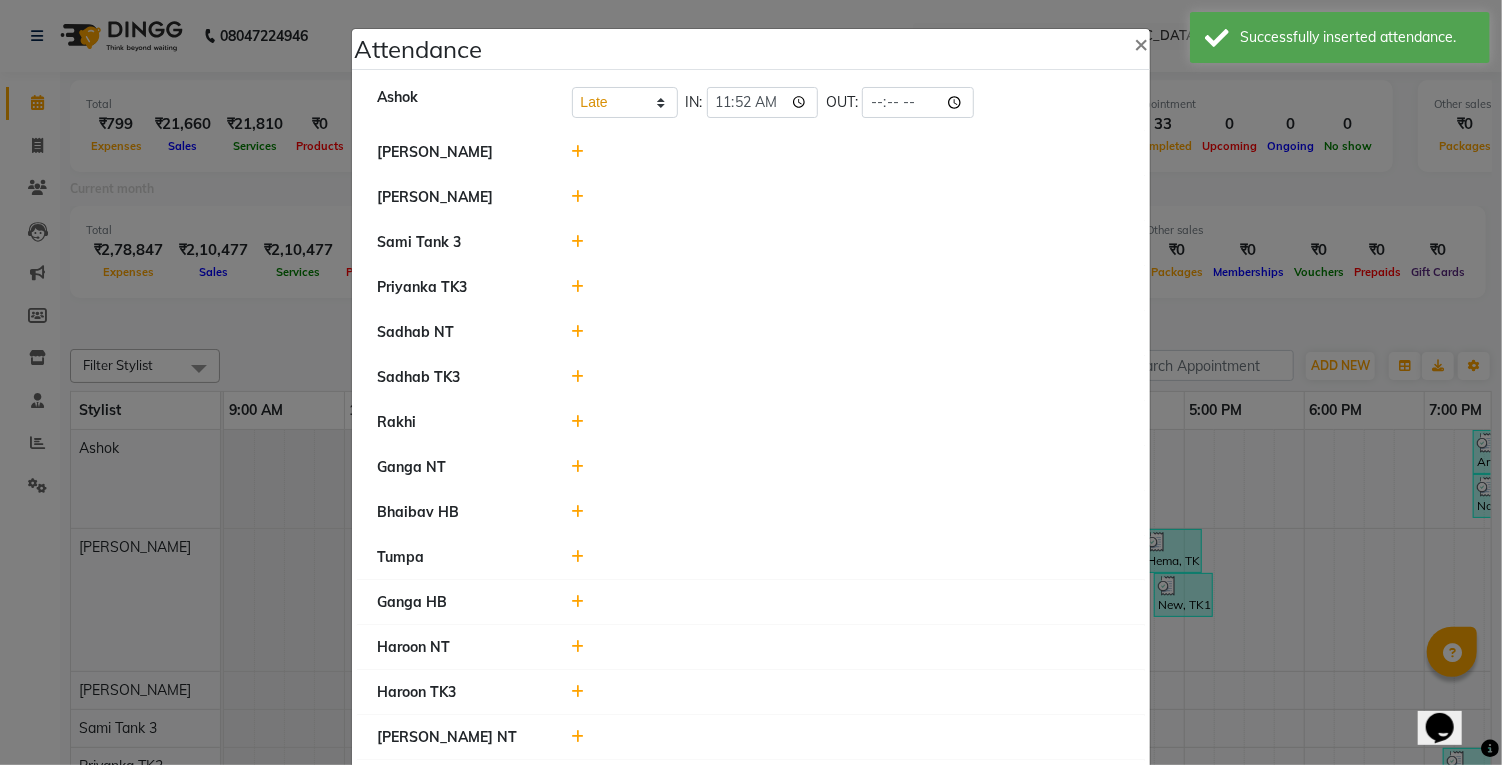 click on "[PERSON_NAME]" 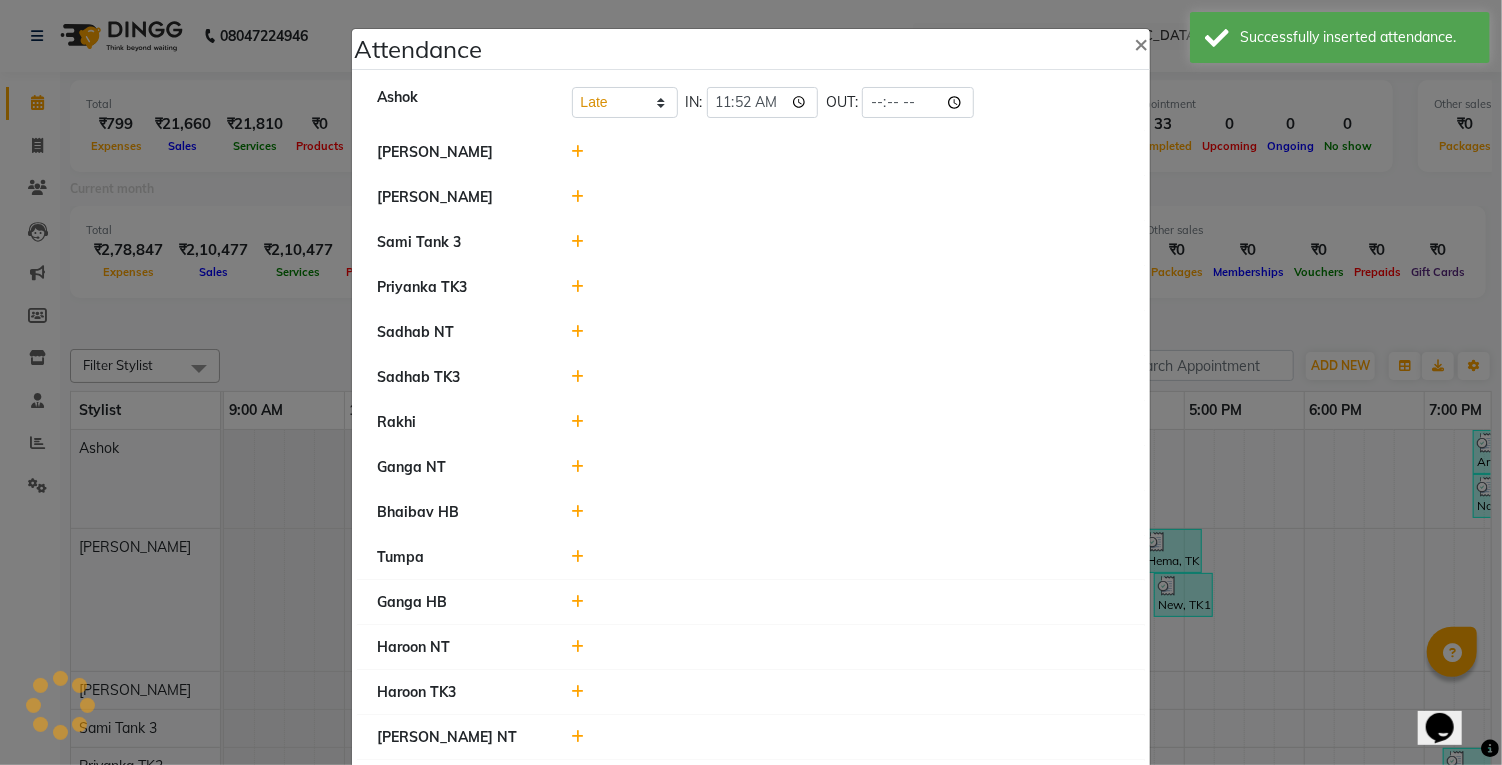 select on "L" 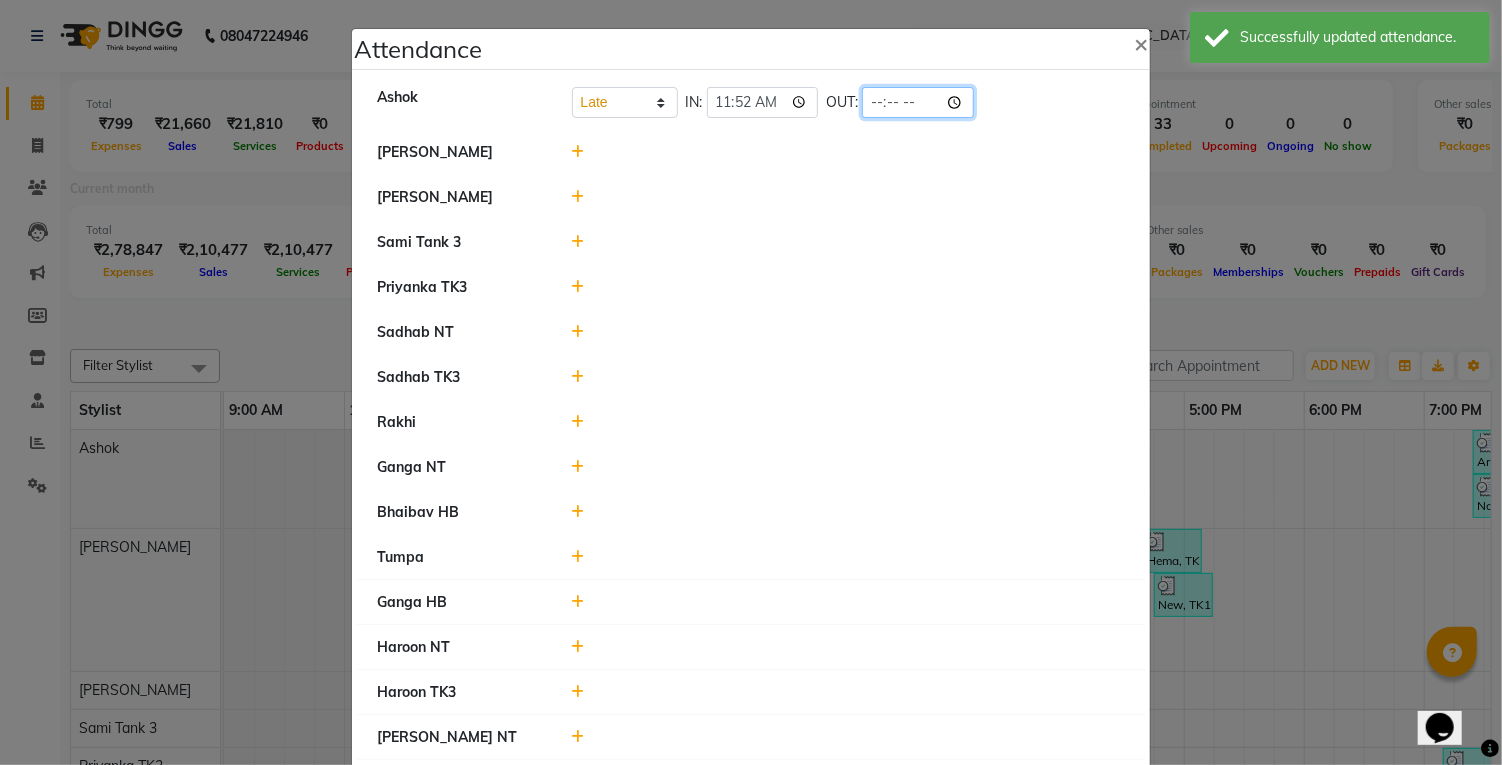click 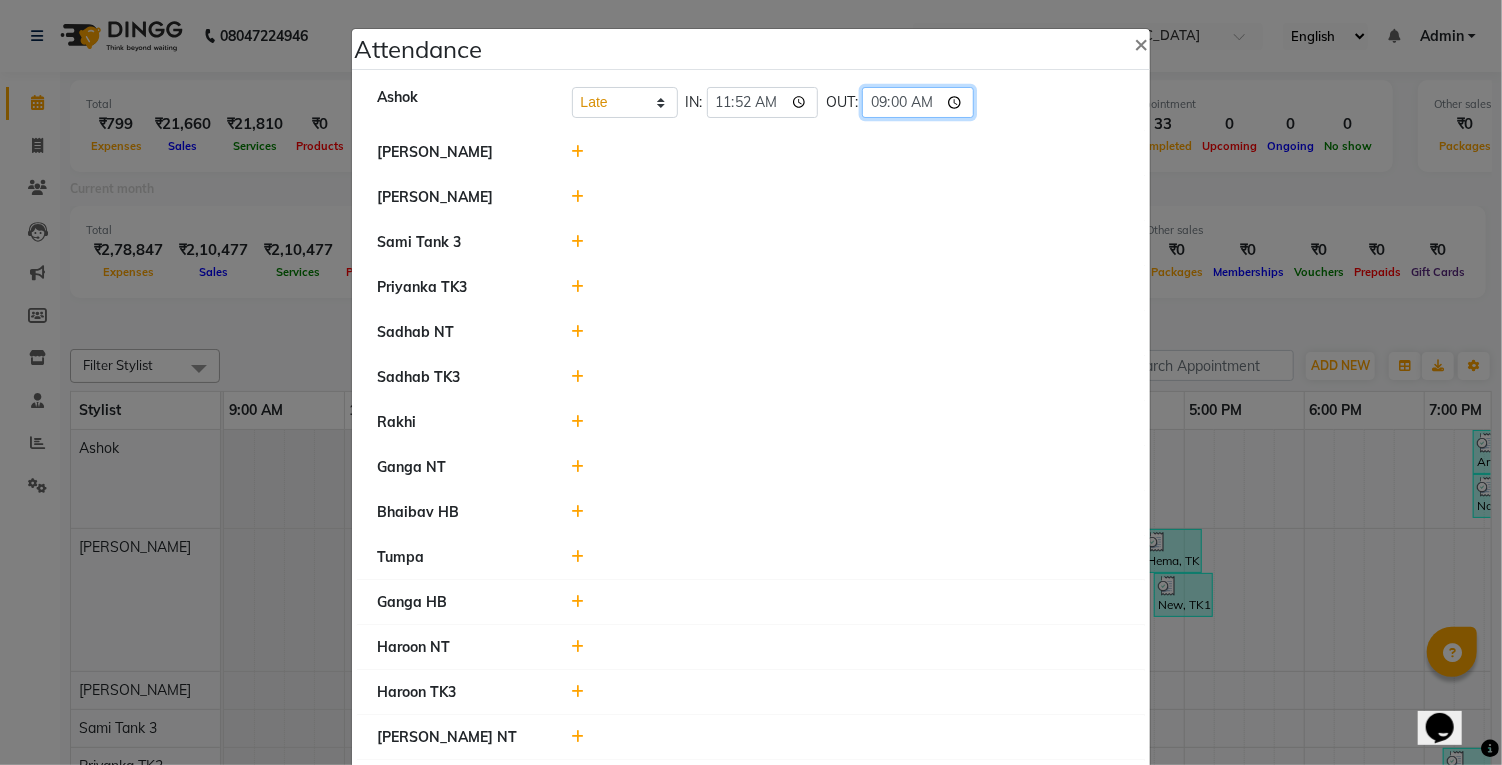 click on "09:00" 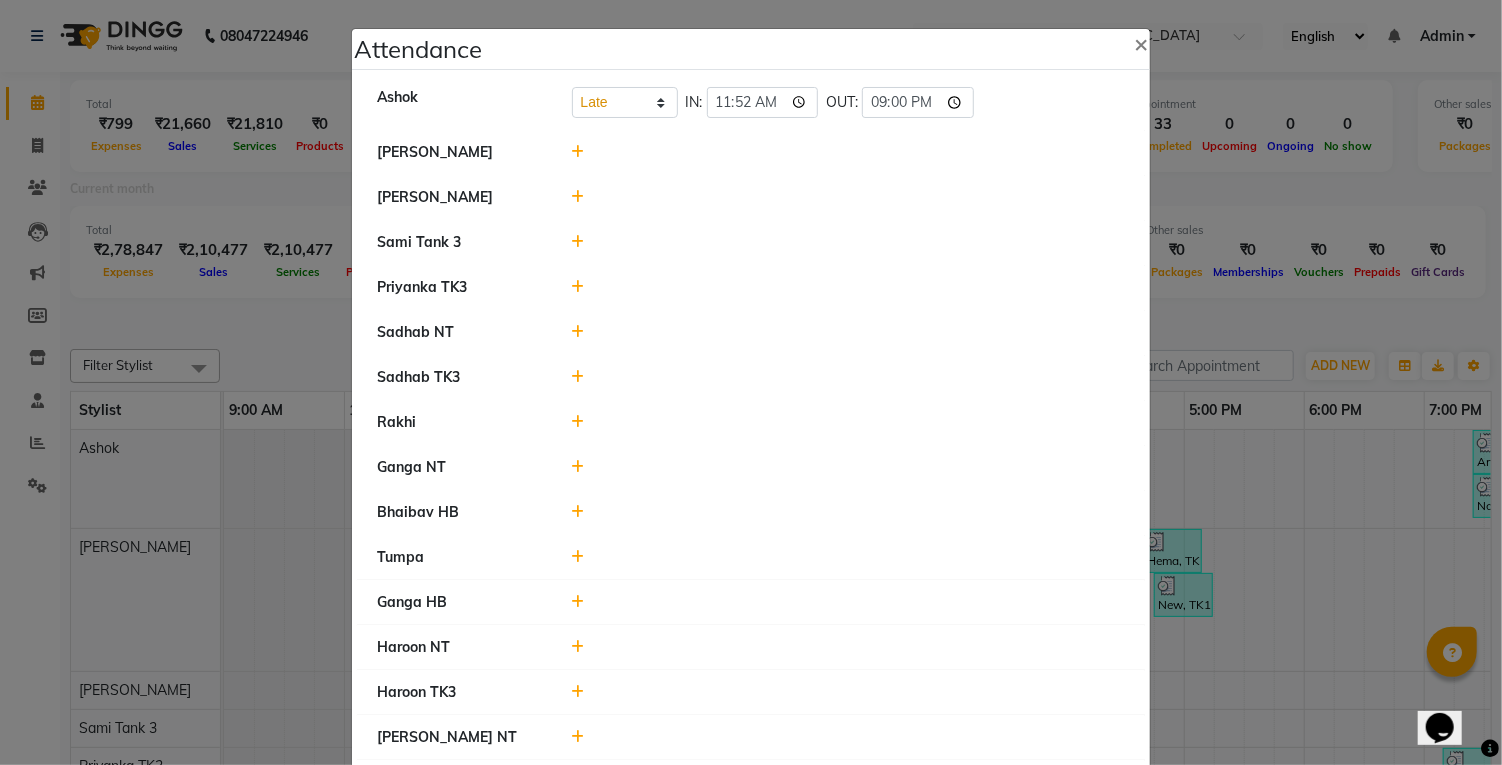 click on "[PERSON_NAME]" 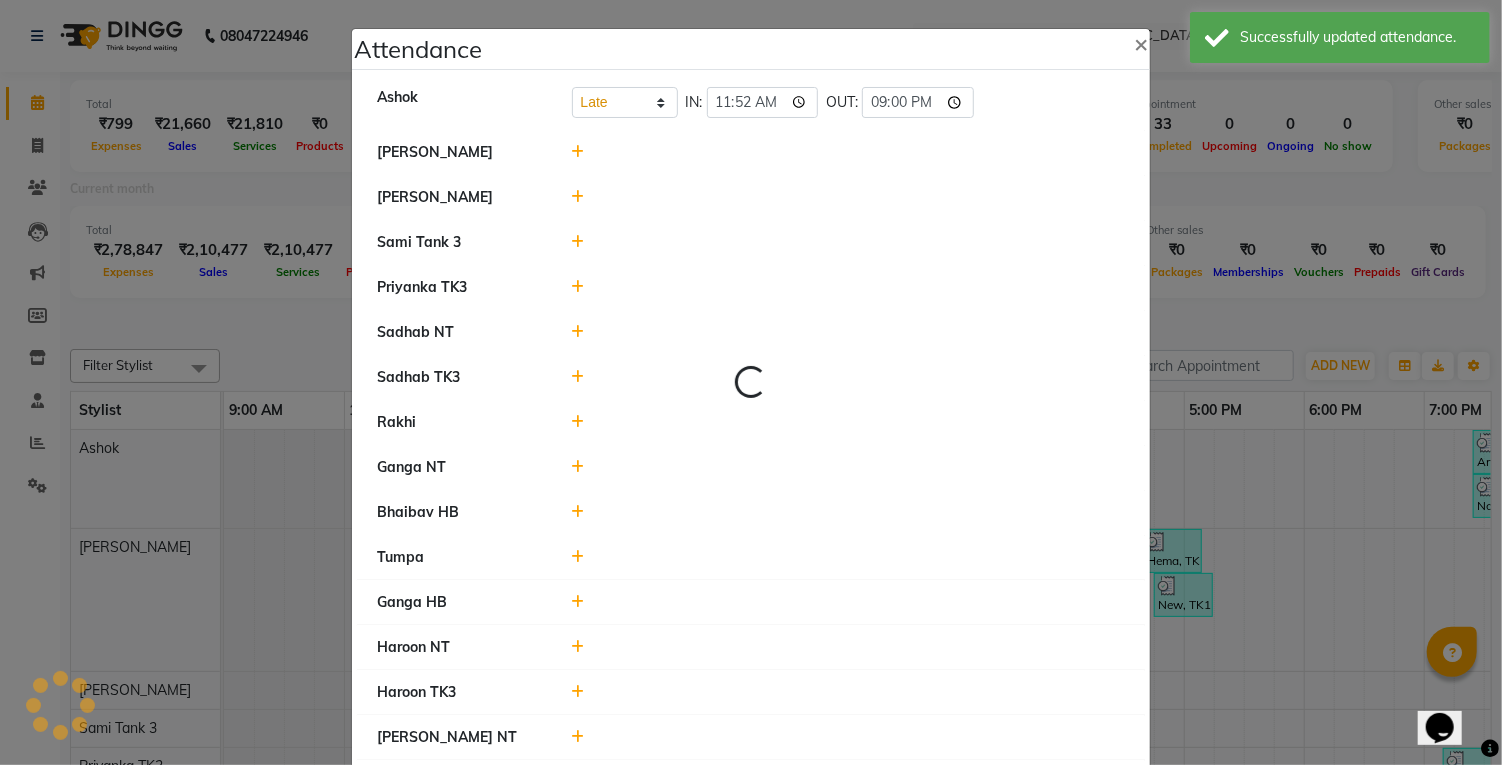 select on "L" 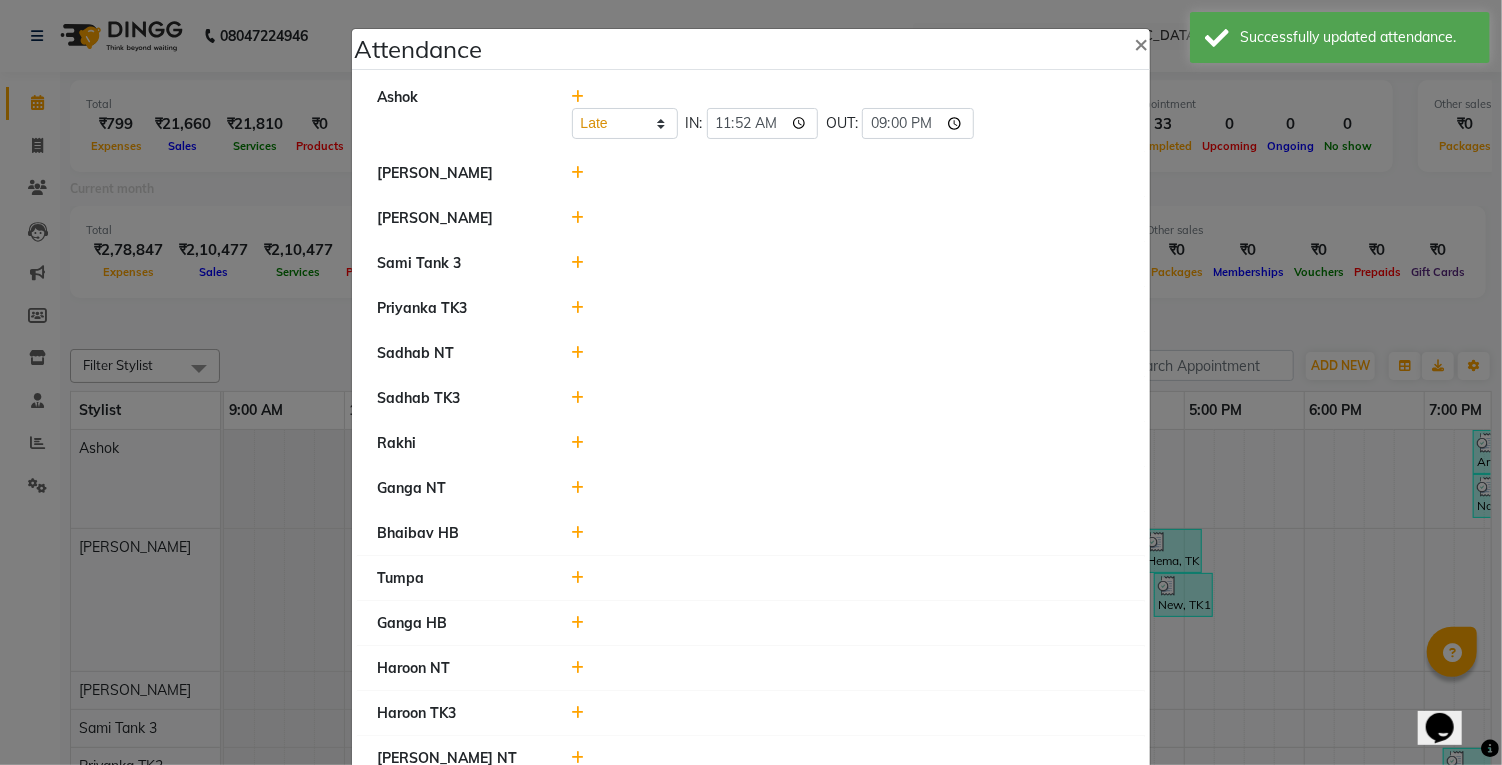 click 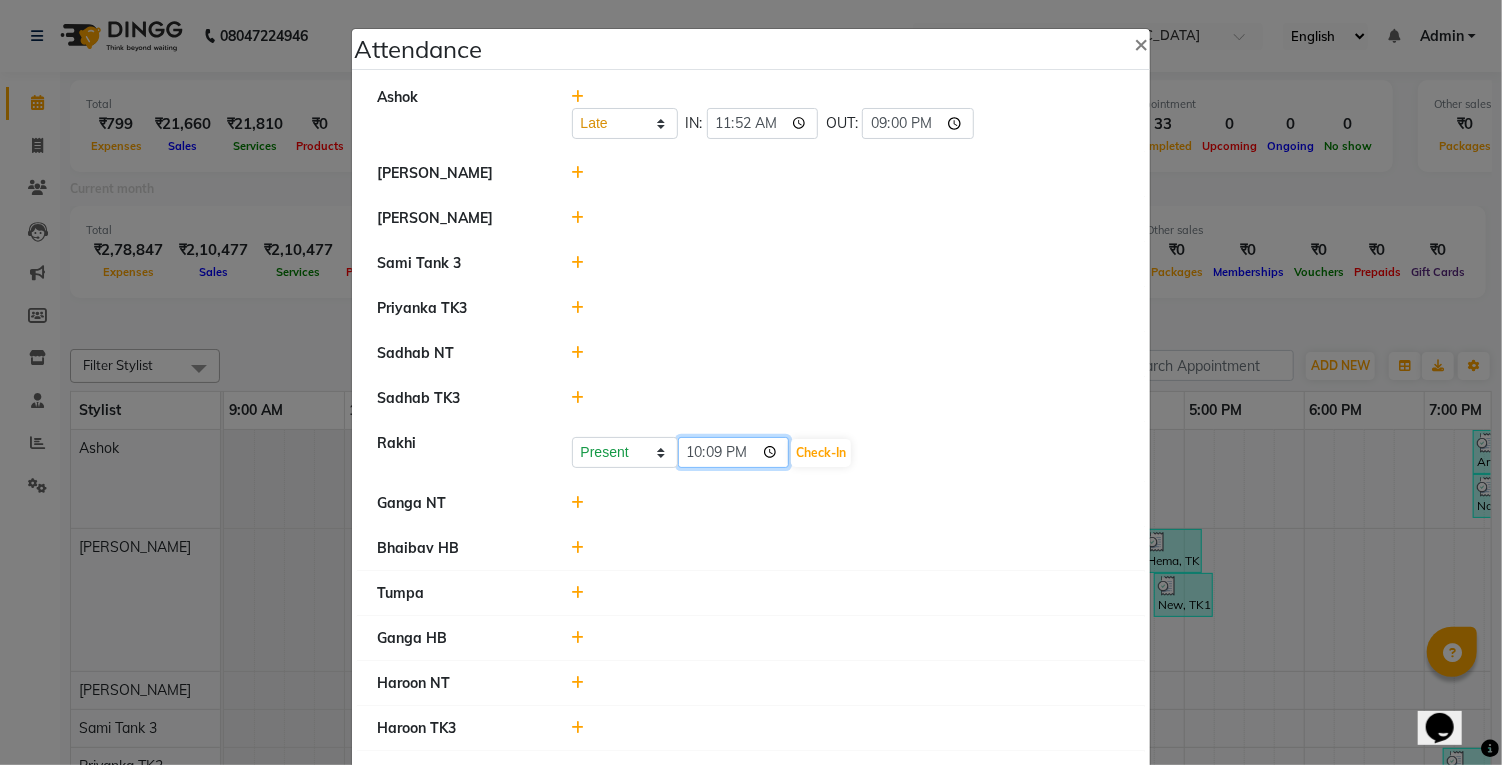 click on "22:09" 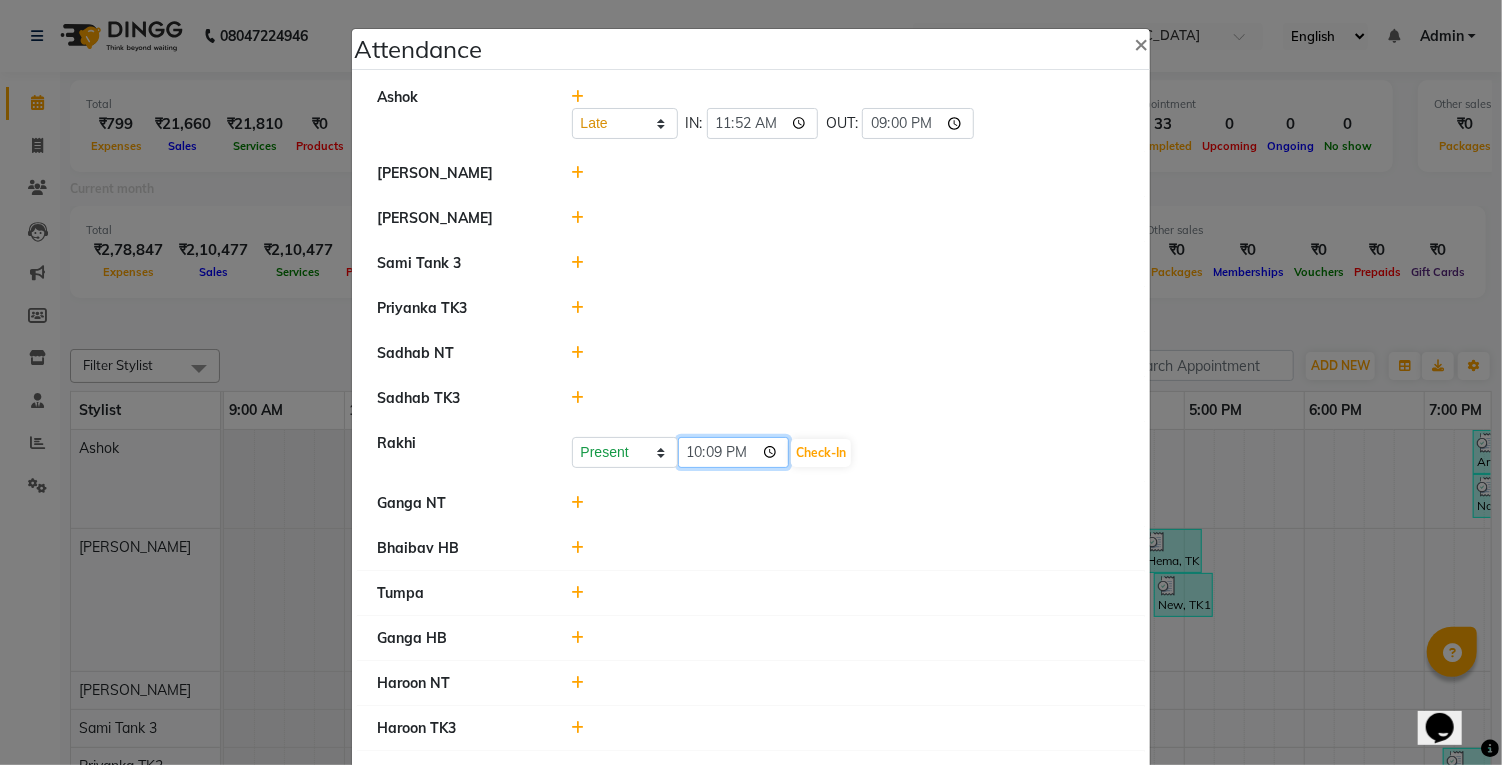 type on "11:25" 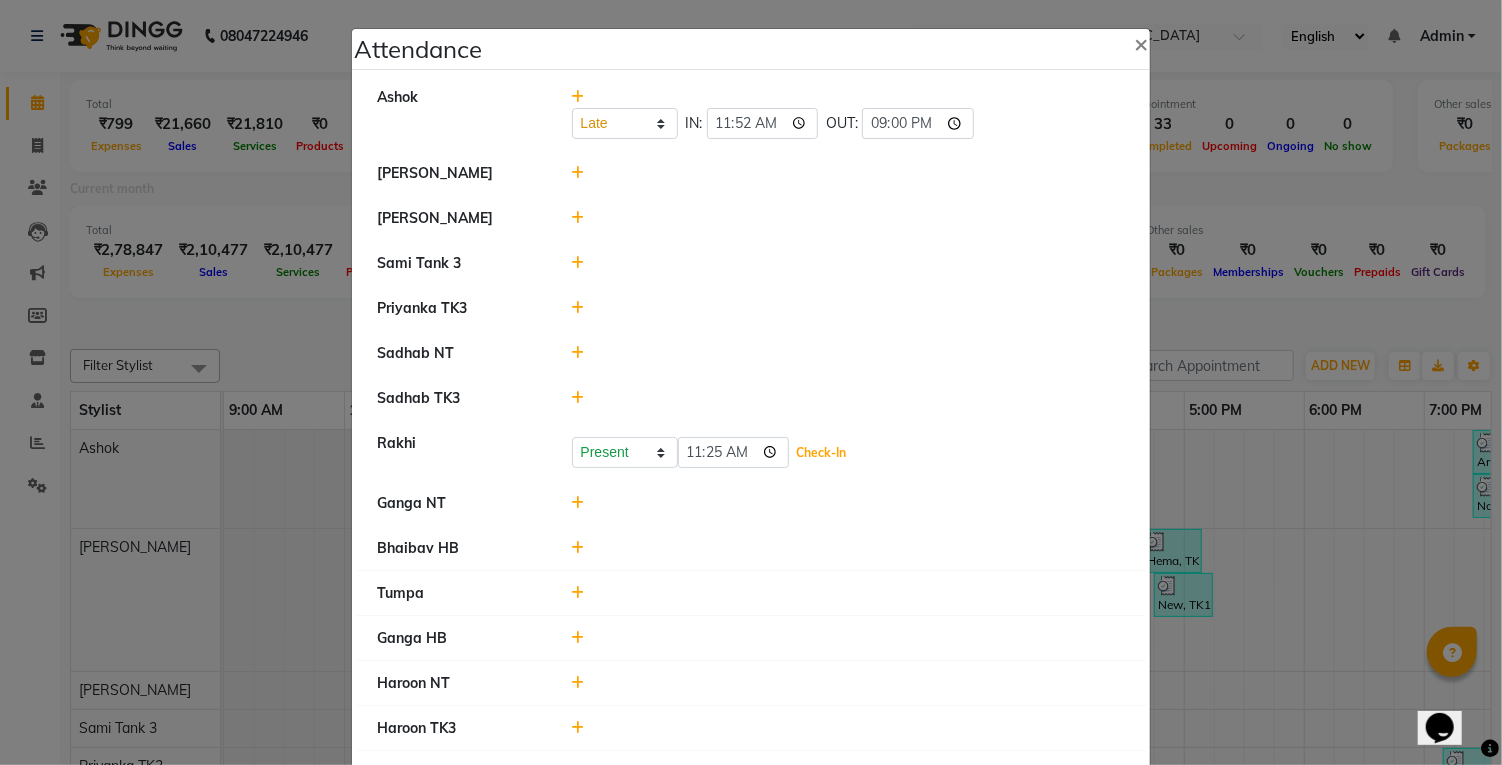 click on "Check-In" 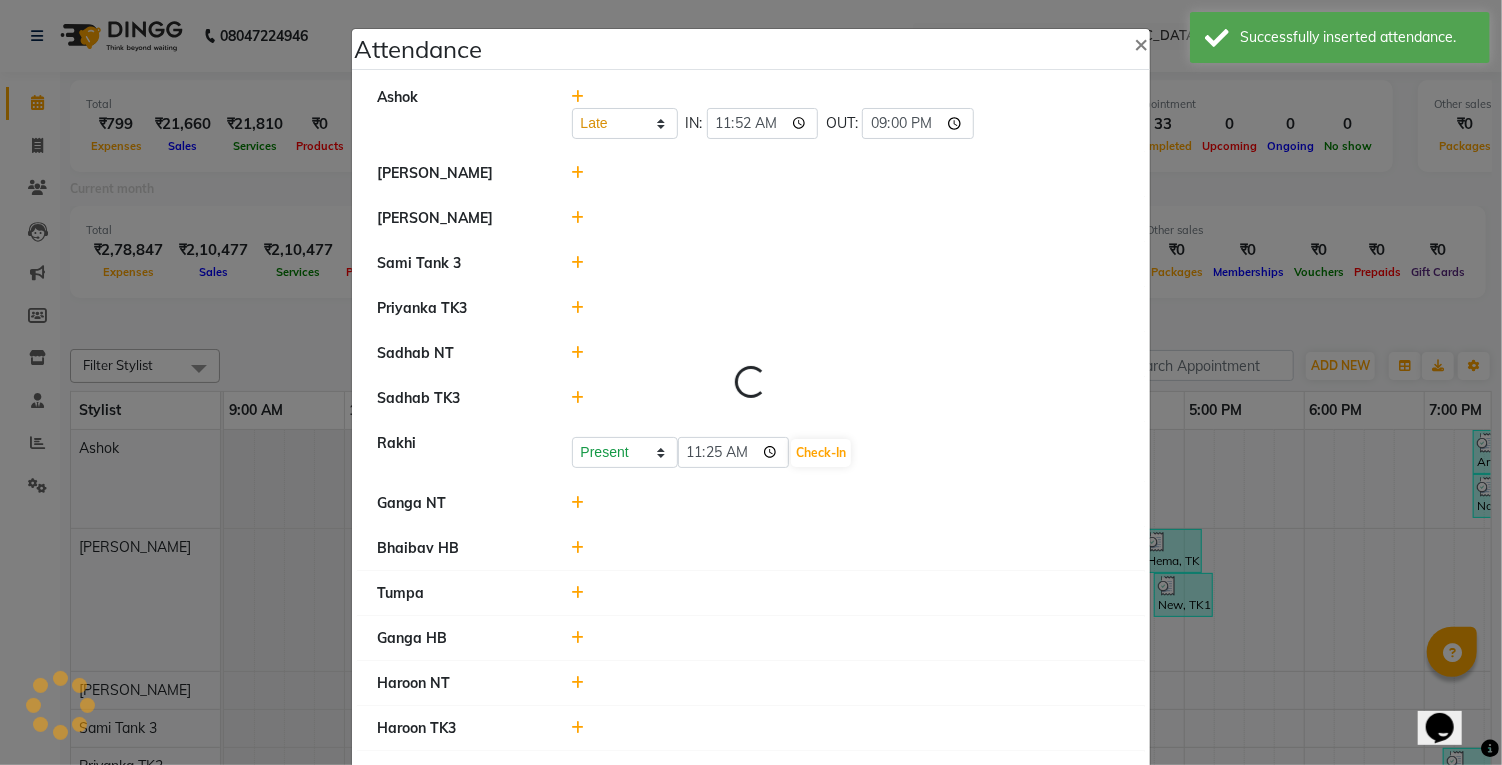 select on "L" 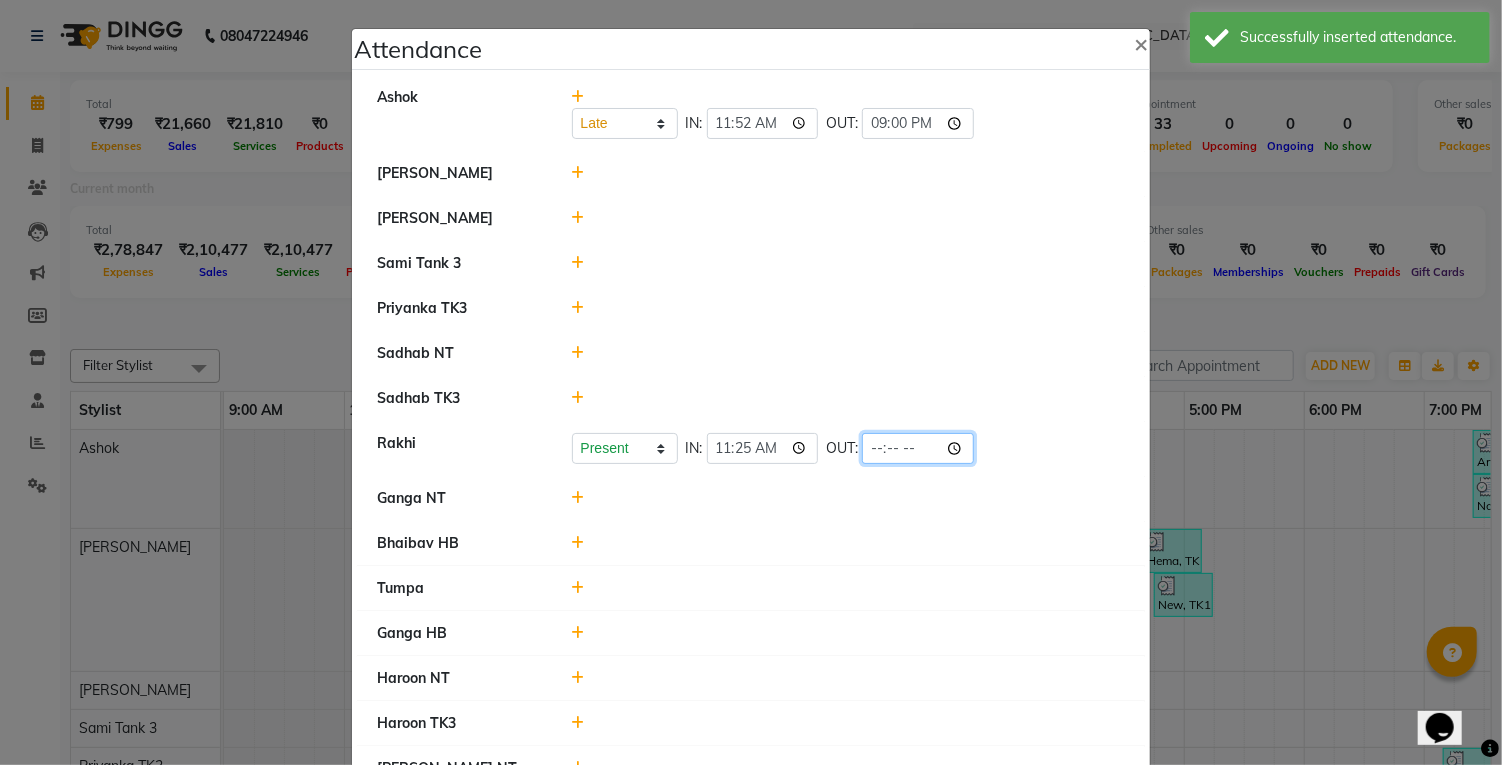 click 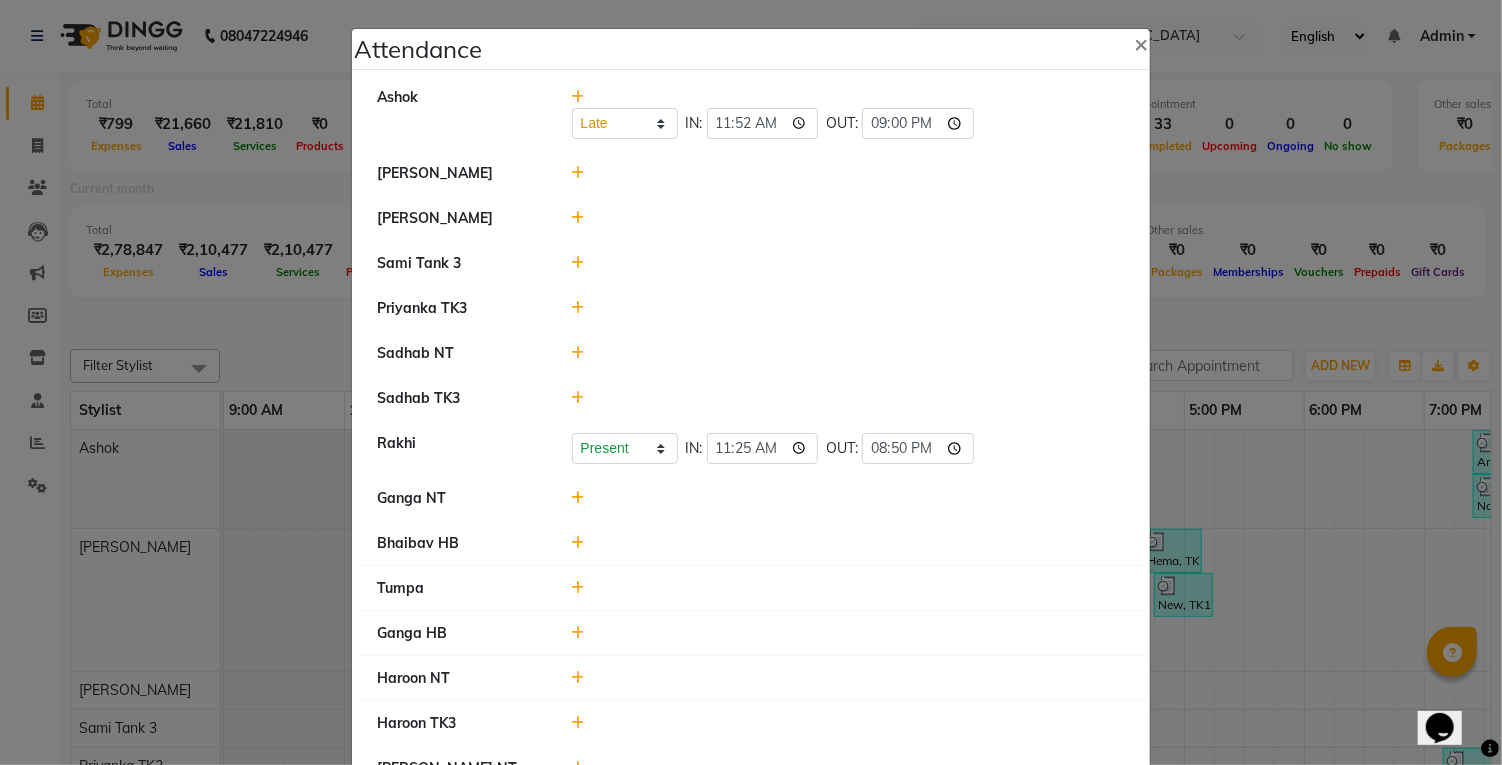 click 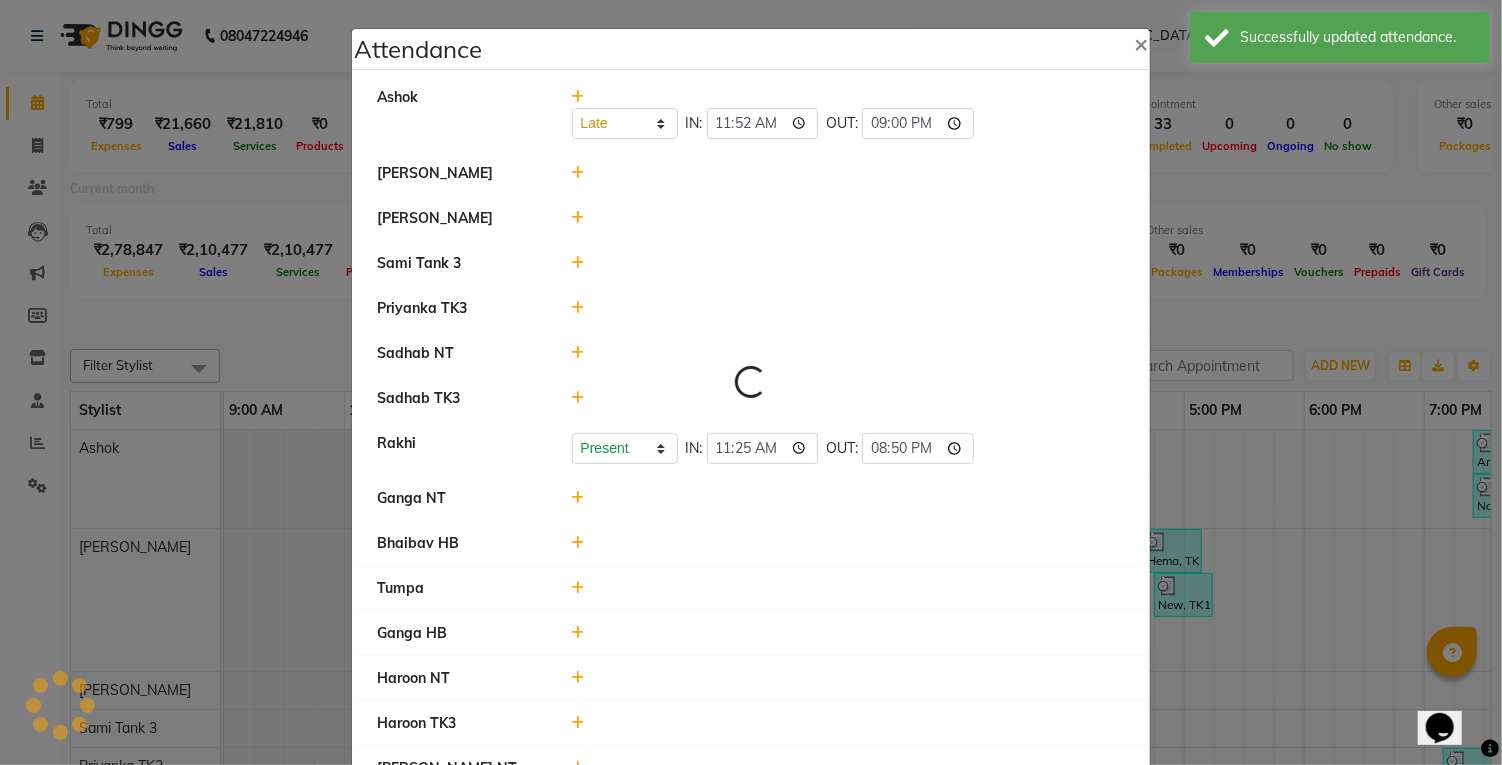 select on "L" 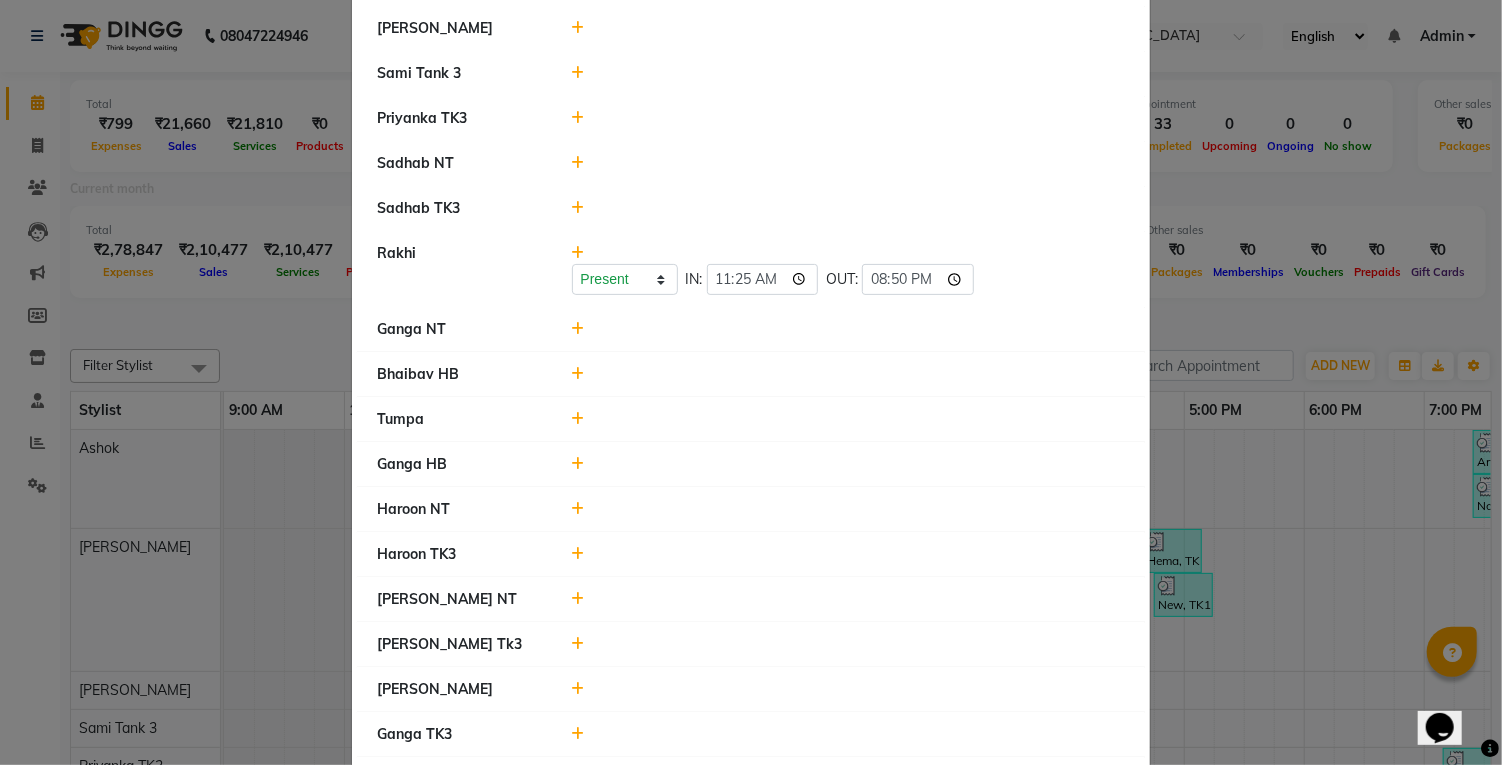 scroll, scrollTop: 235, scrollLeft: 0, axis: vertical 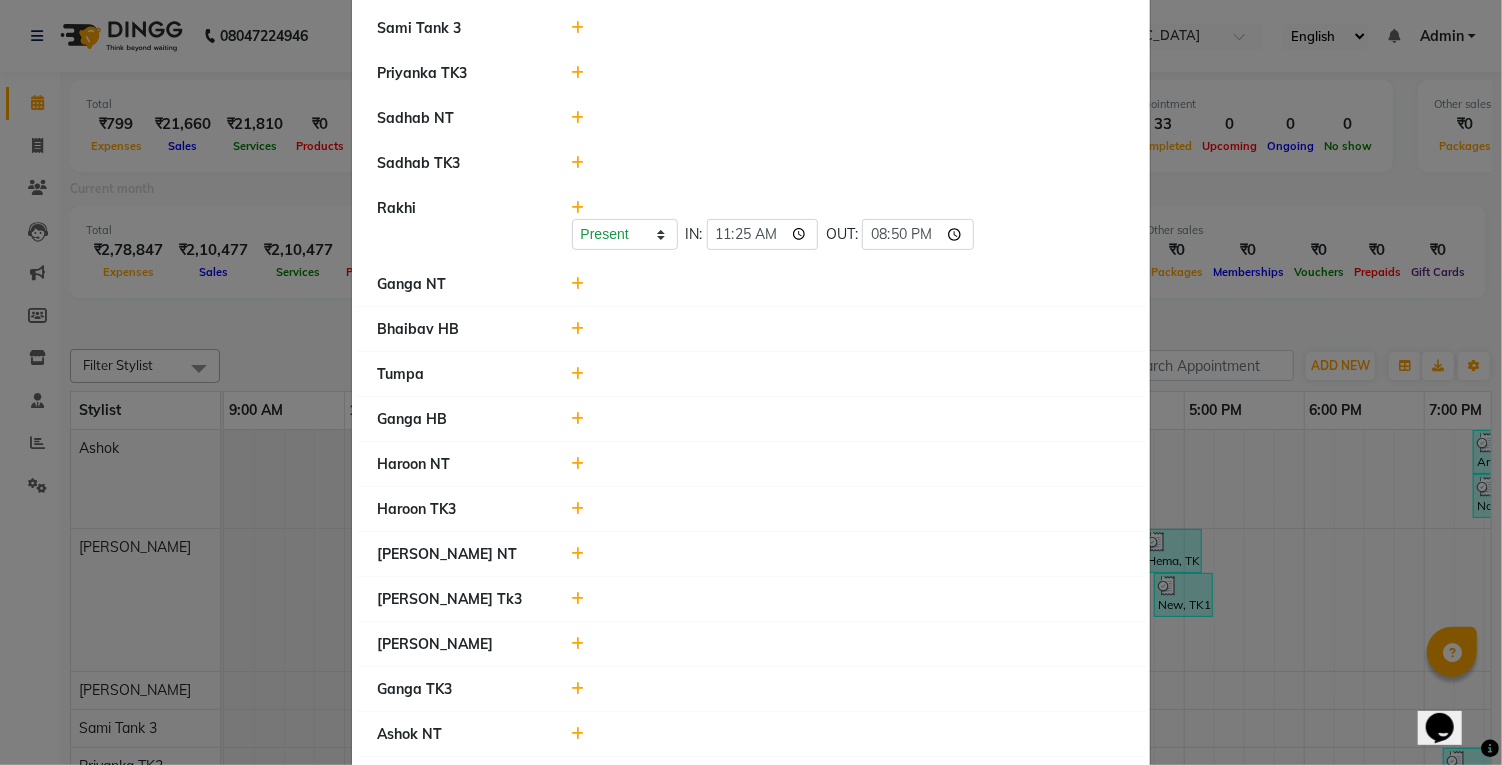 click 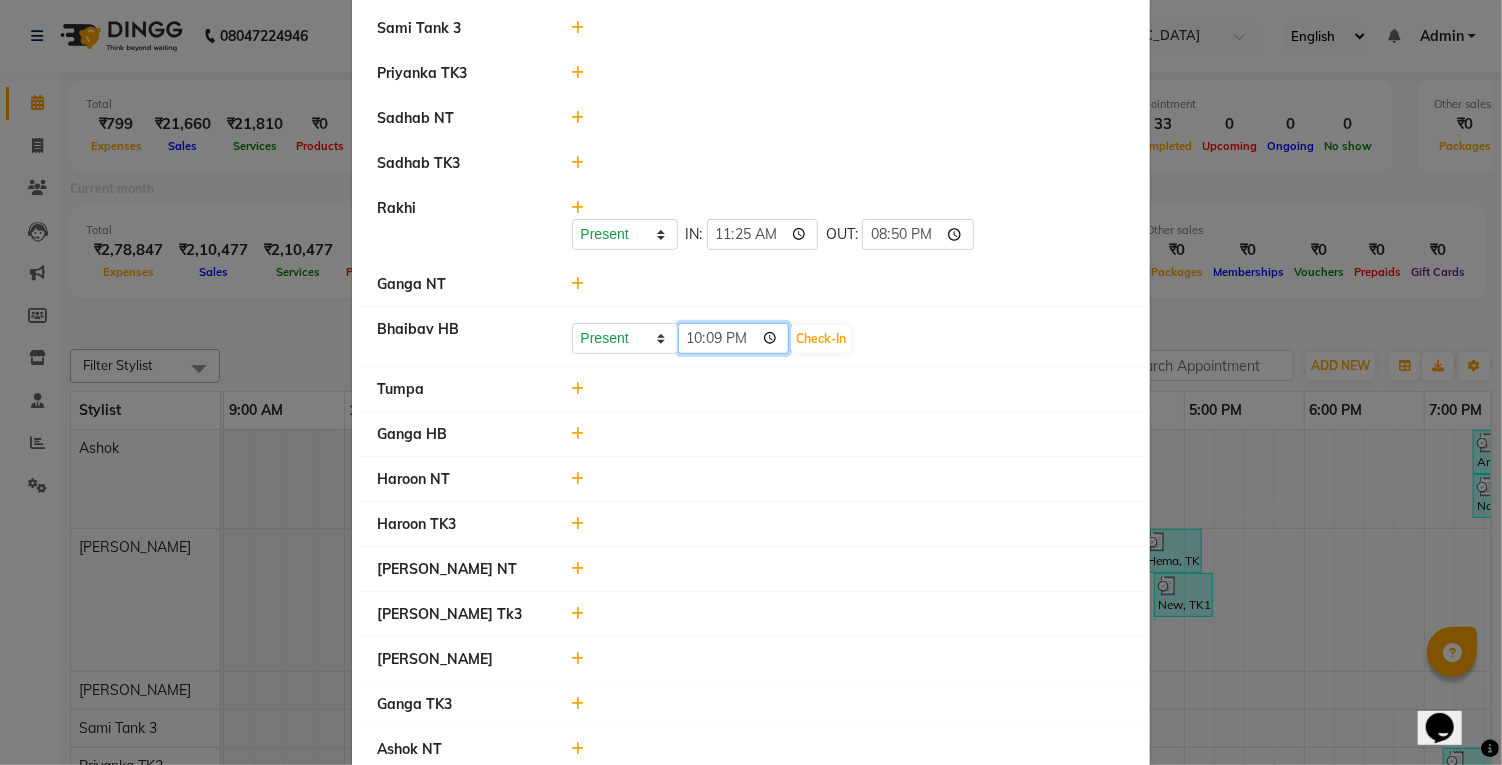 click on "22:09" 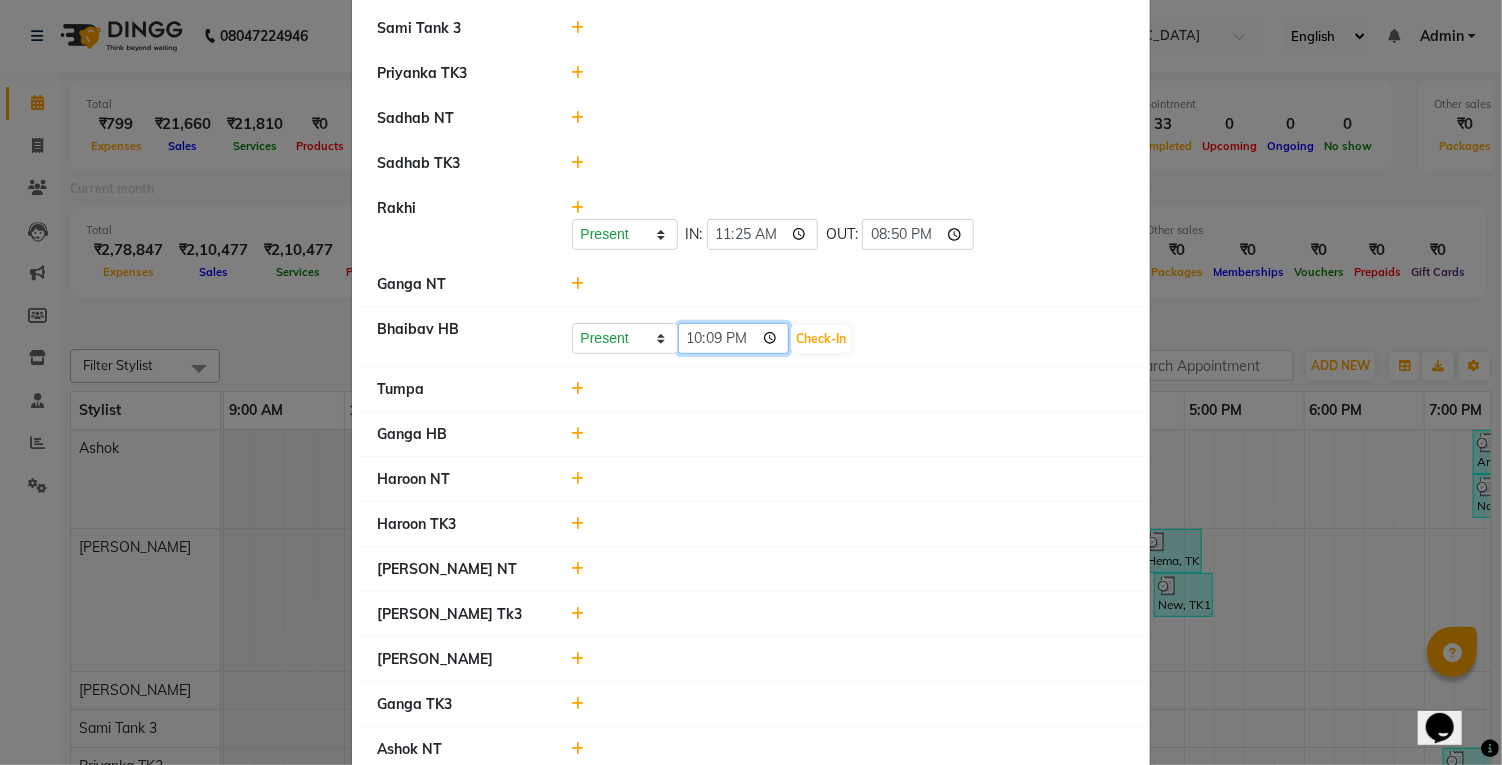 type on "10:50" 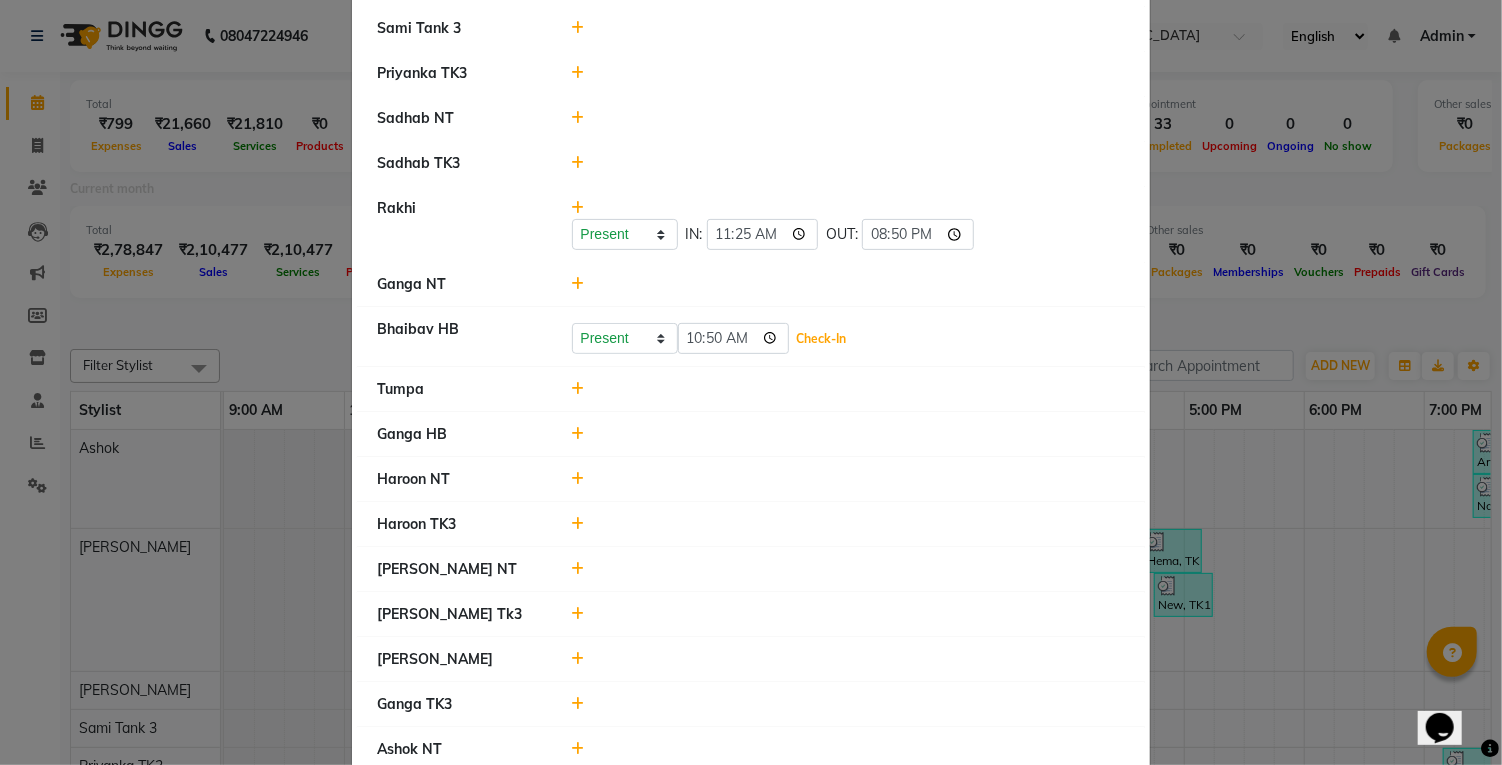 click on "Check-In" 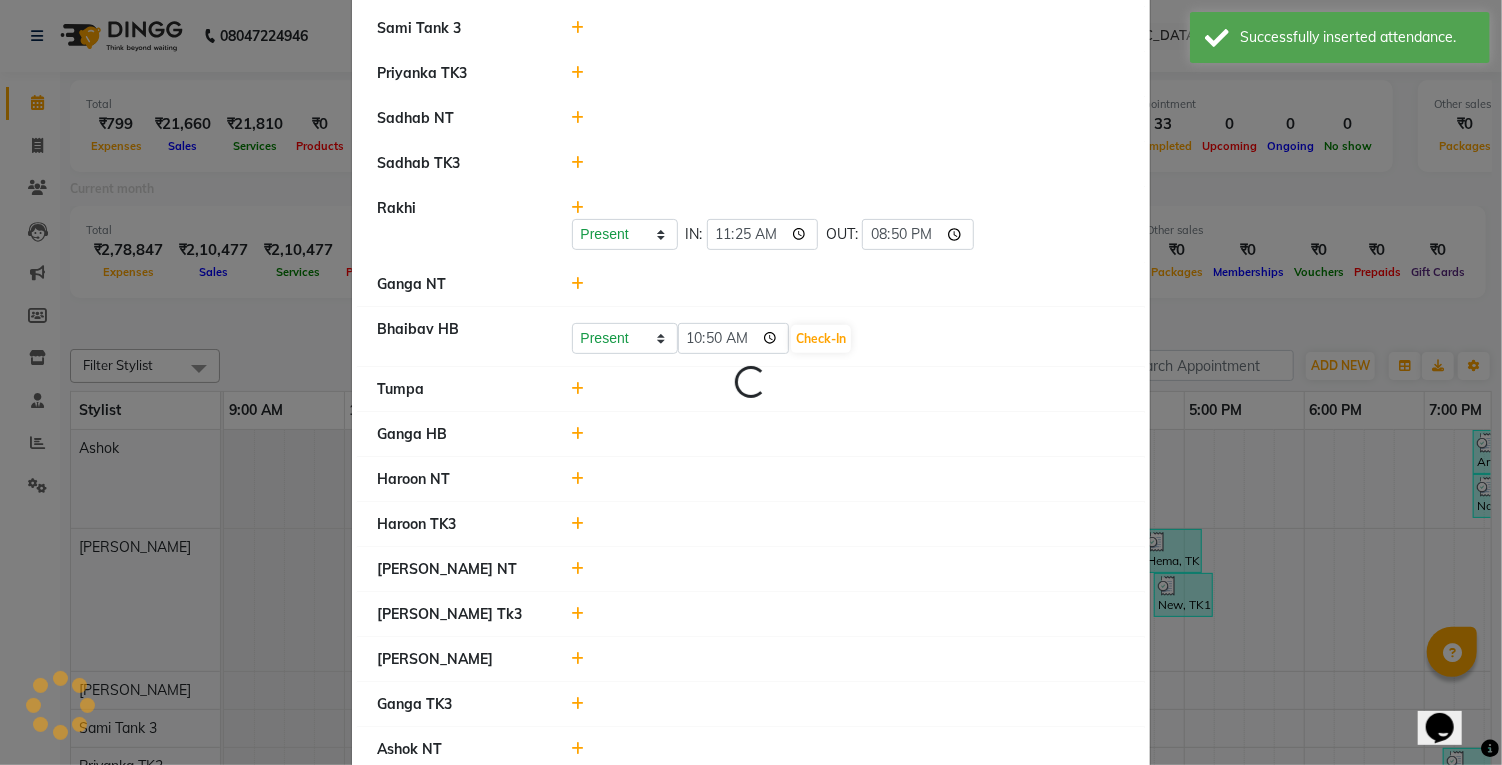 select on "L" 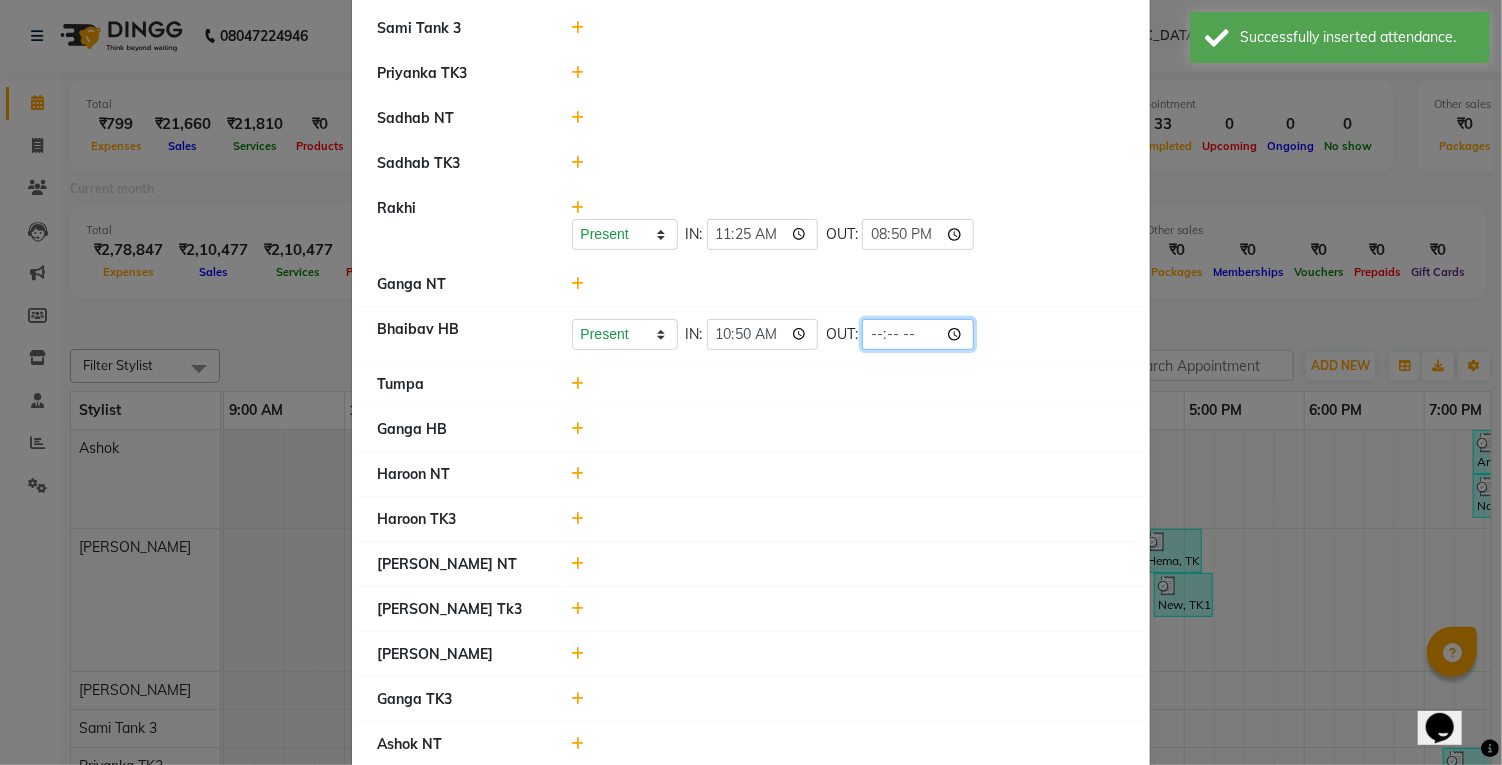 click 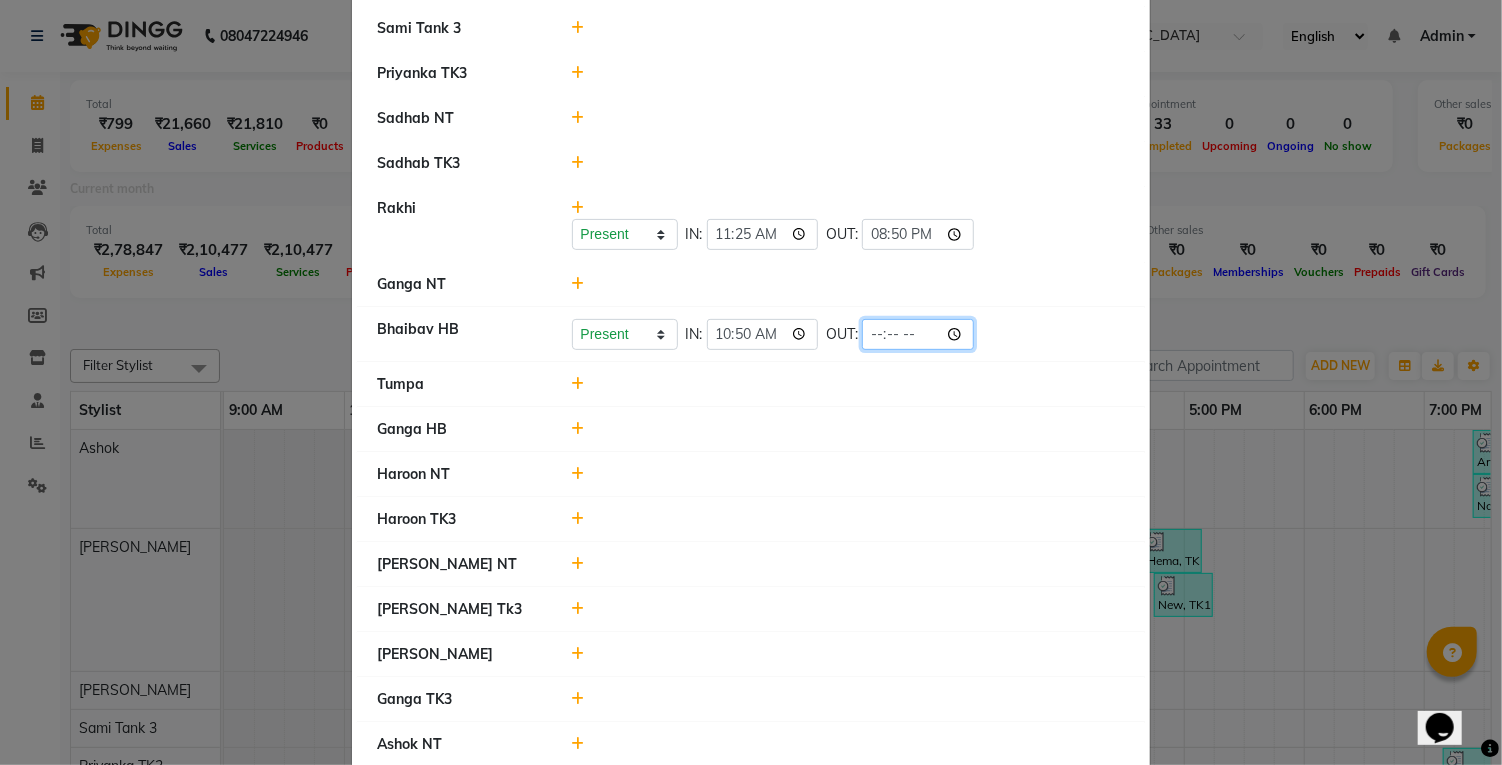 type on "20:54" 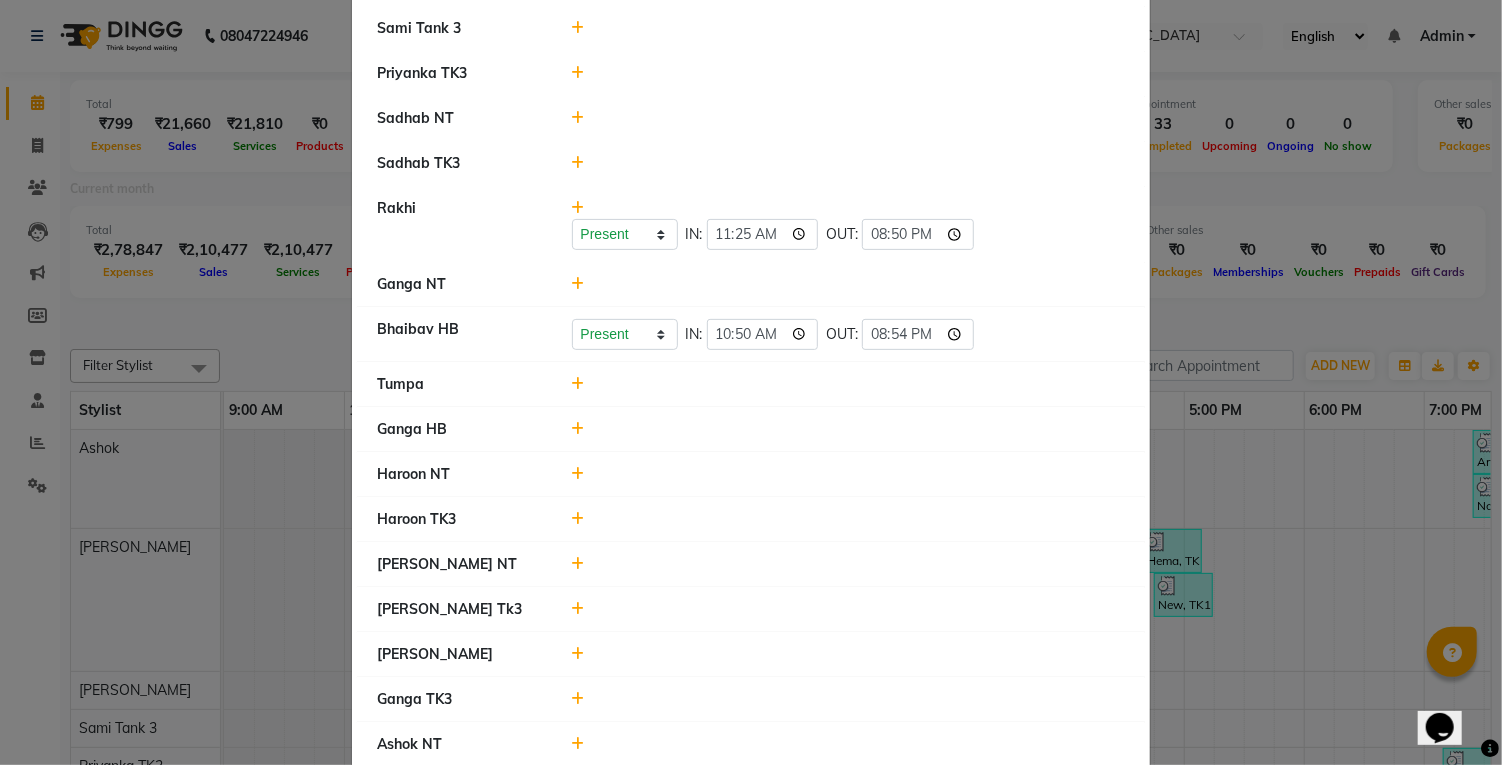 click on "Ganga NT" 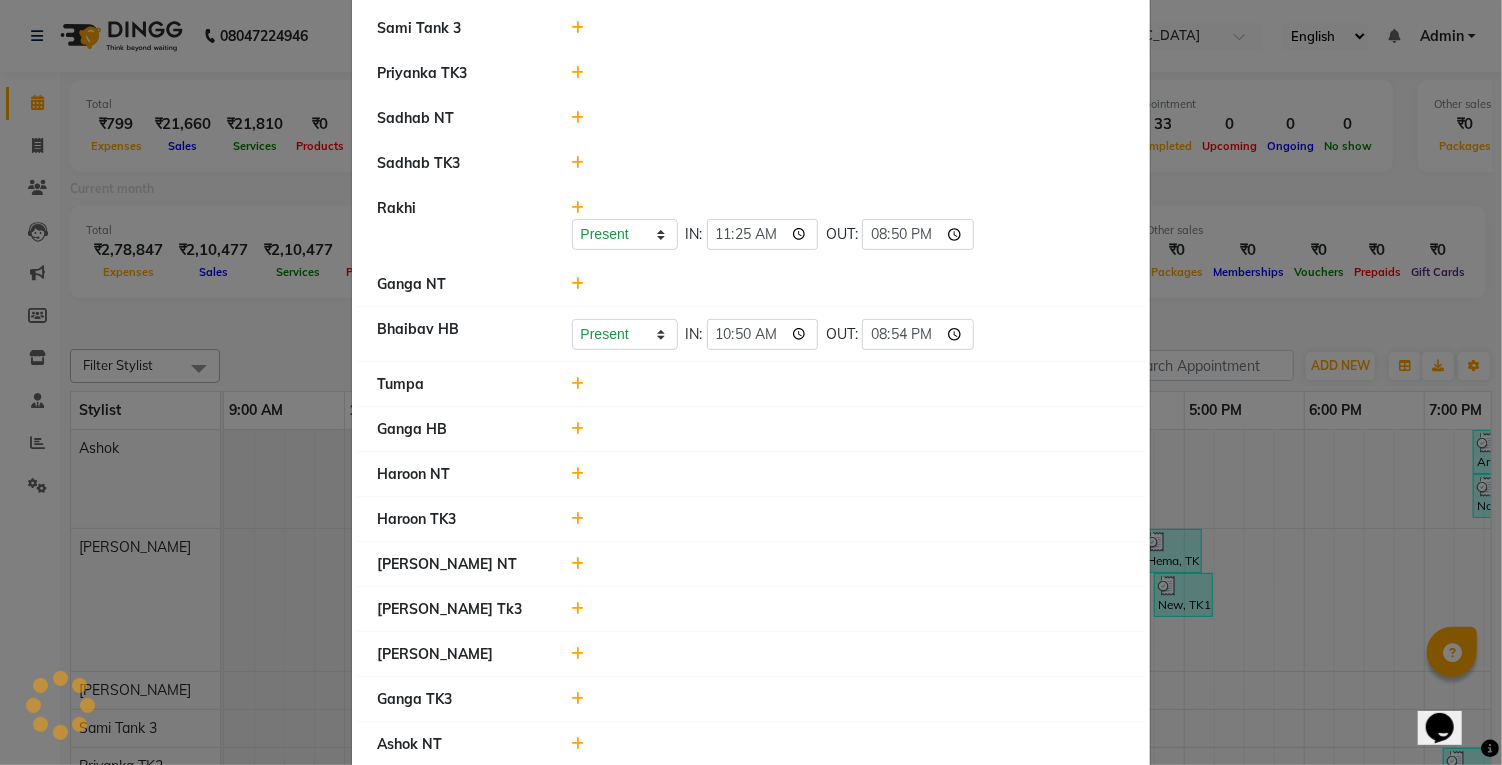 click on "Ganga HB" 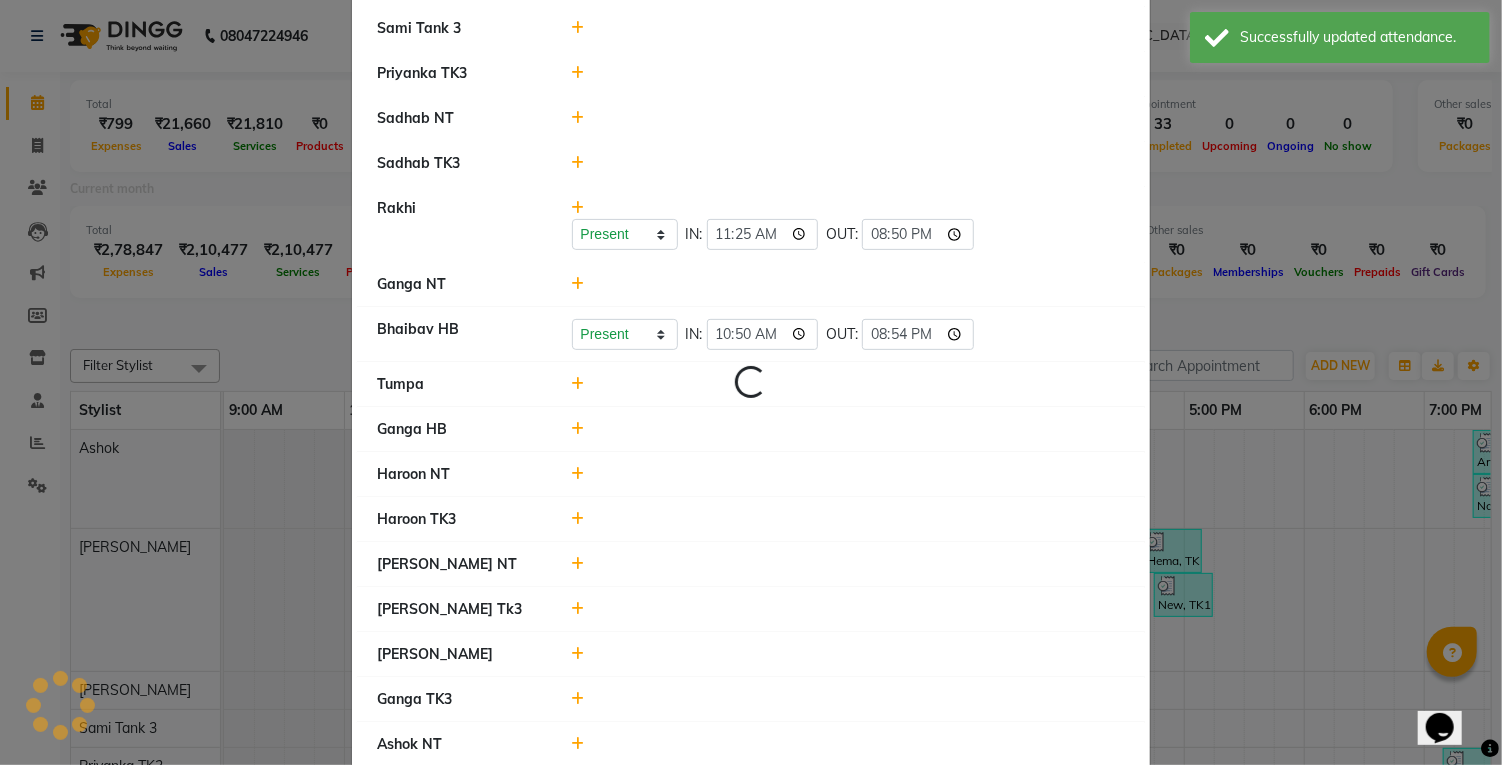 select on "L" 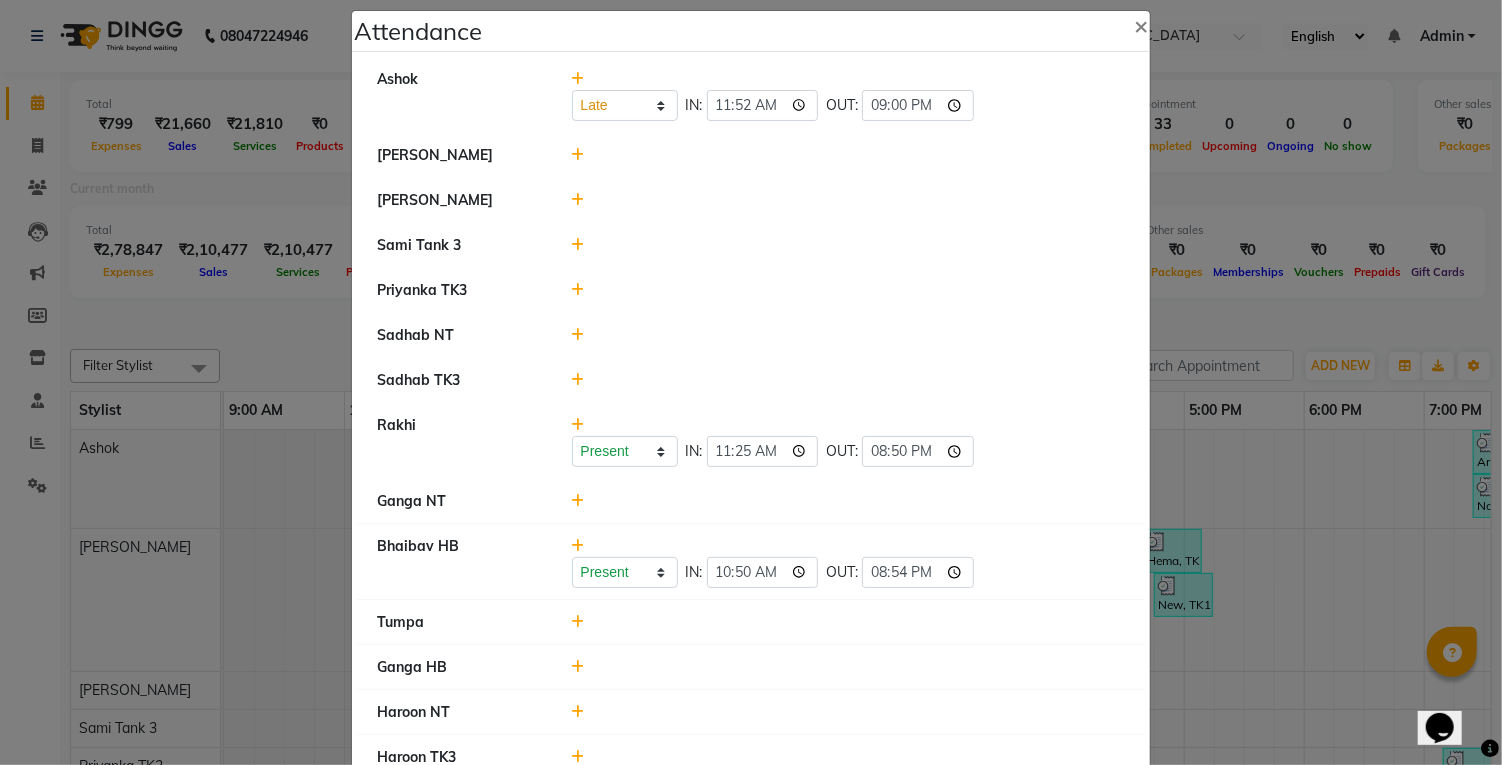 scroll, scrollTop: 0, scrollLeft: 0, axis: both 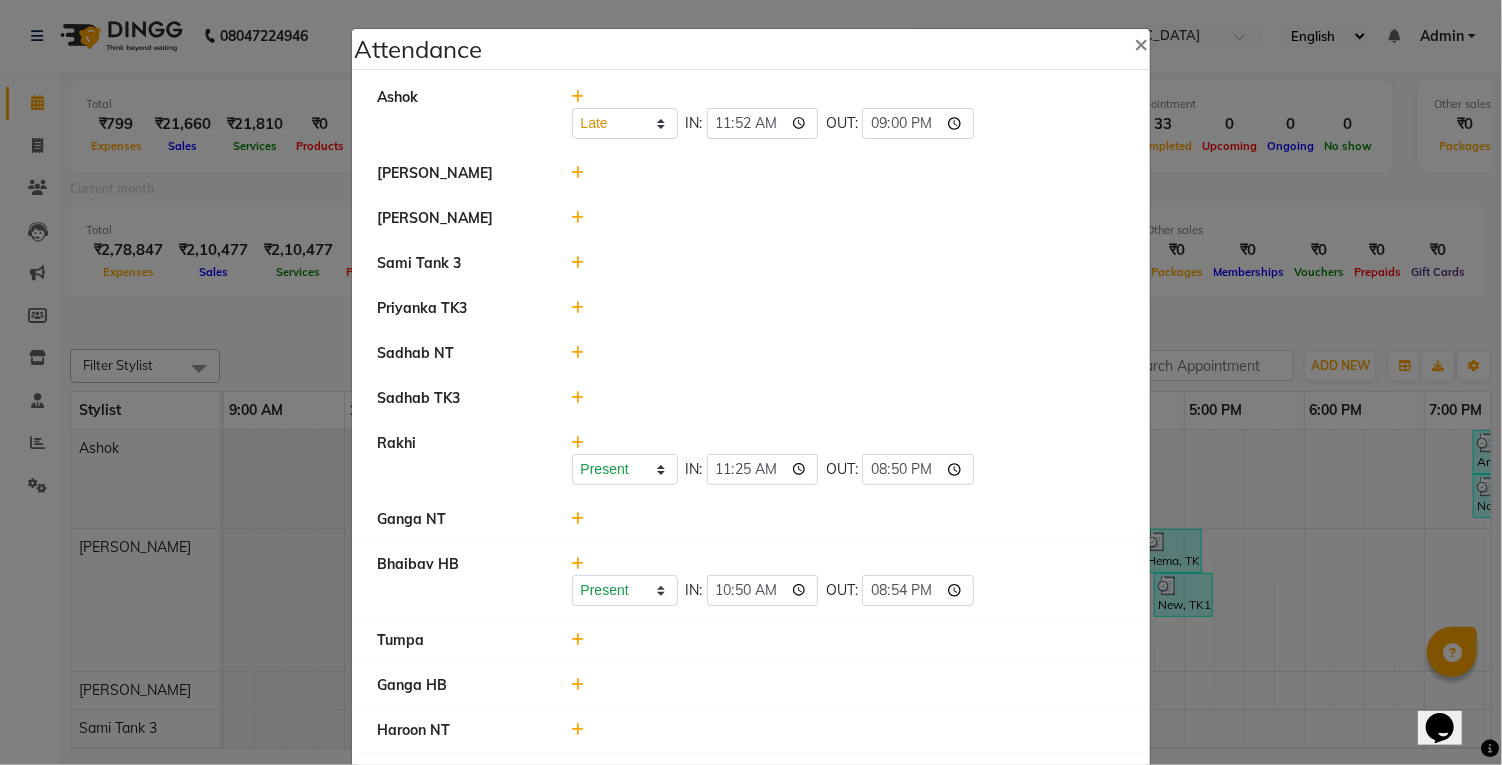 click 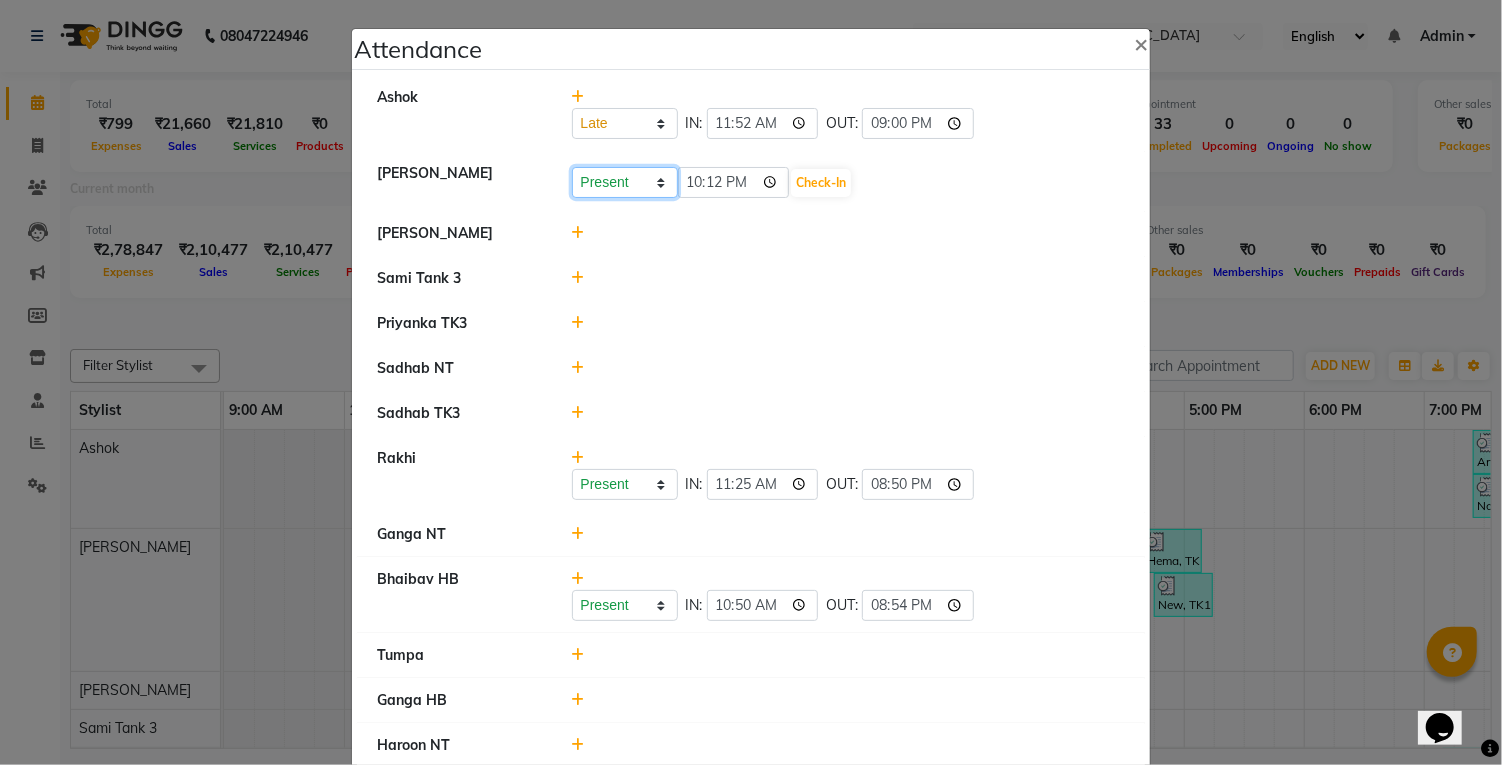click on "Present Absent Late Half Day Weekly Off" 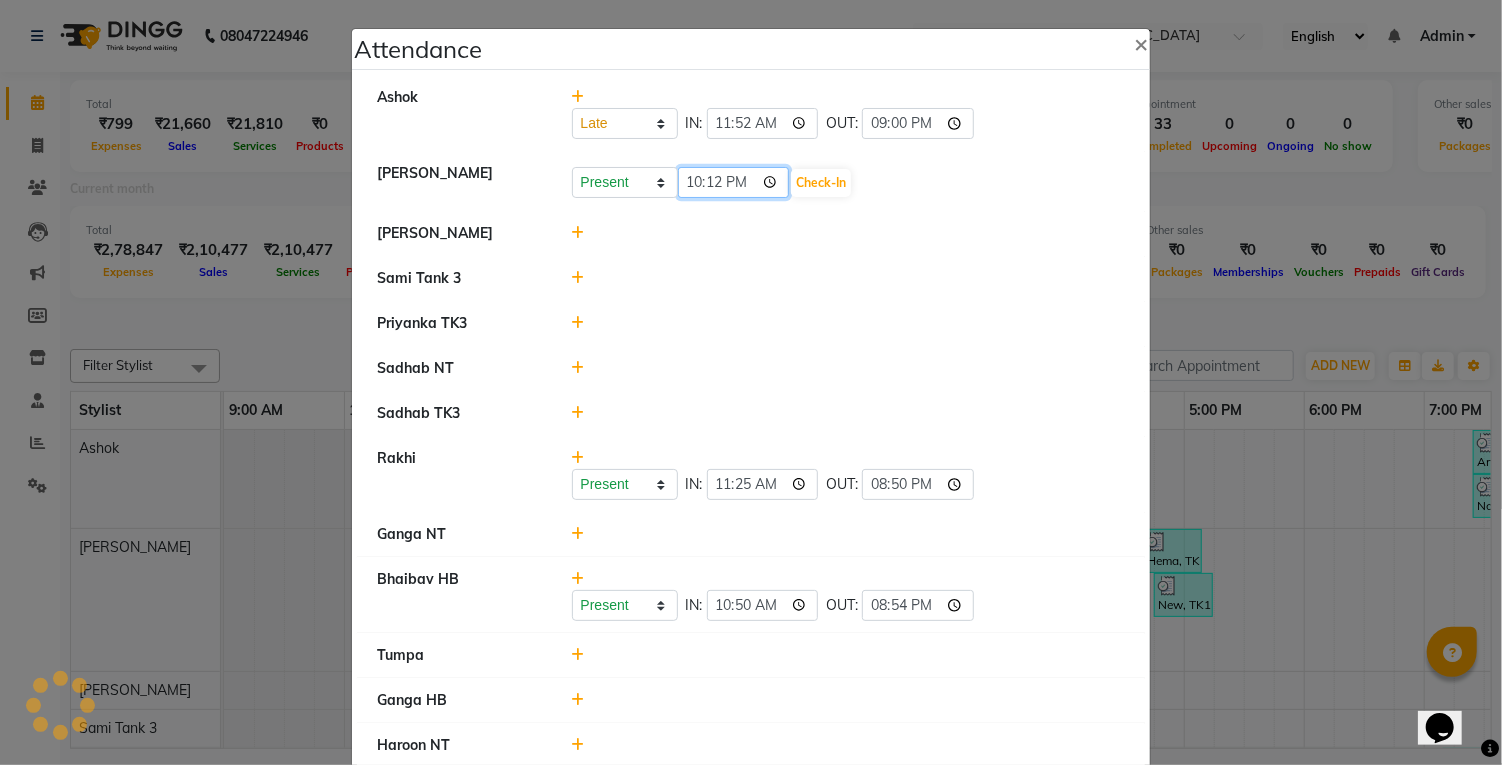 click on "22:12" 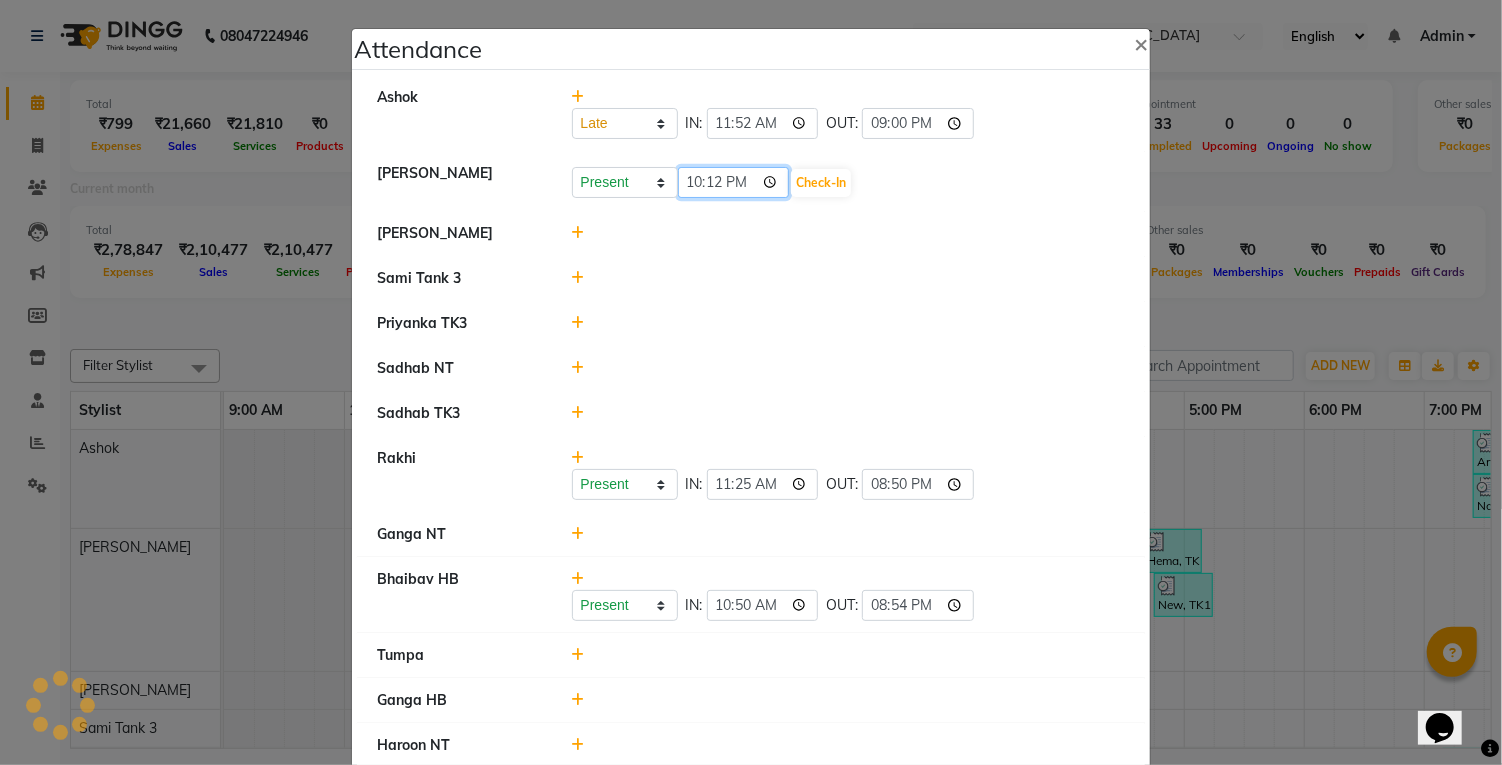 type on "10:35" 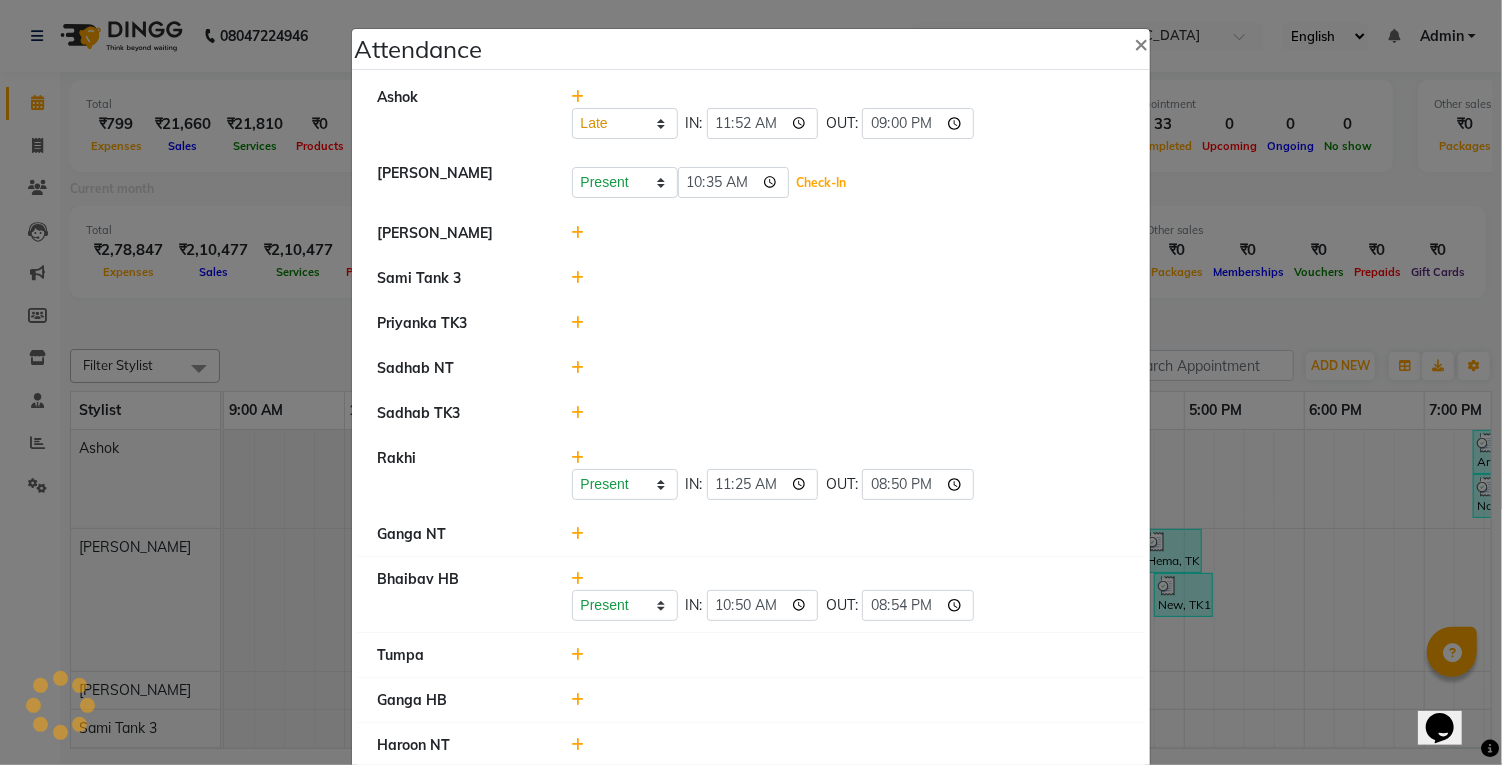 click on "Check-In" 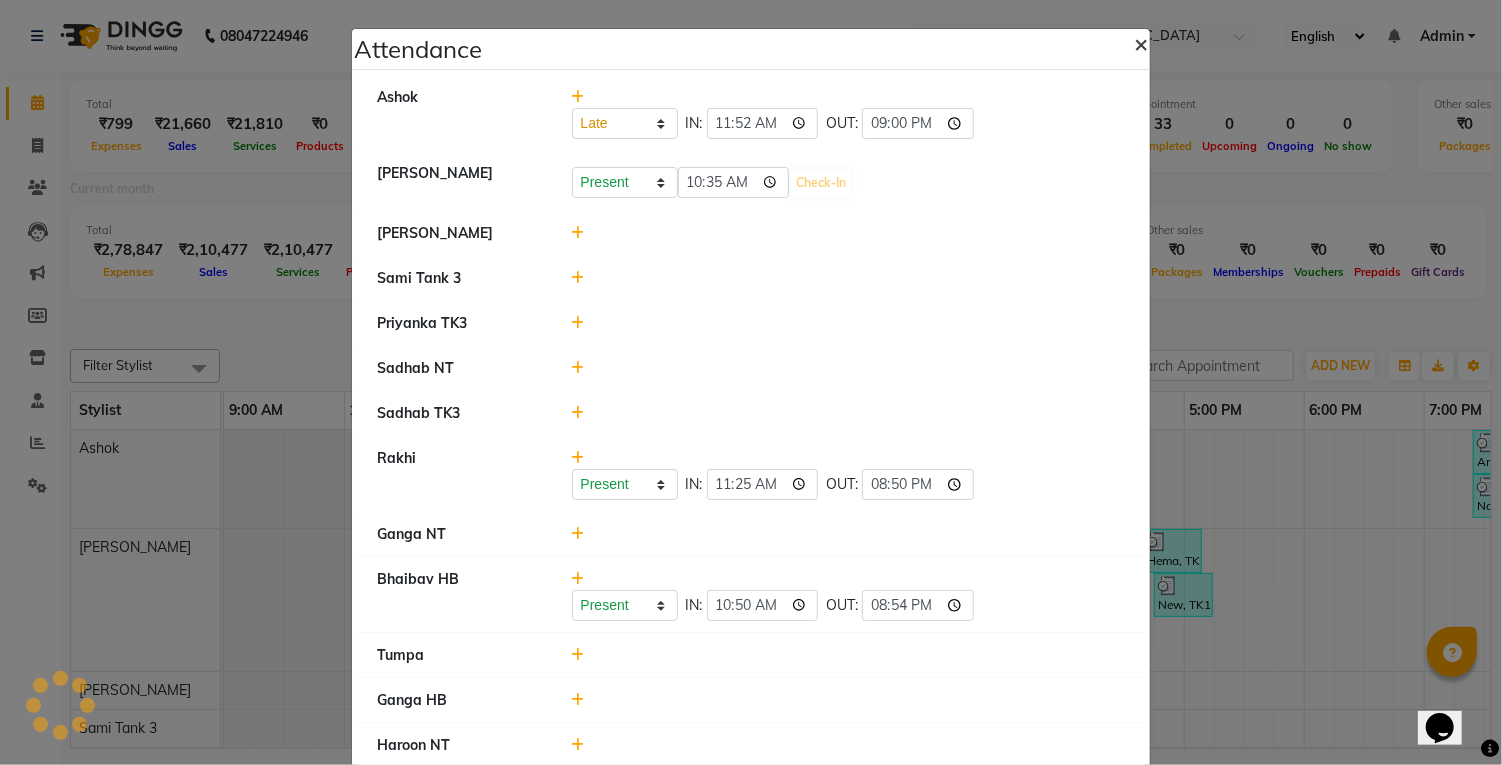 click on "×" 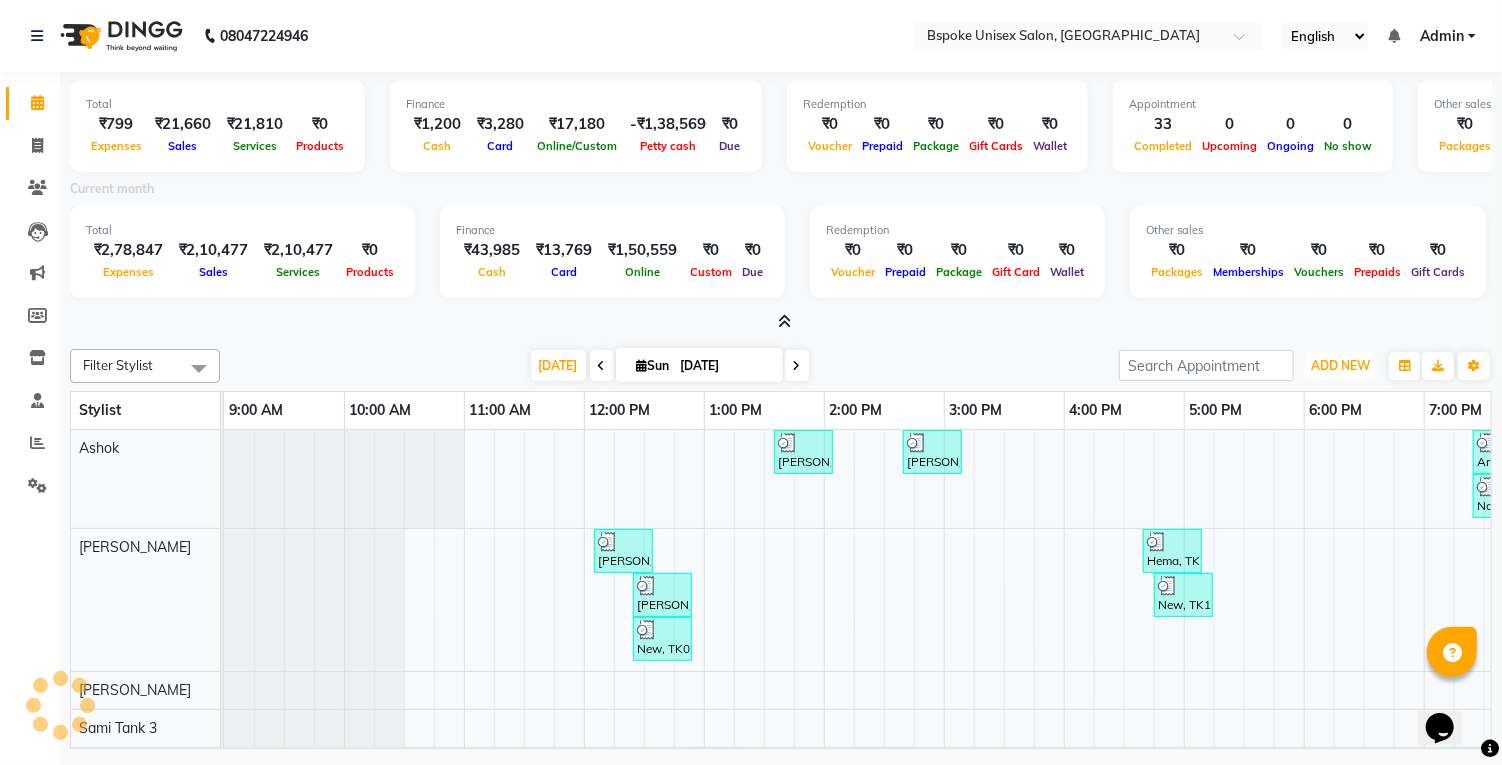 click on "ADD NEW" at bounding box center [1340, 365] 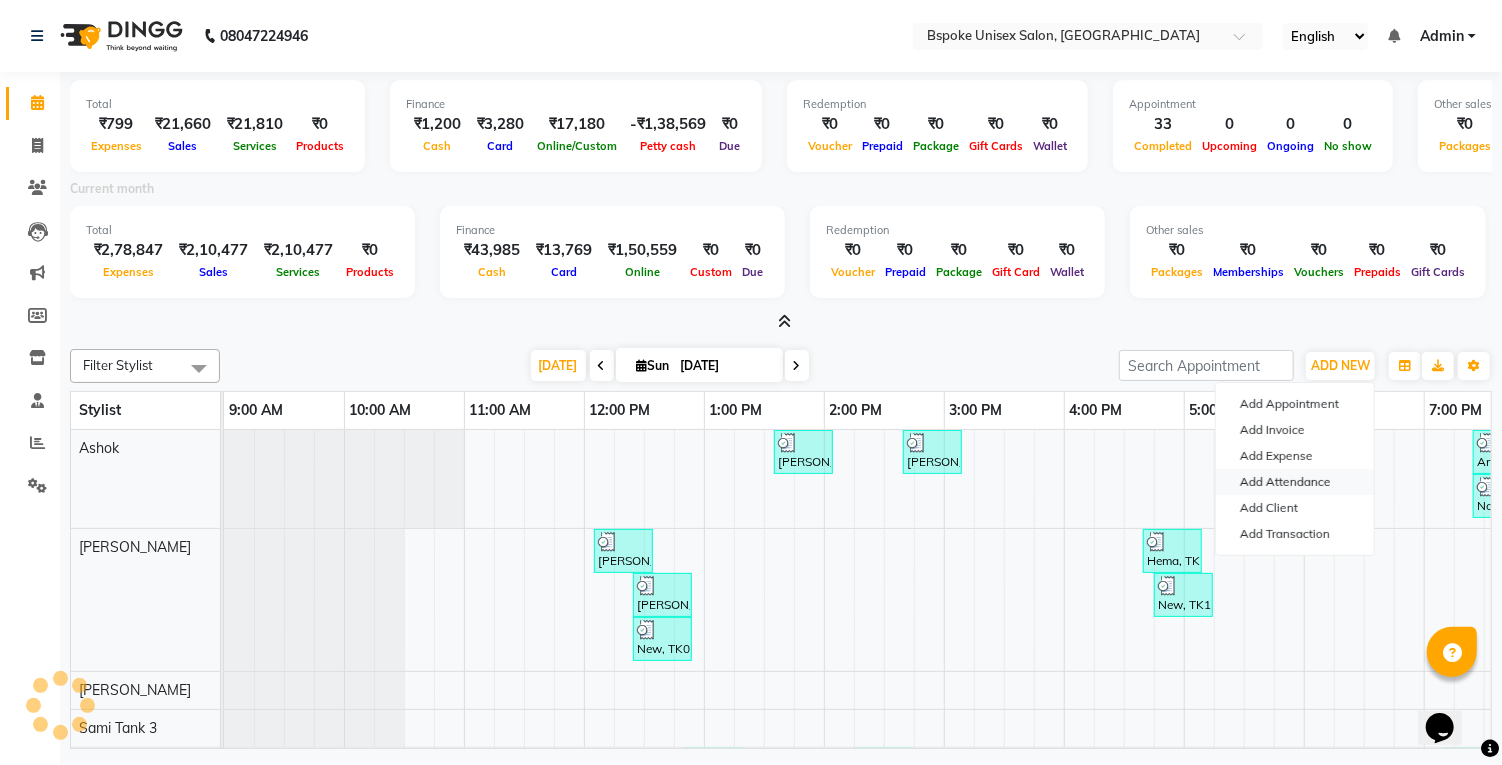 click on "Add Attendance" at bounding box center (1295, 482) 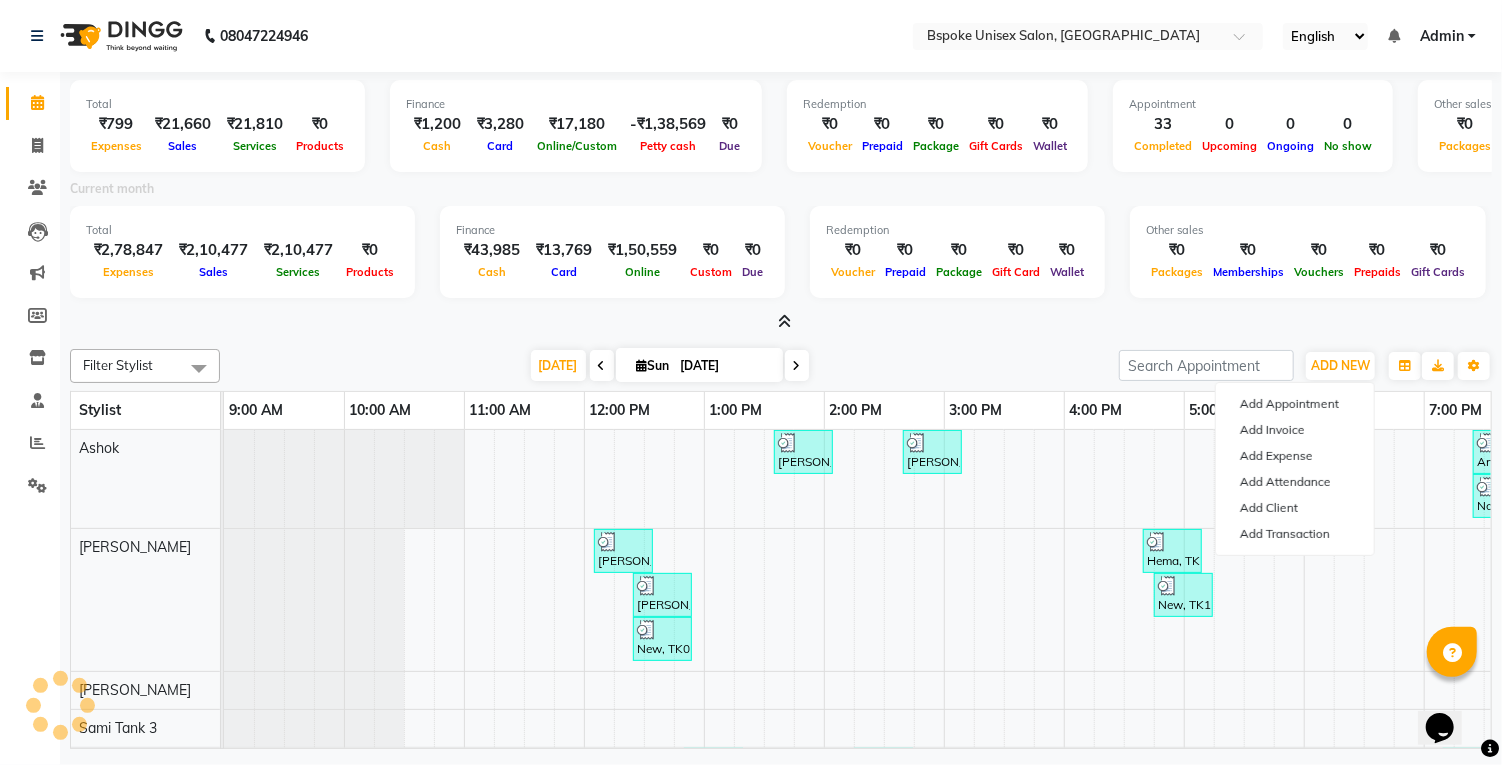 select on "L" 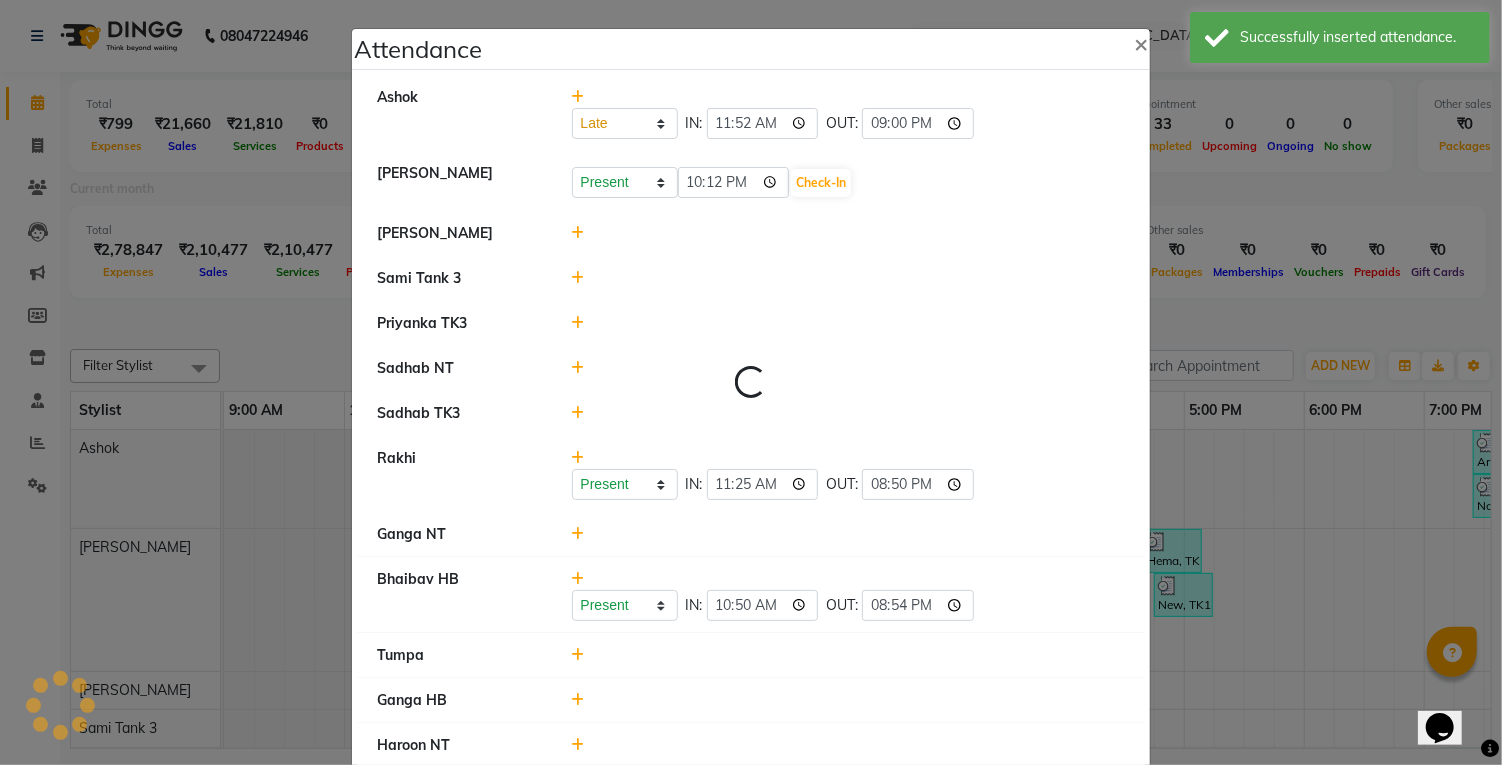 select on "L" 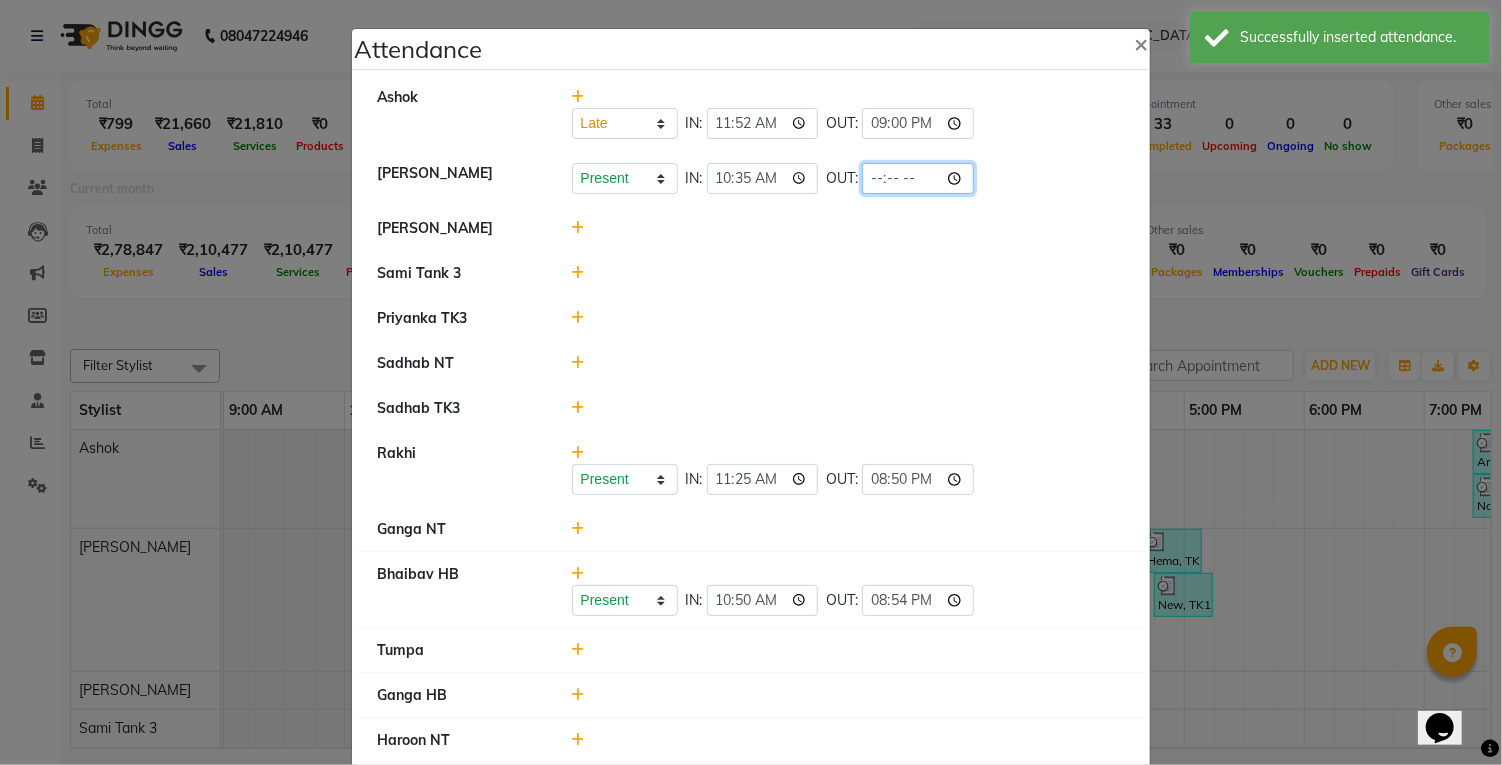click 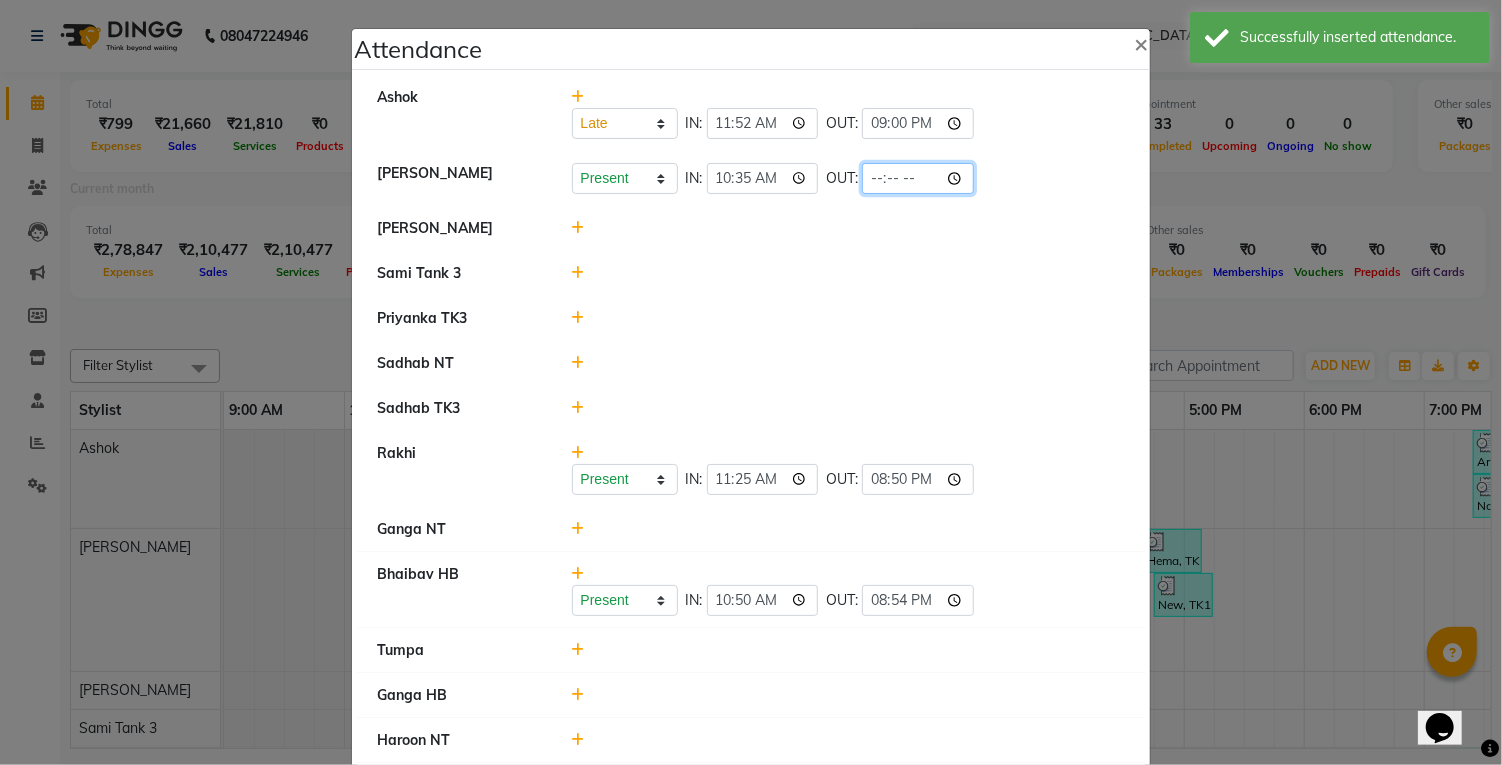 type on "21:00" 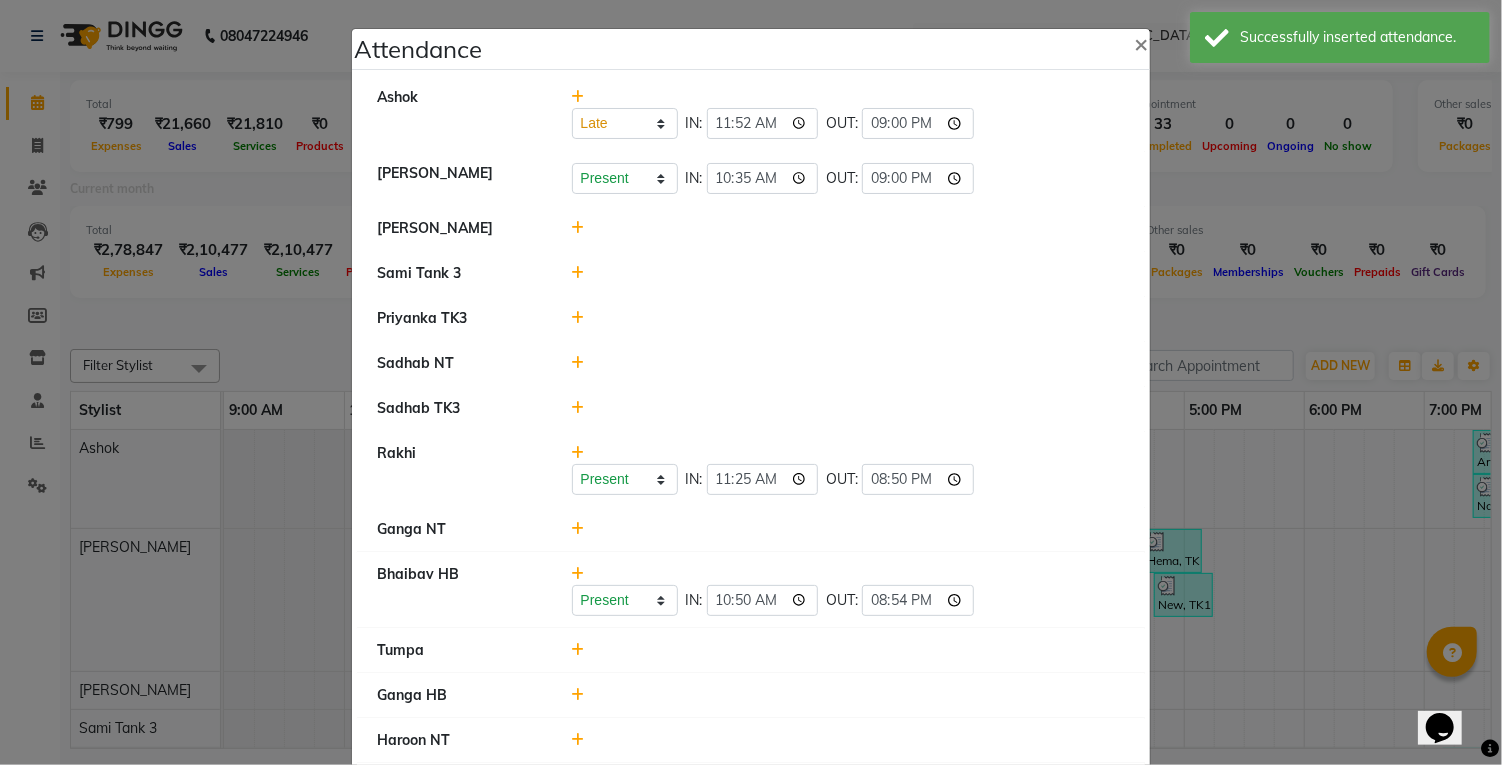 click on "Sami Tank 3" 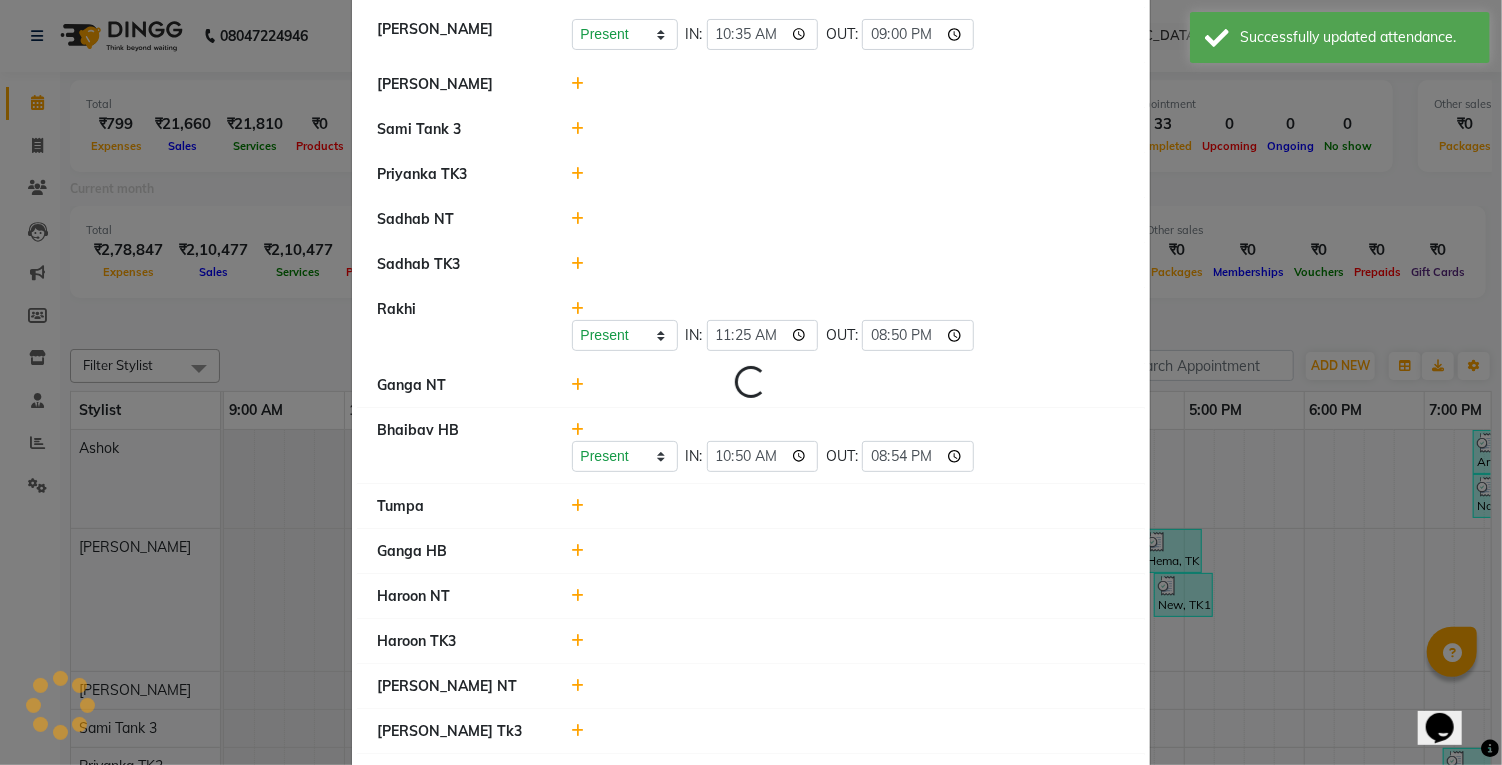 scroll, scrollTop: 153, scrollLeft: 0, axis: vertical 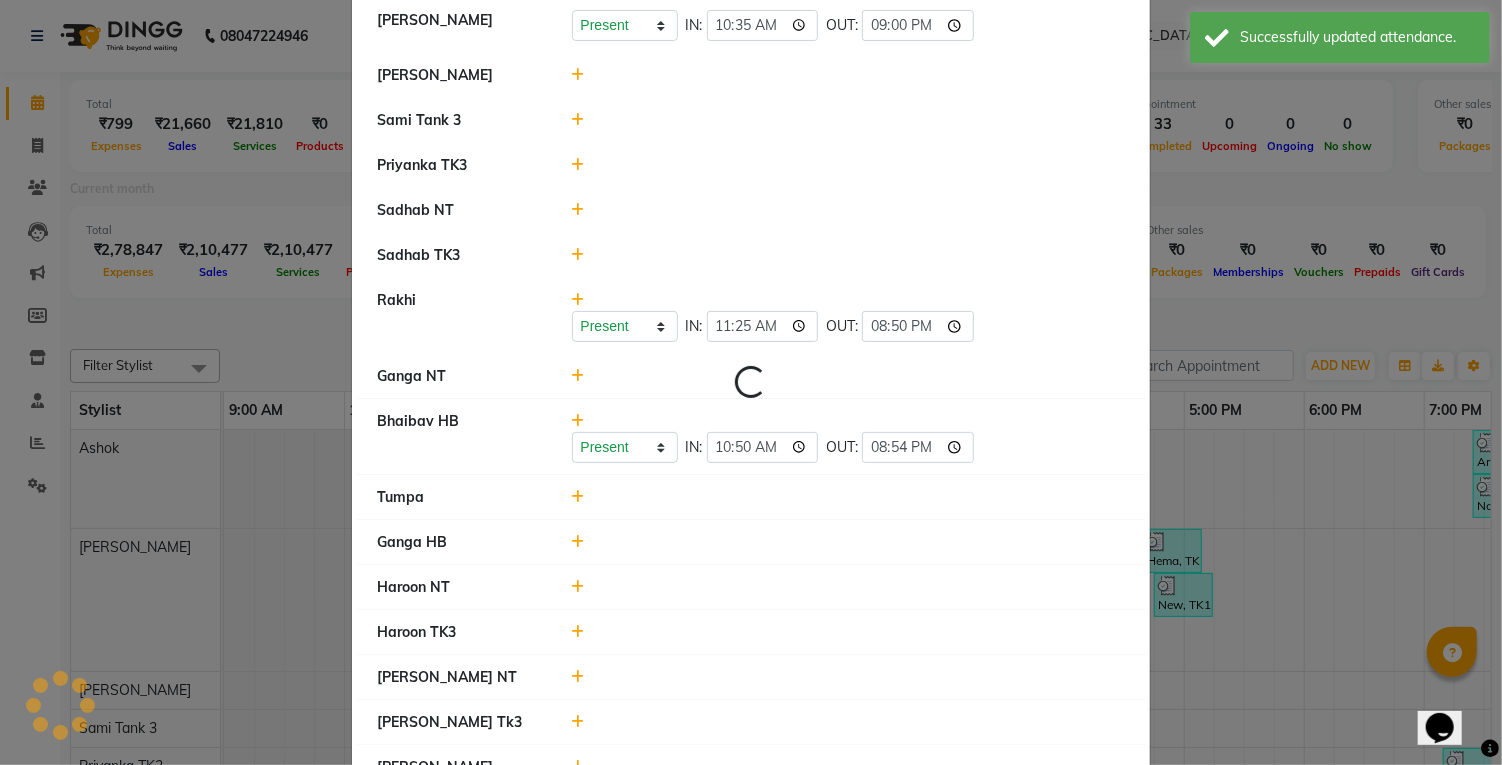 click 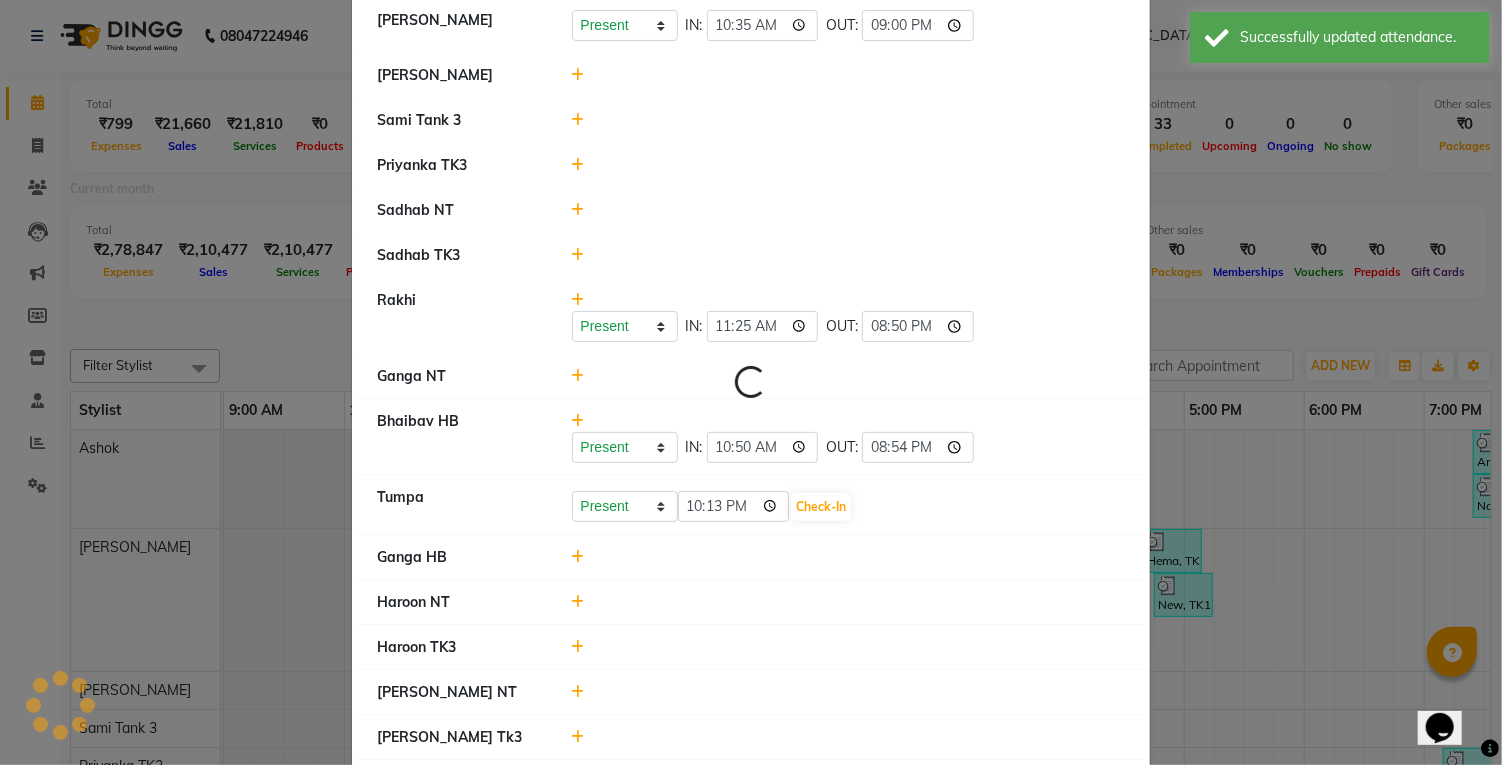 select on "L" 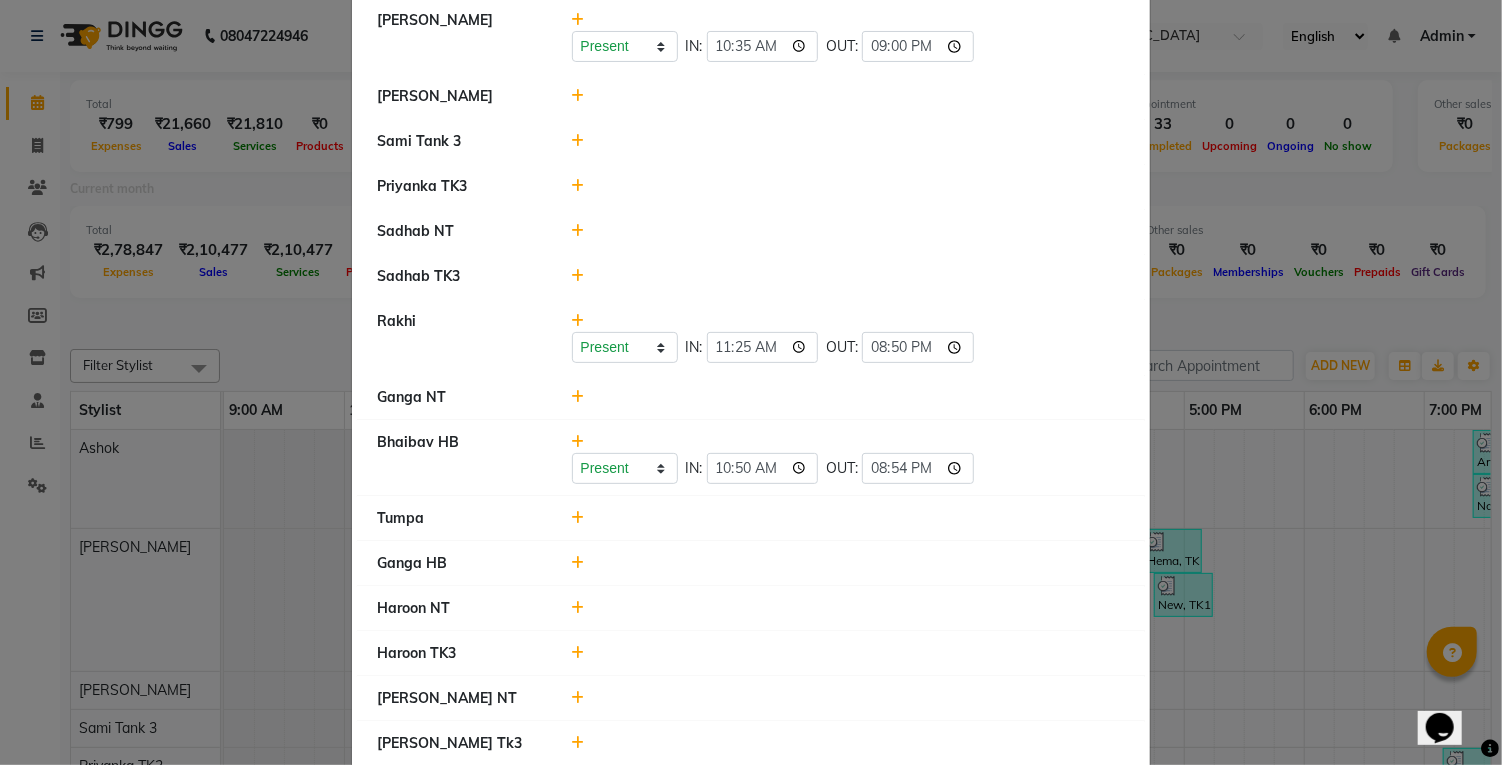 click 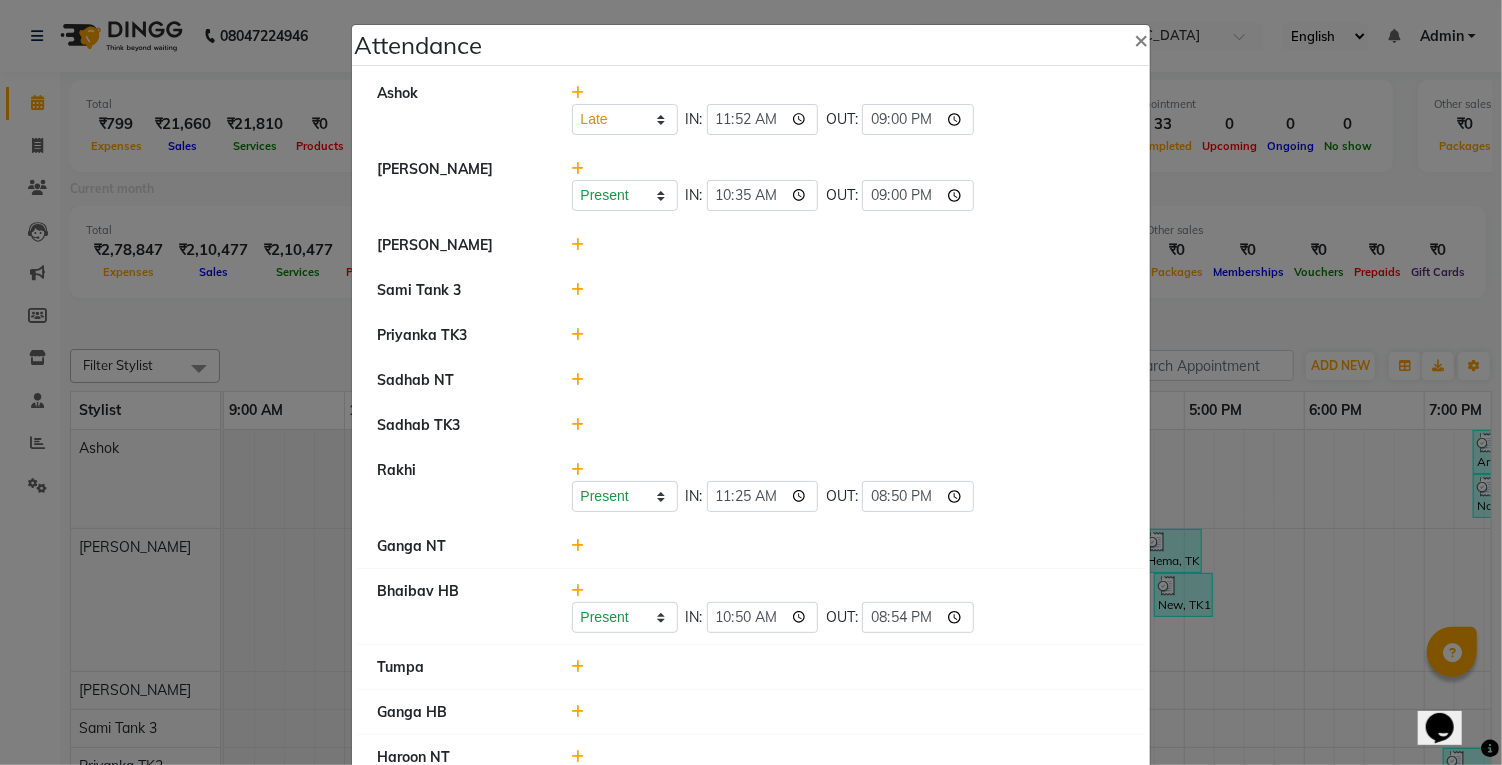 scroll, scrollTop: 0, scrollLeft: 0, axis: both 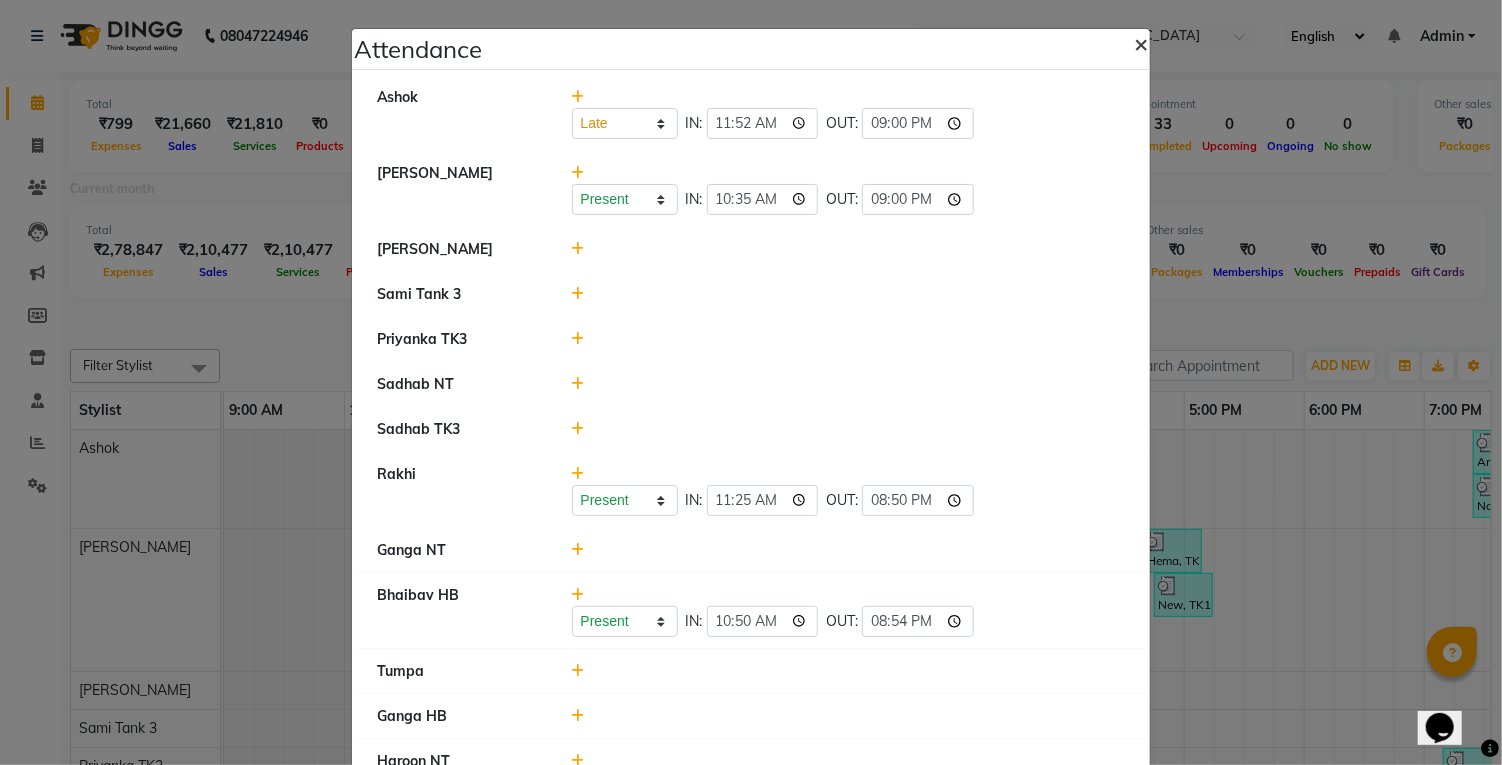 click on "×" 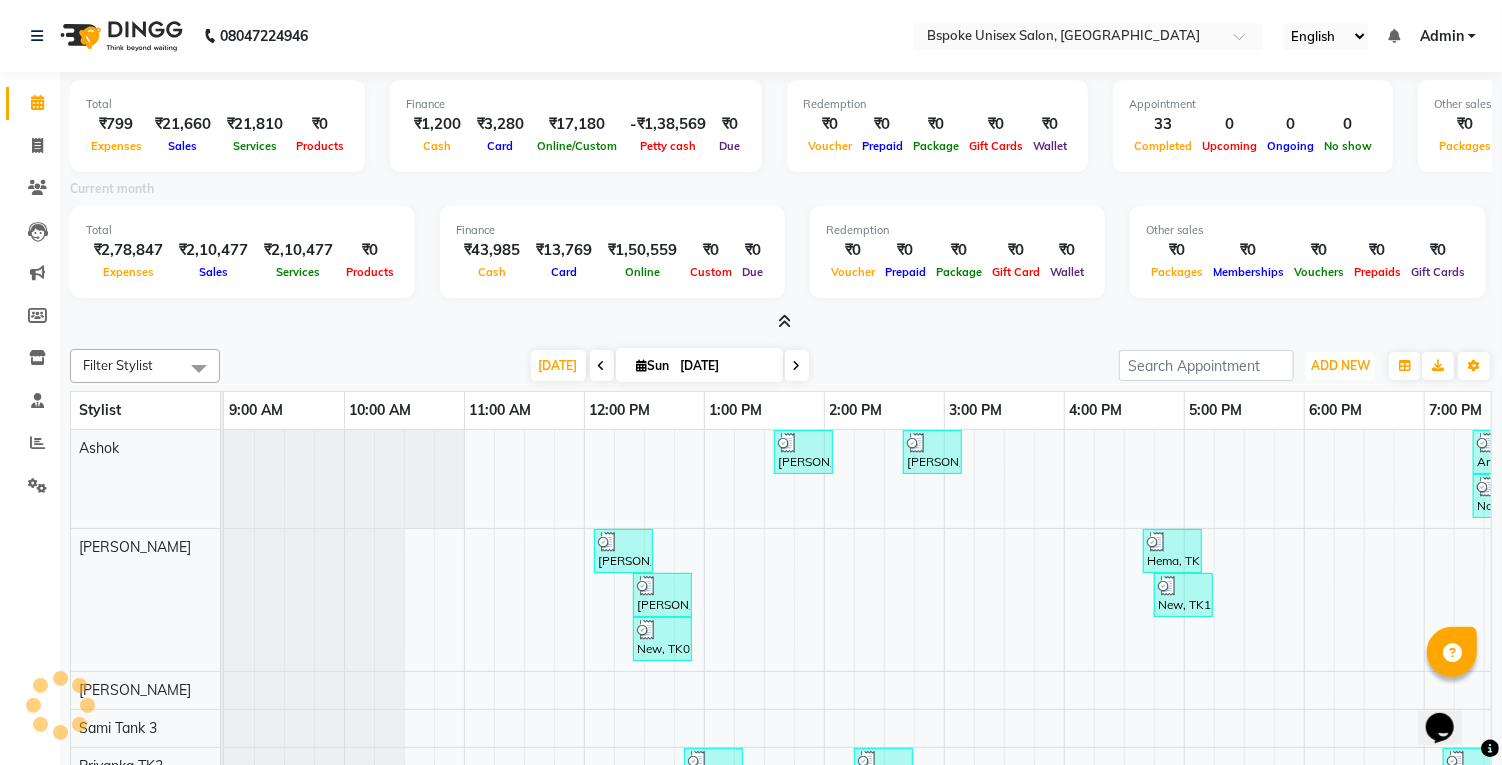 click on "ADD NEW" at bounding box center [1340, 365] 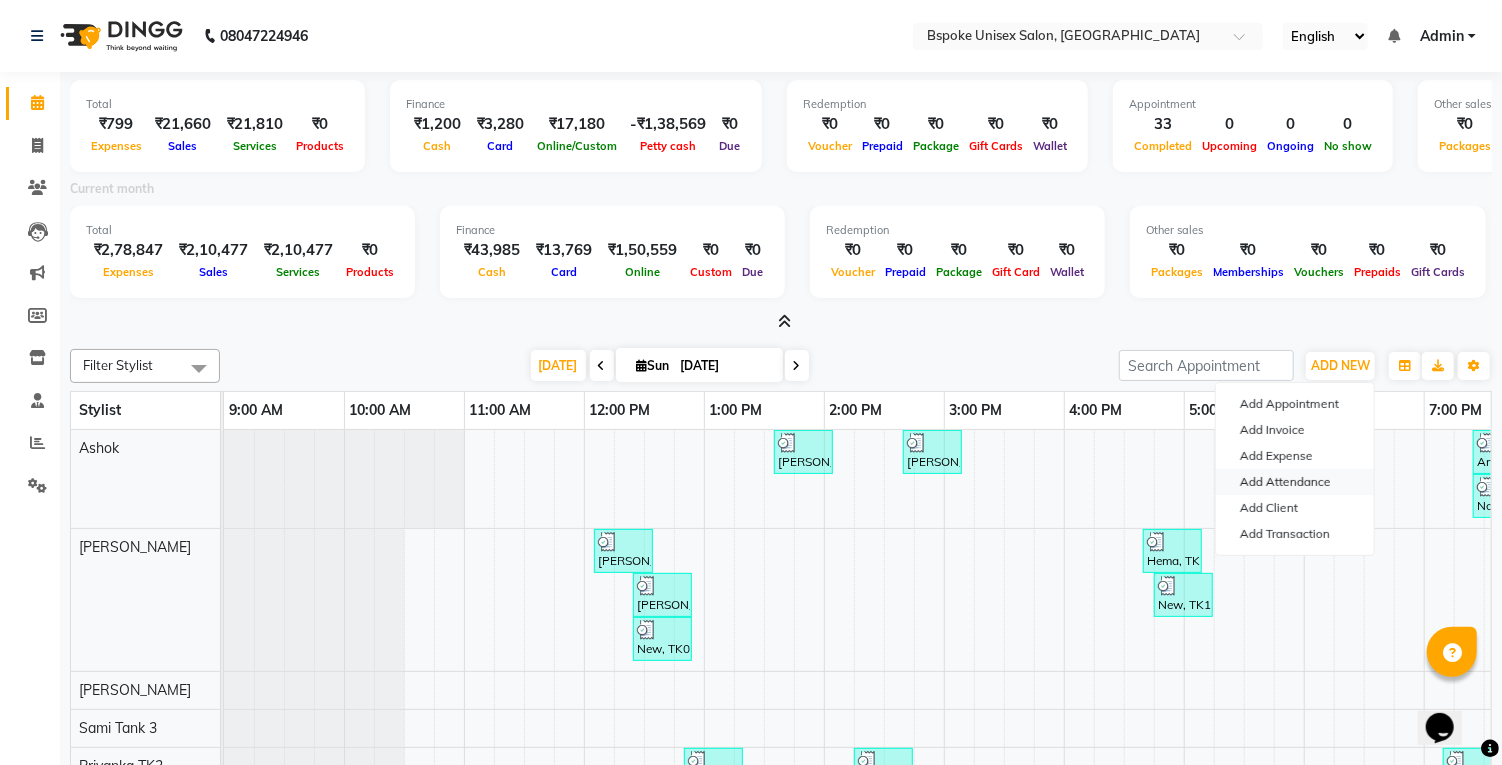 click on "Add Attendance" at bounding box center [1295, 482] 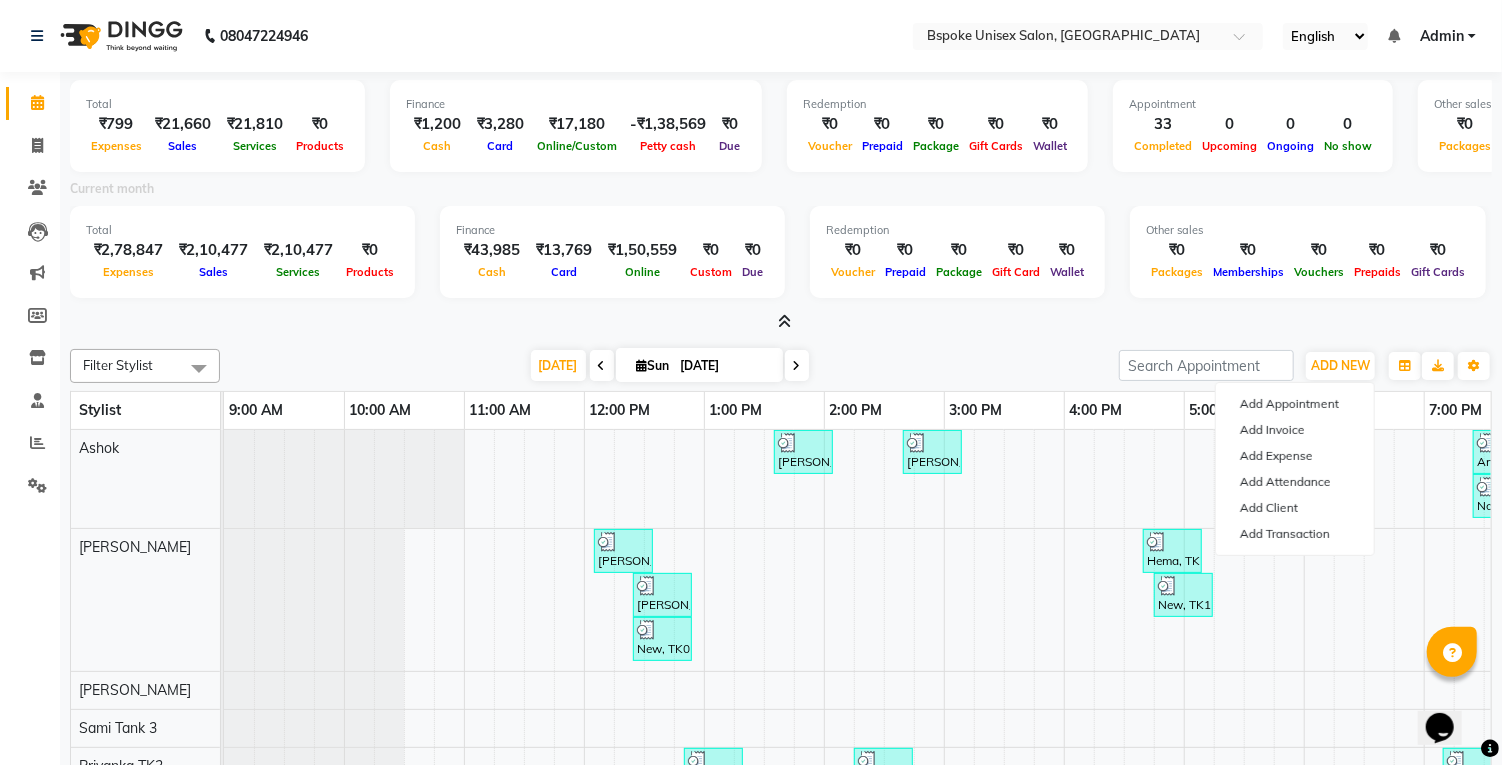 select on "L" 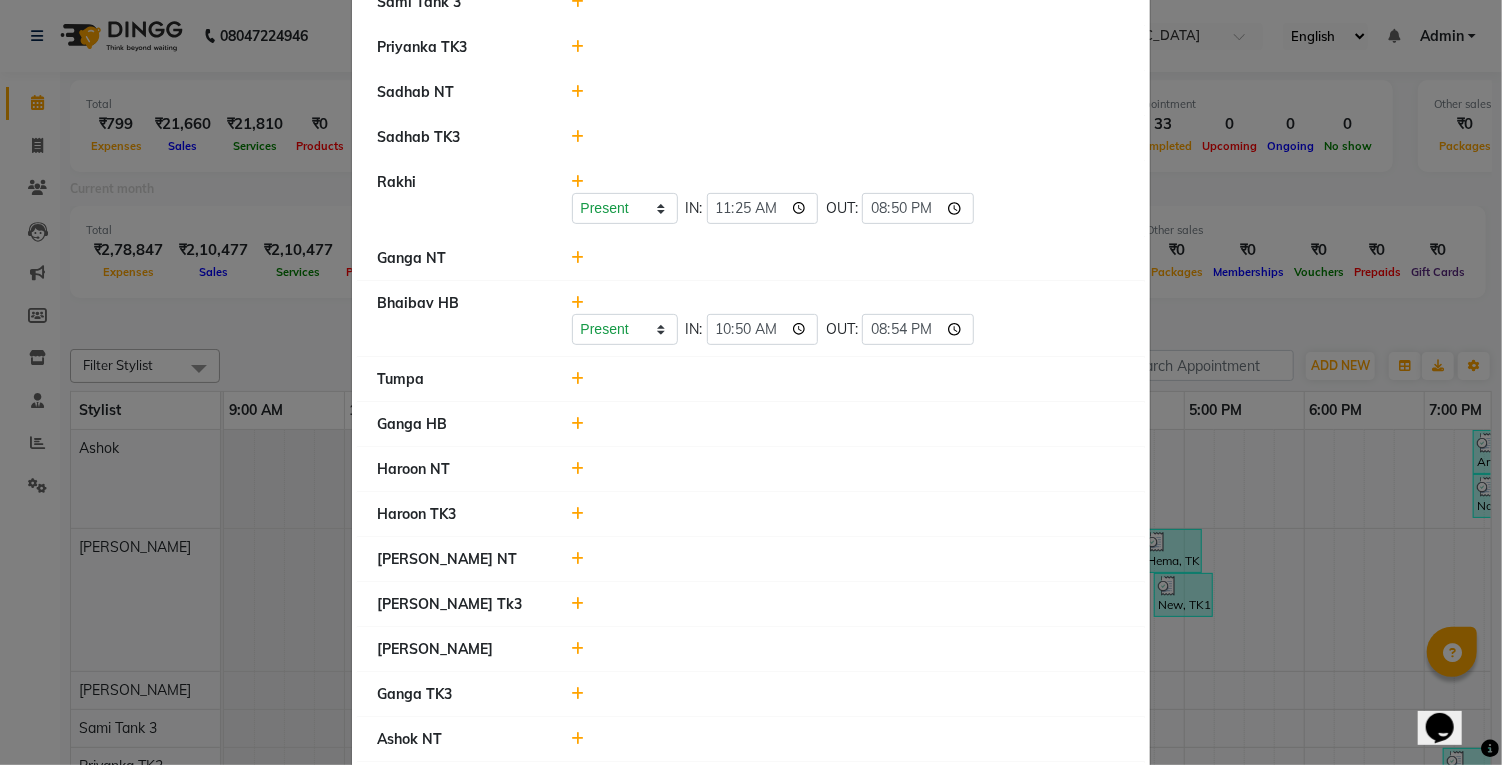 scroll, scrollTop: 298, scrollLeft: 0, axis: vertical 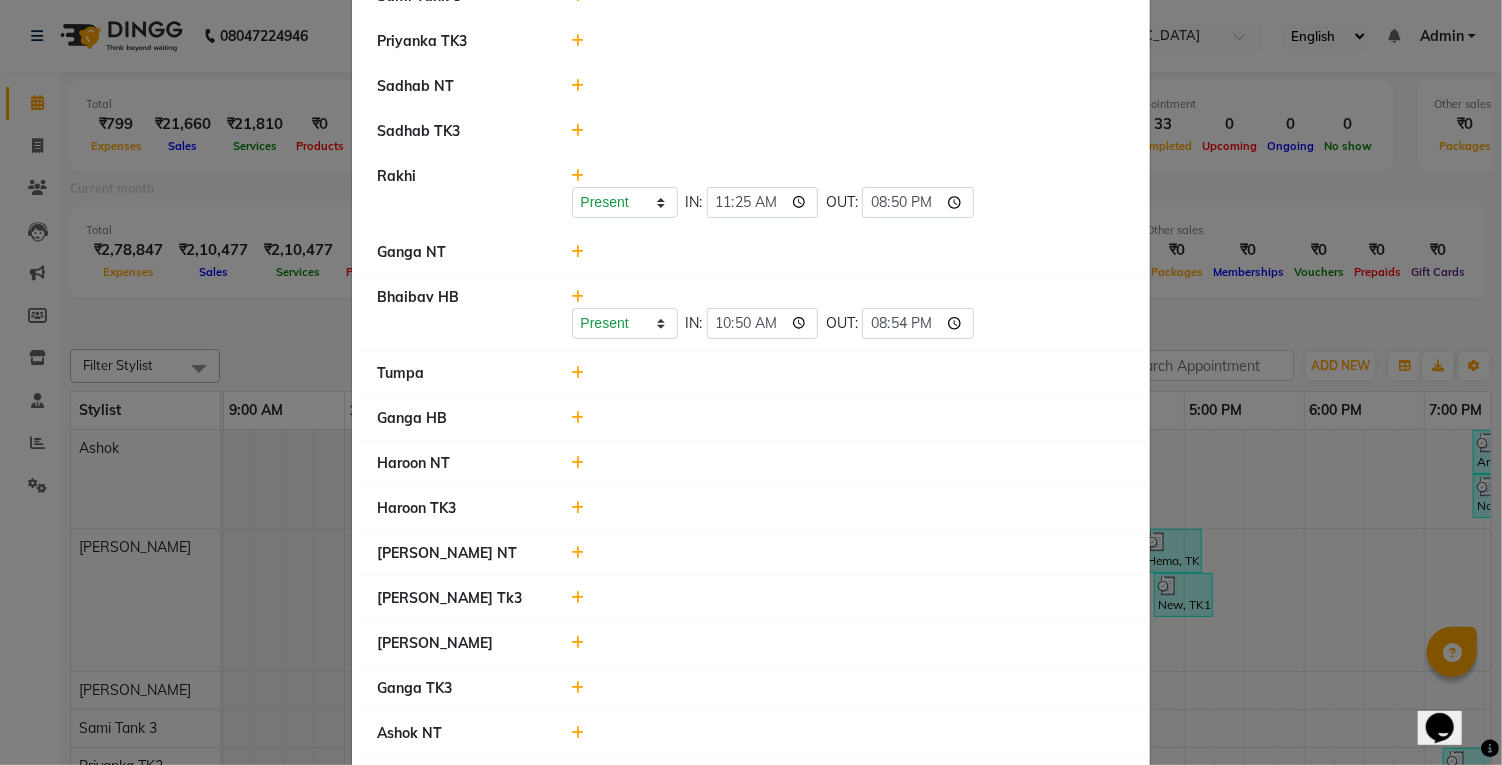 click 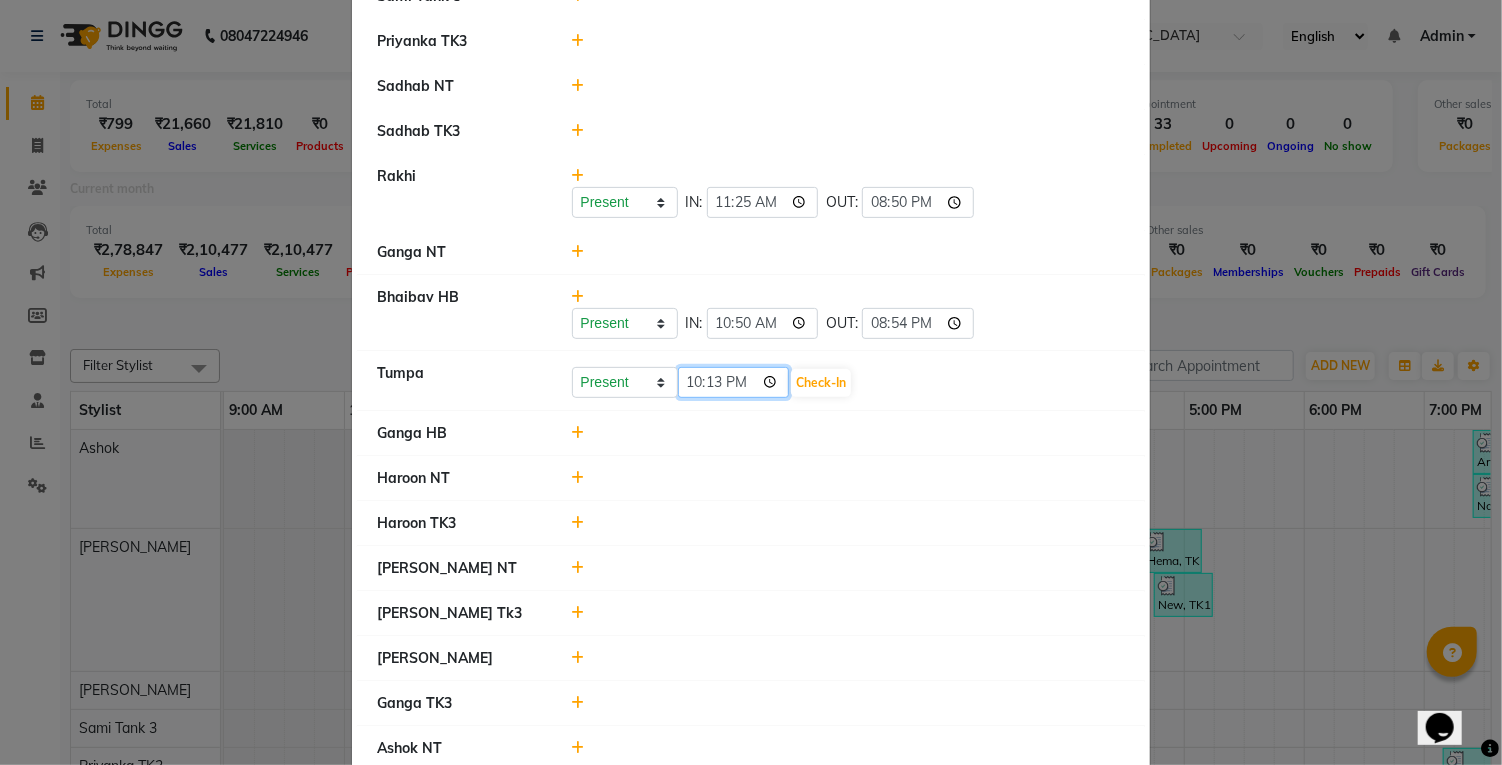 click on "22:13" 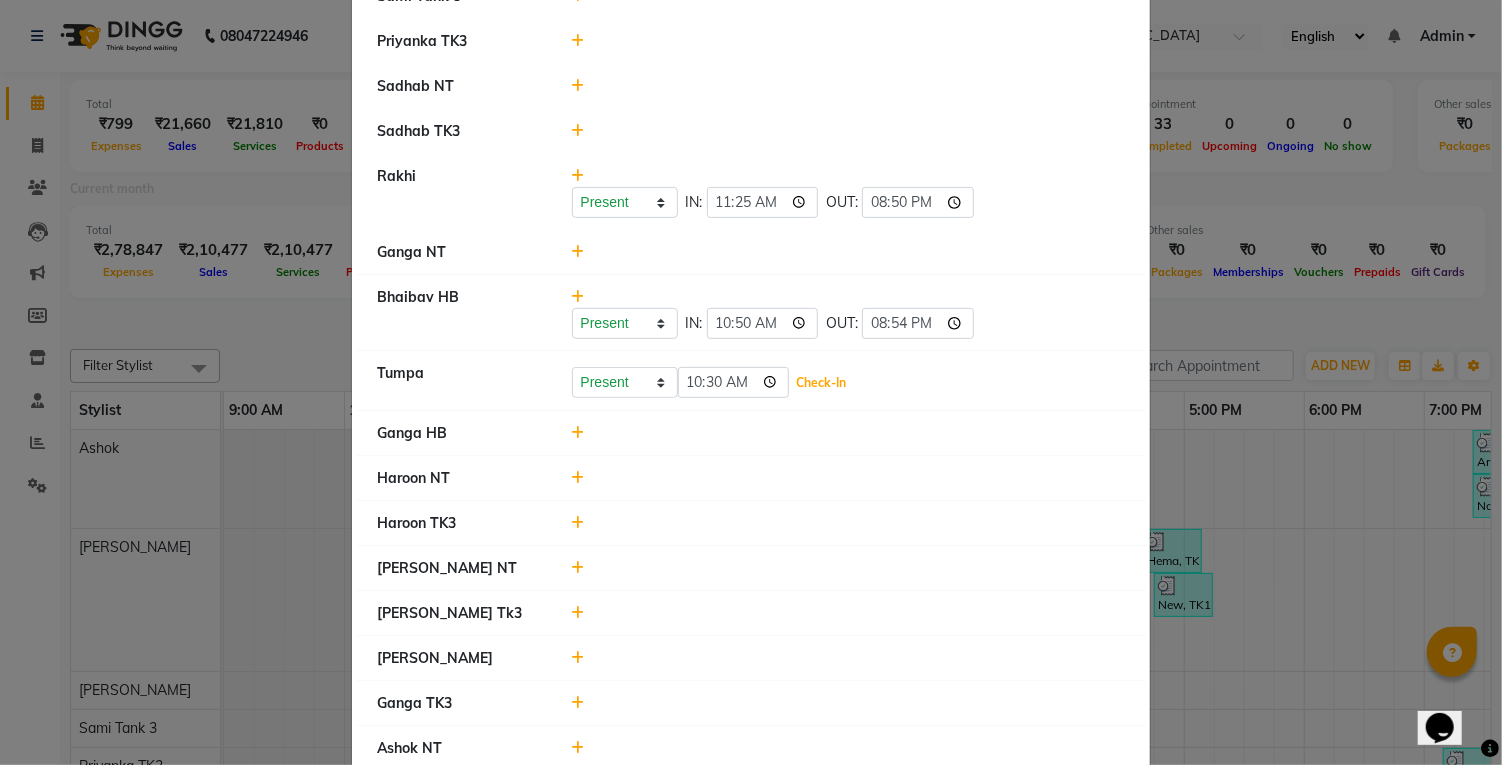 click on "Check-In" 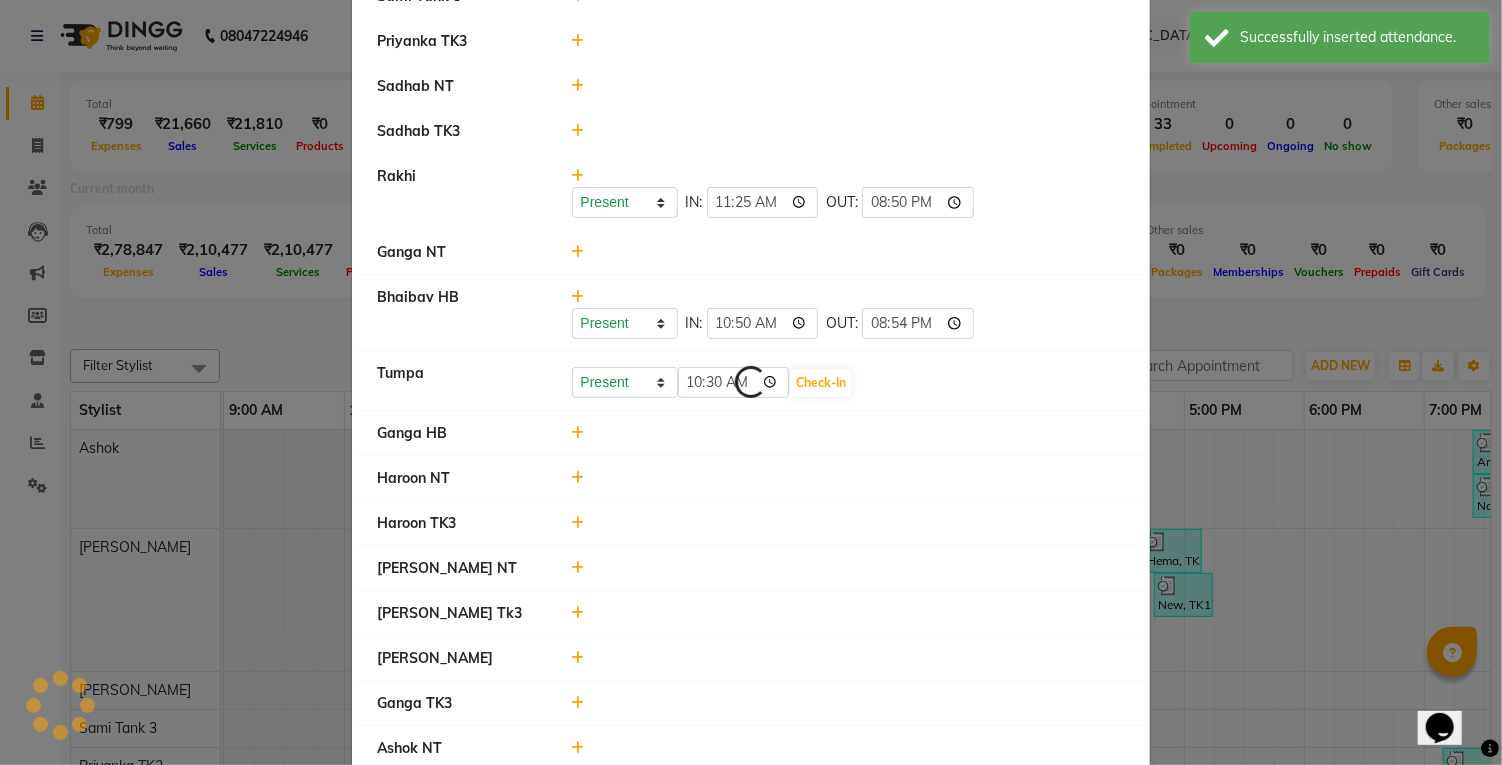 select on "L" 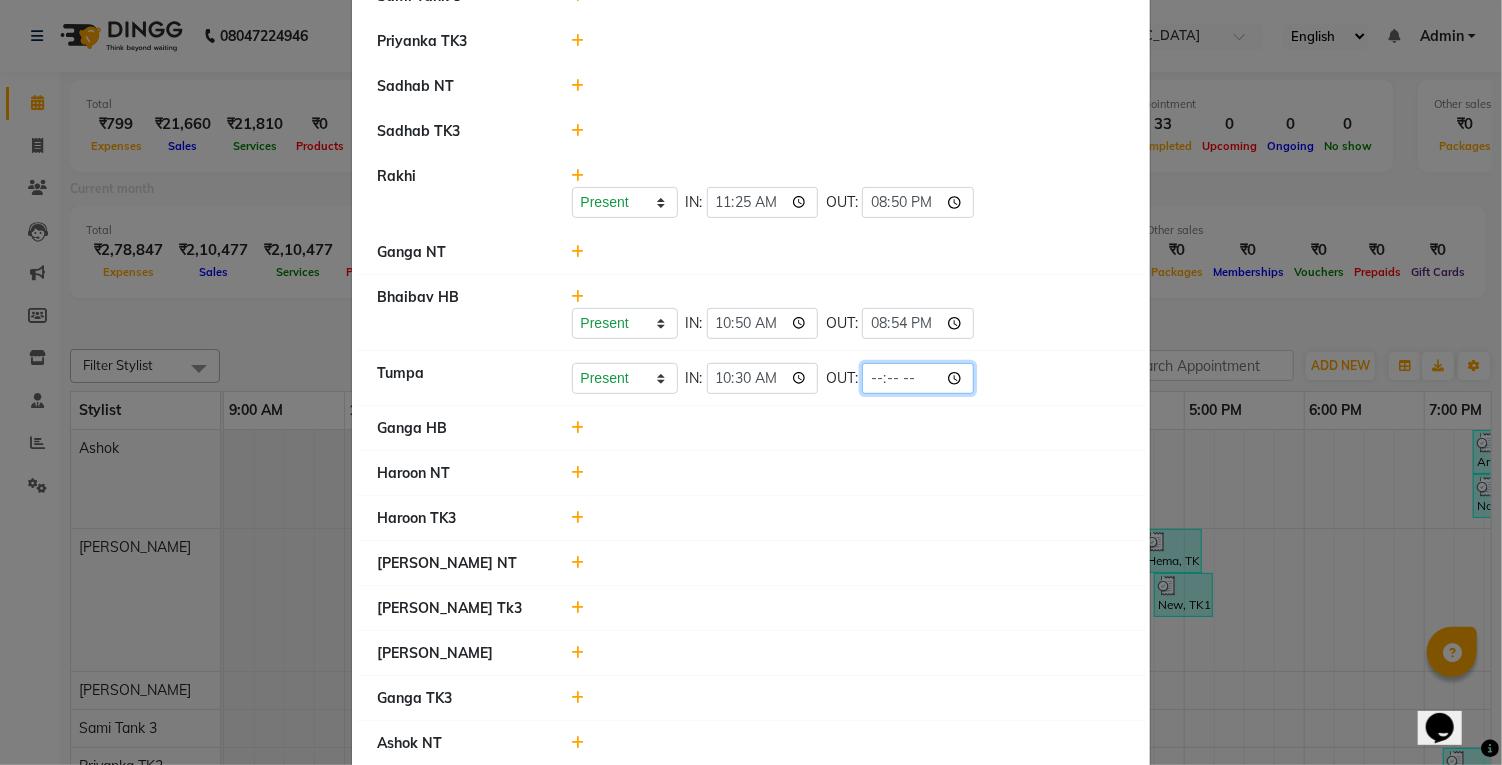 click 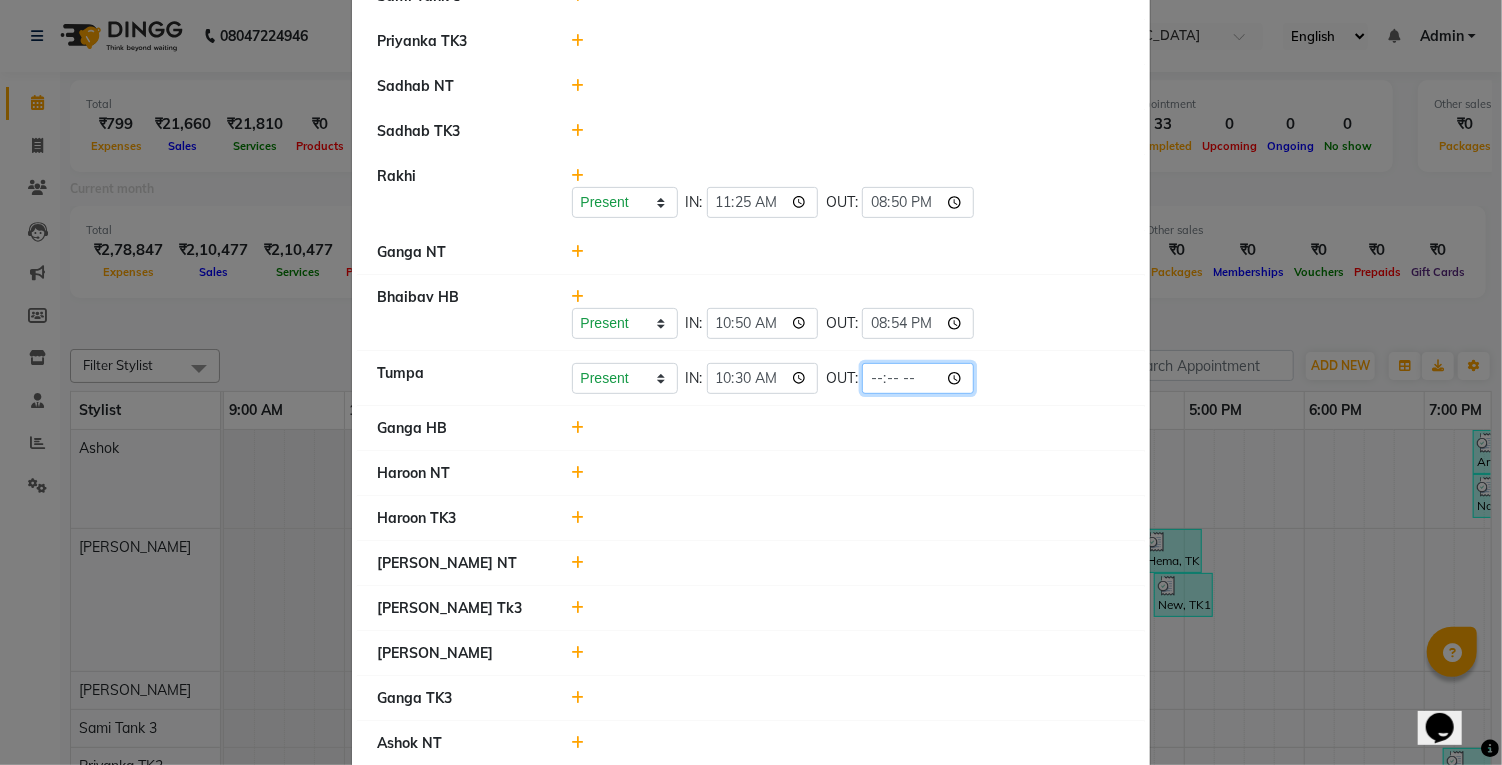 type on "20:49" 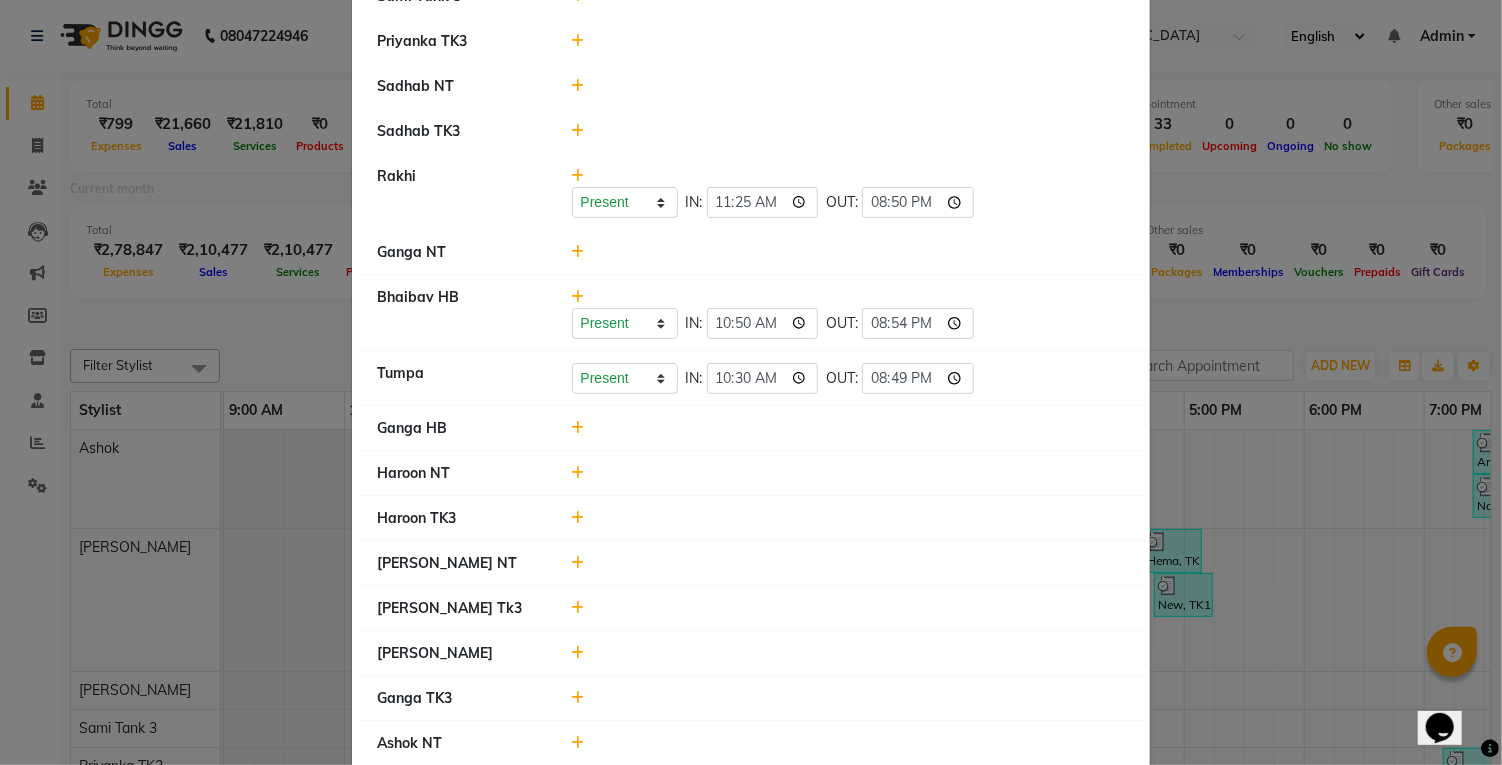 click 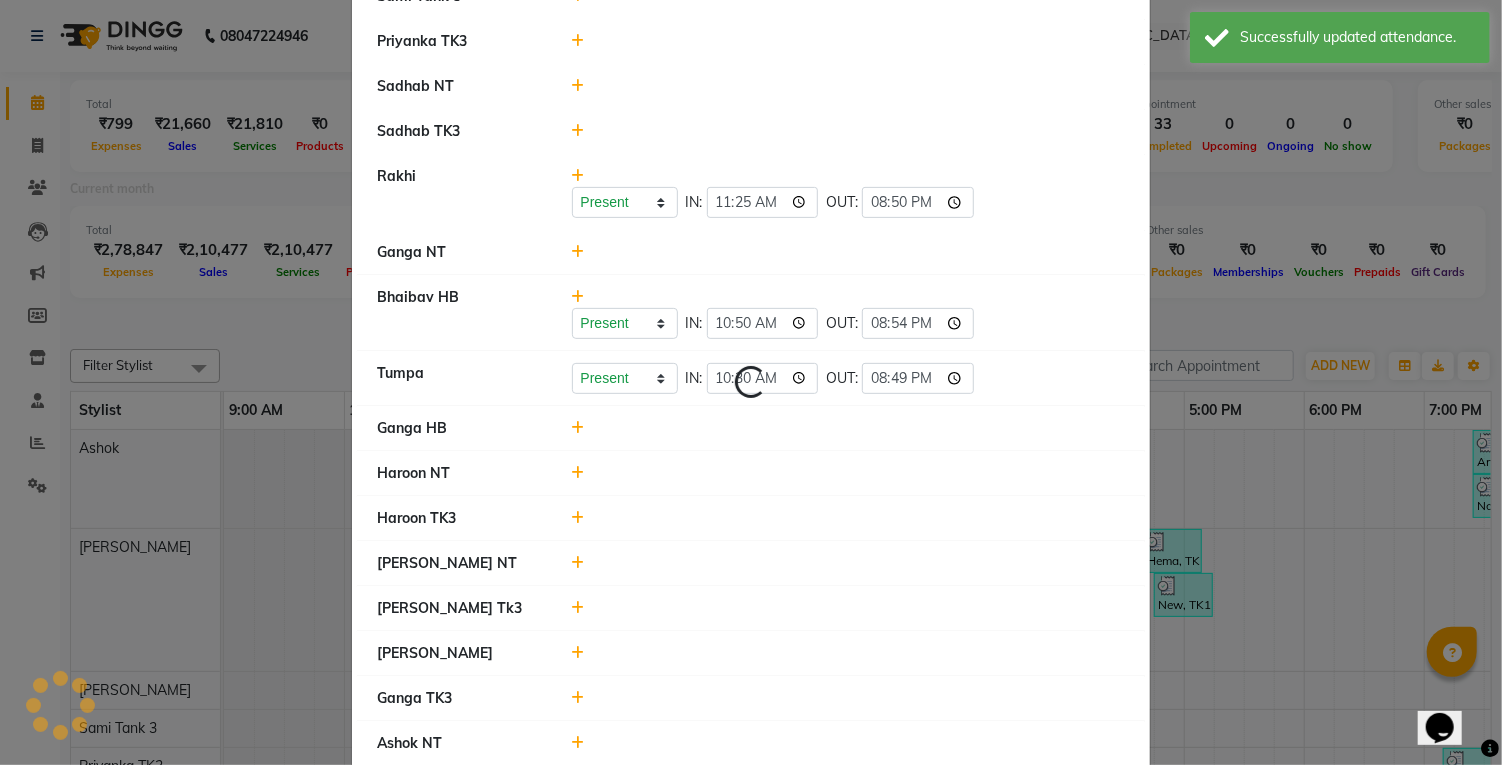 select on "L" 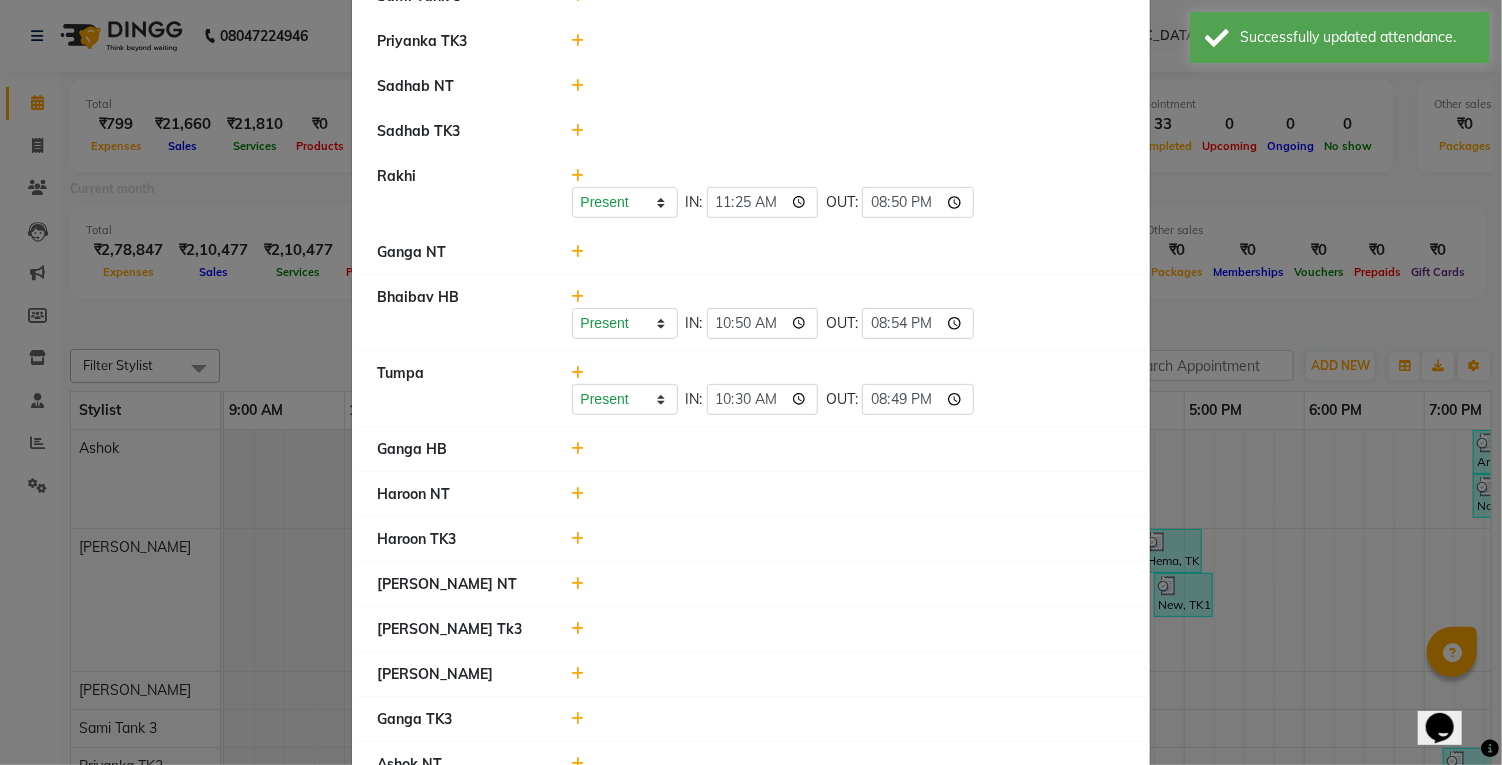 click 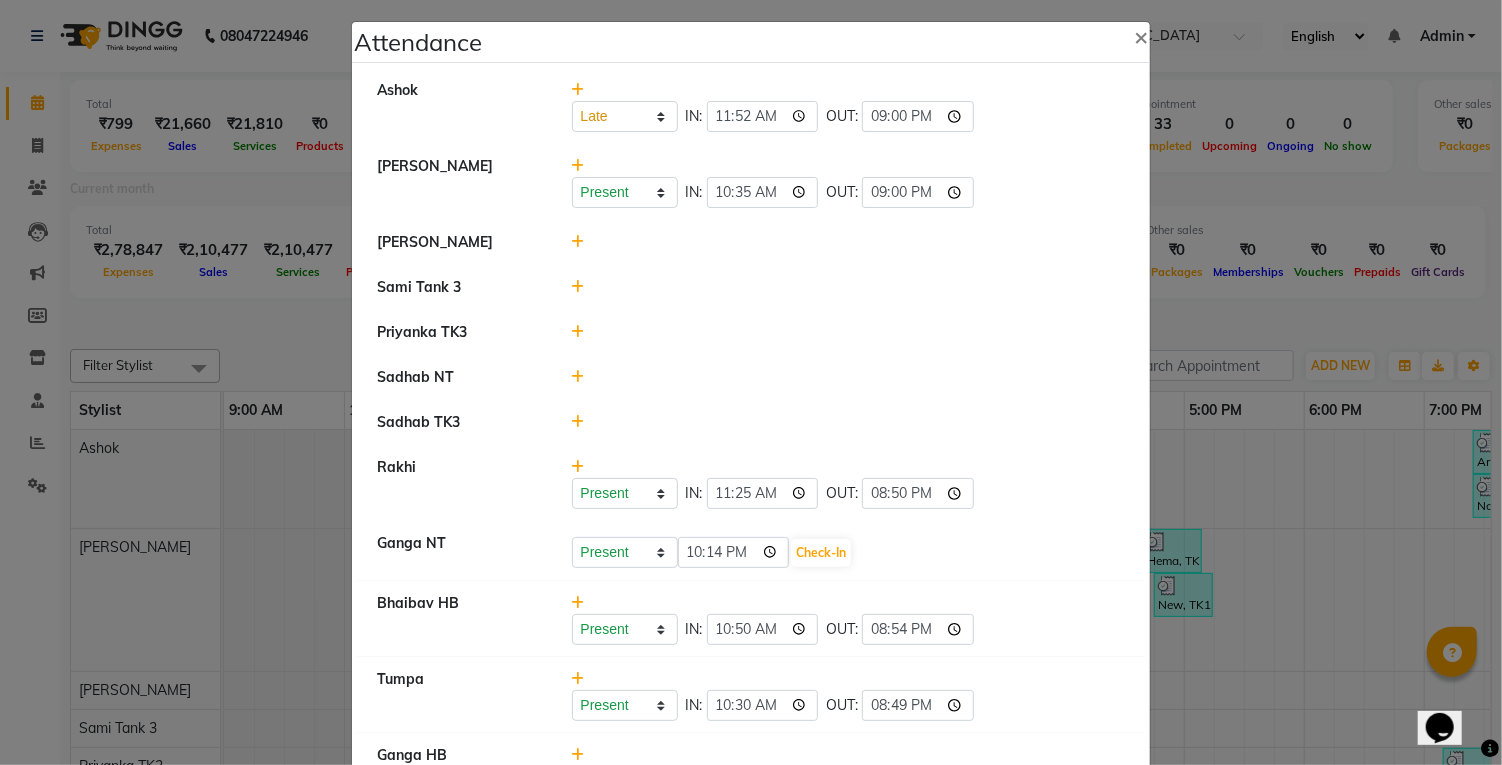 scroll, scrollTop: 0, scrollLeft: 0, axis: both 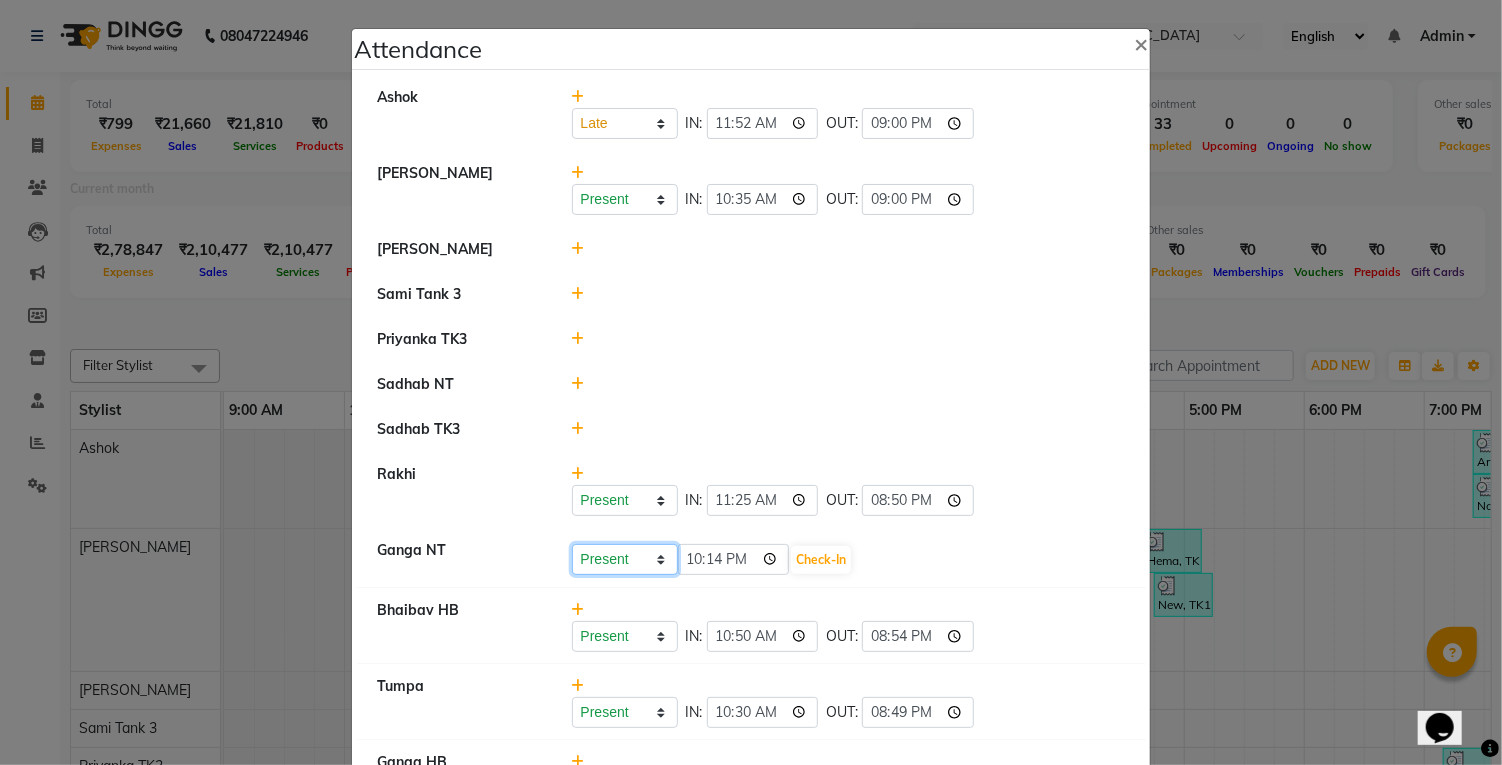 click on "Present Absent Late Half Day Weekly Off" 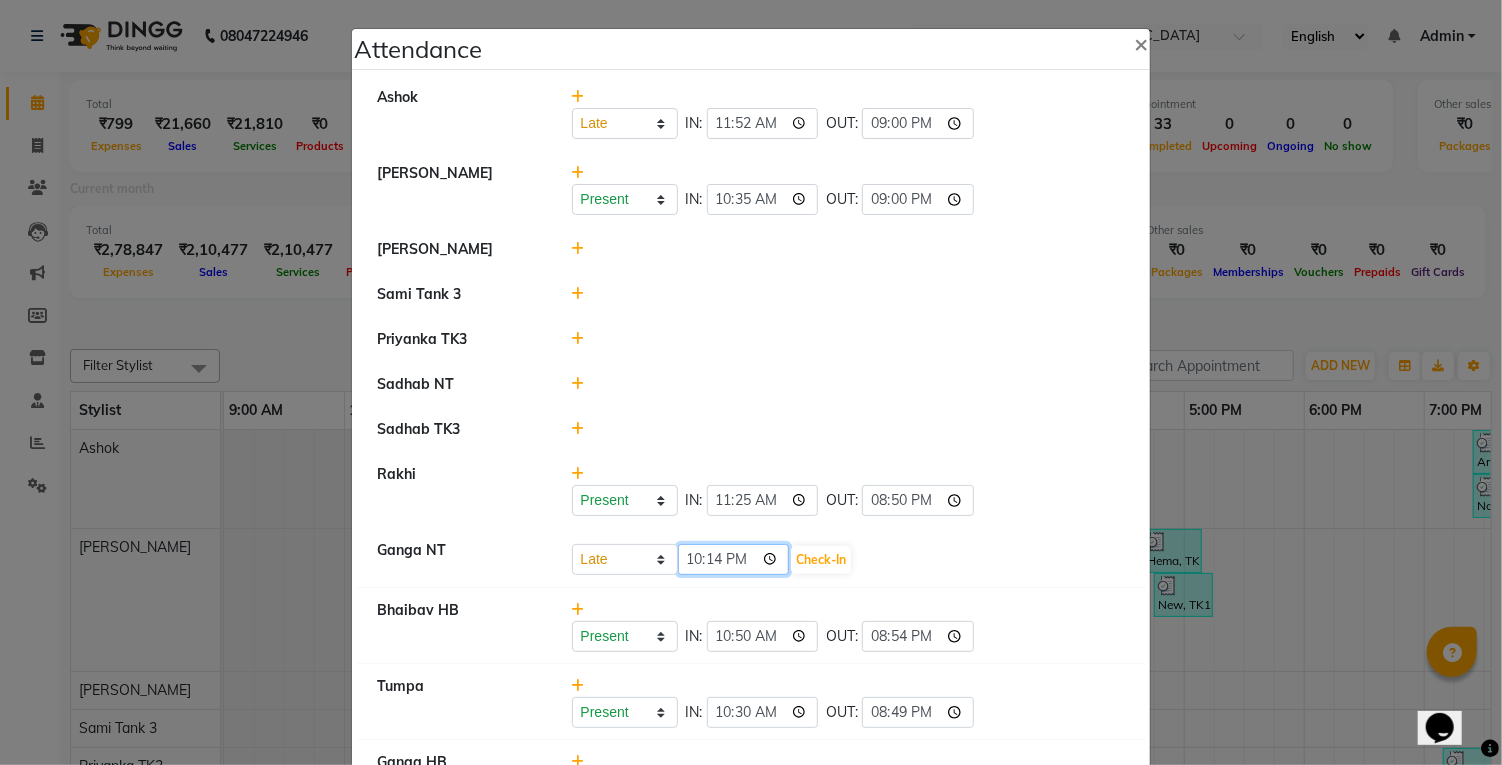 click on "22:14" 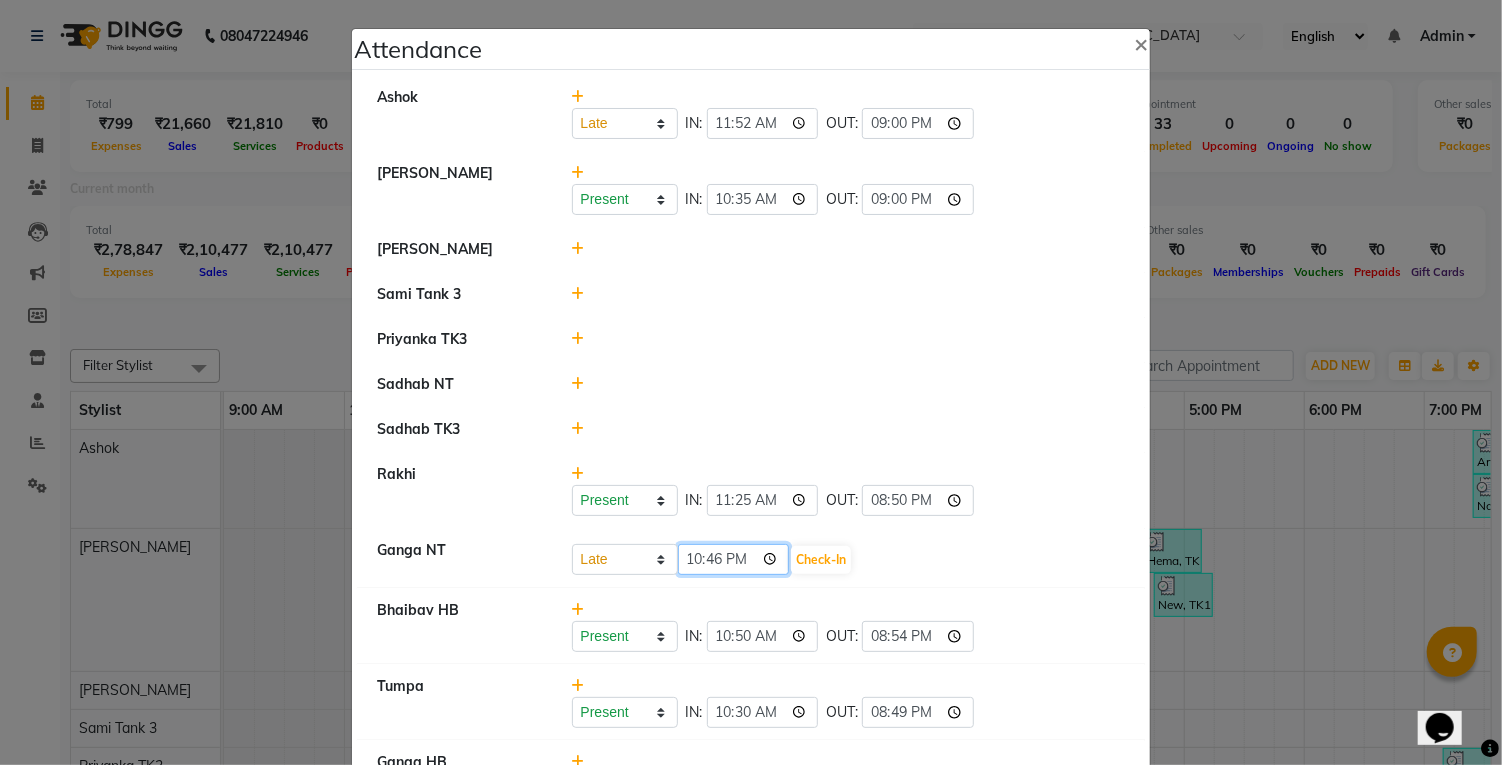 click on "22:46" 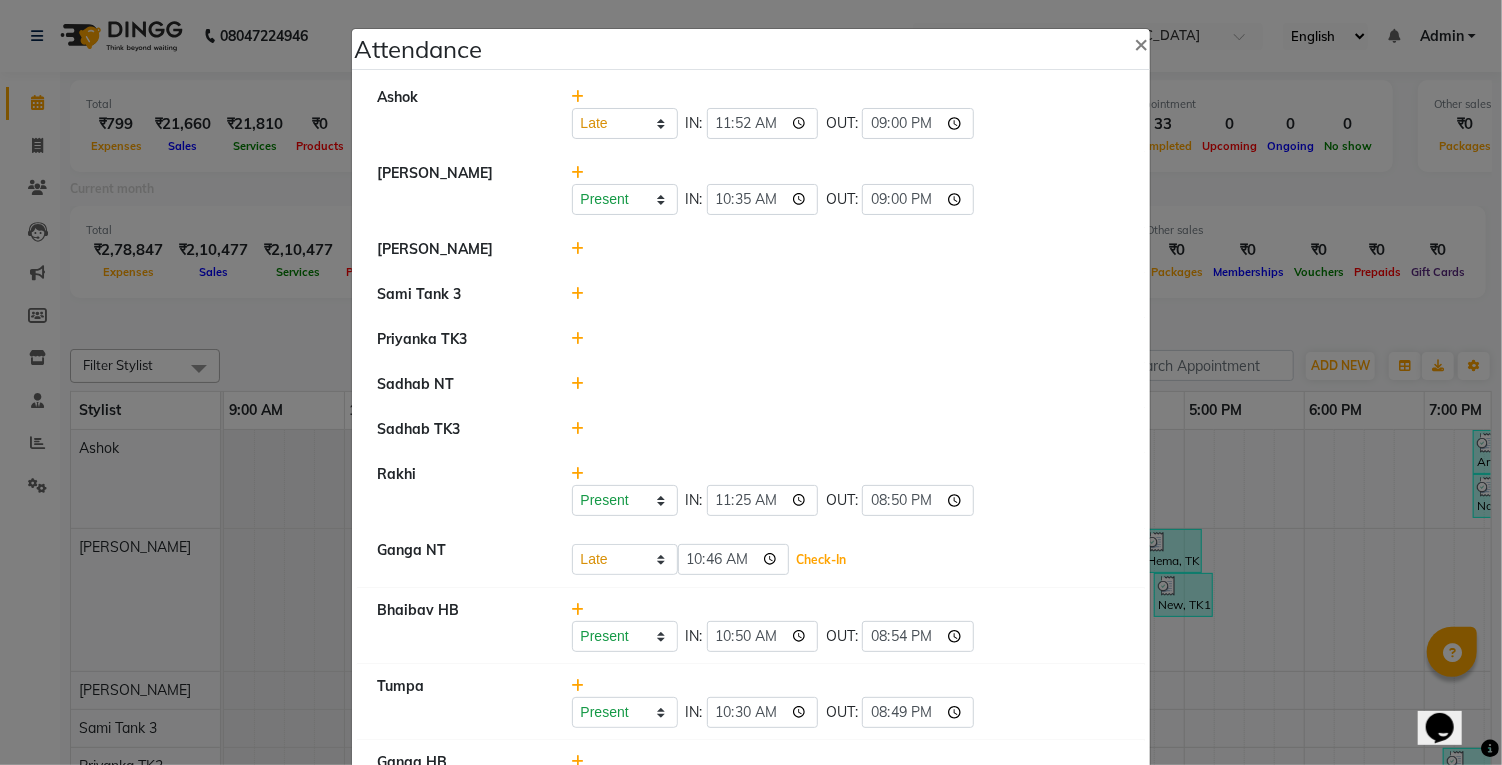 click on "Check-In" 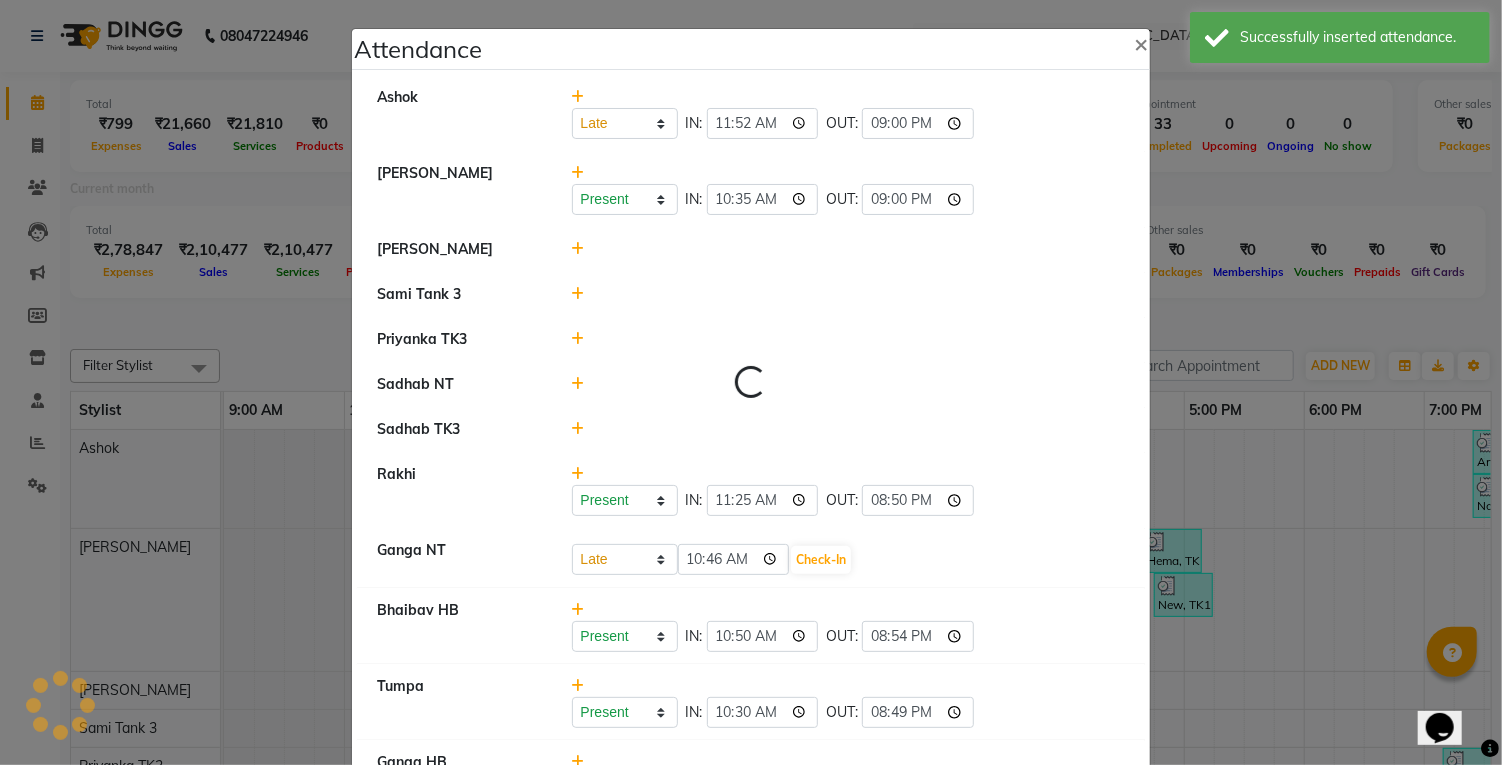 select on "L" 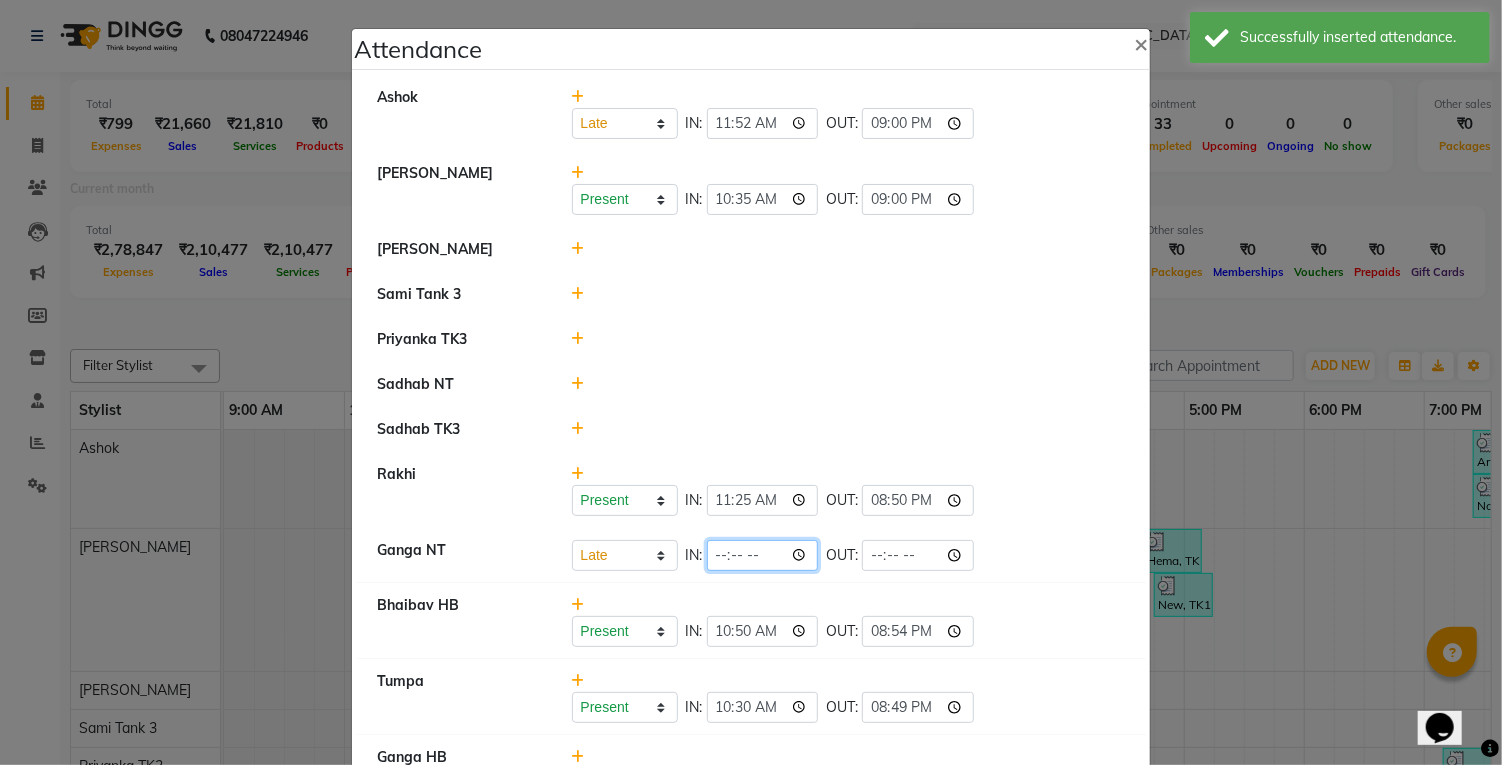 click 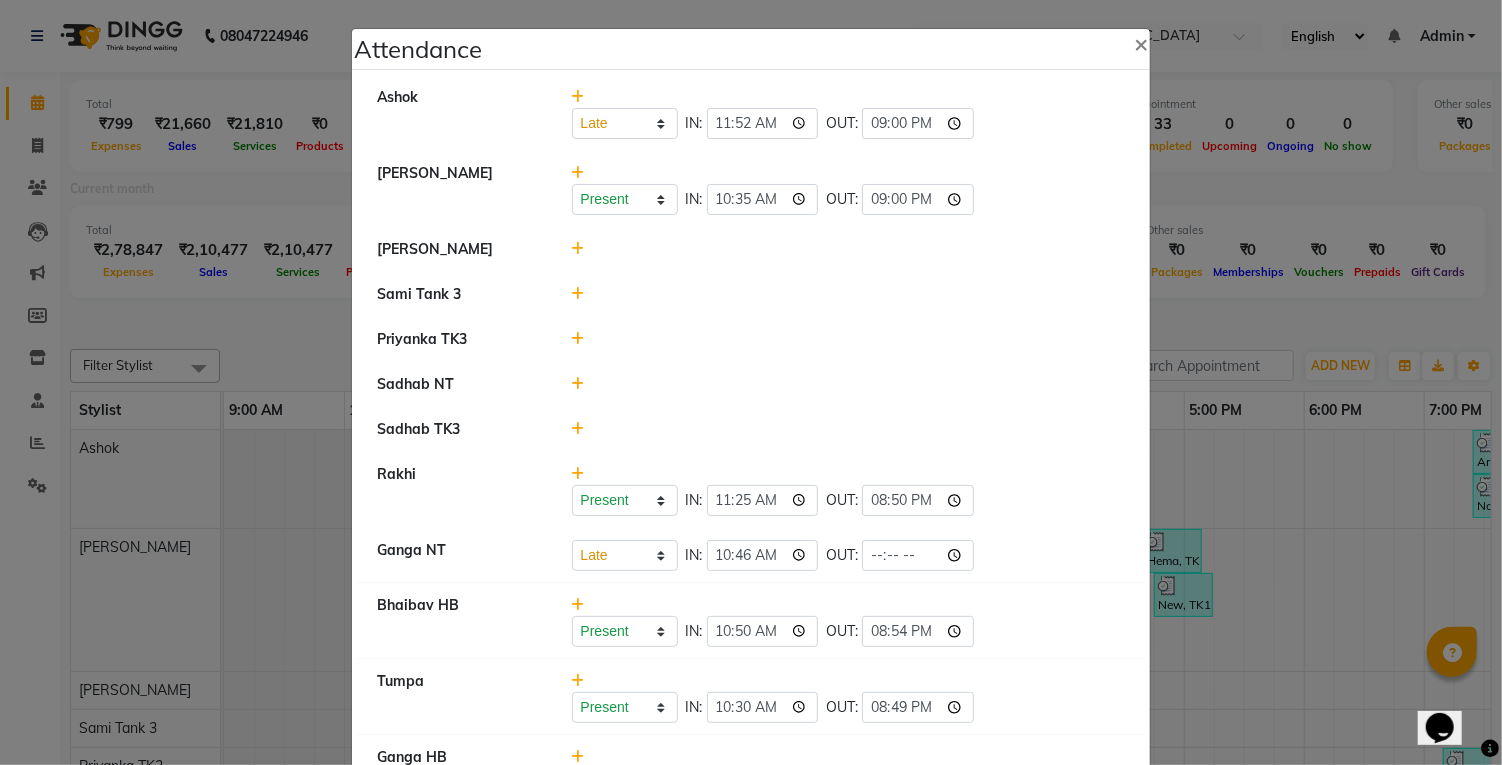 click on "Present   Absent   Late   Half Day   Weekly Off  IN:  11:25 OUT:  20:50" 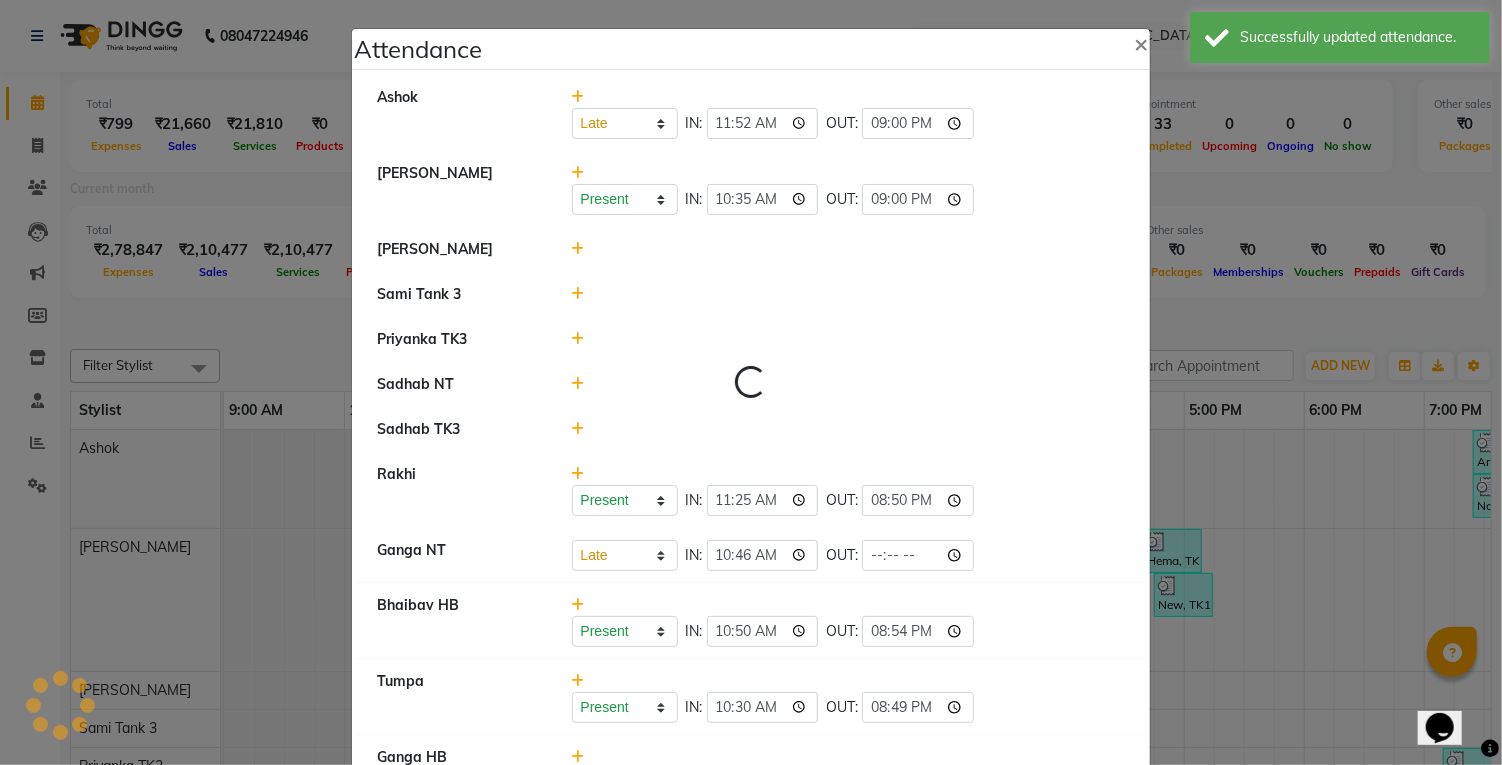 select on "L" 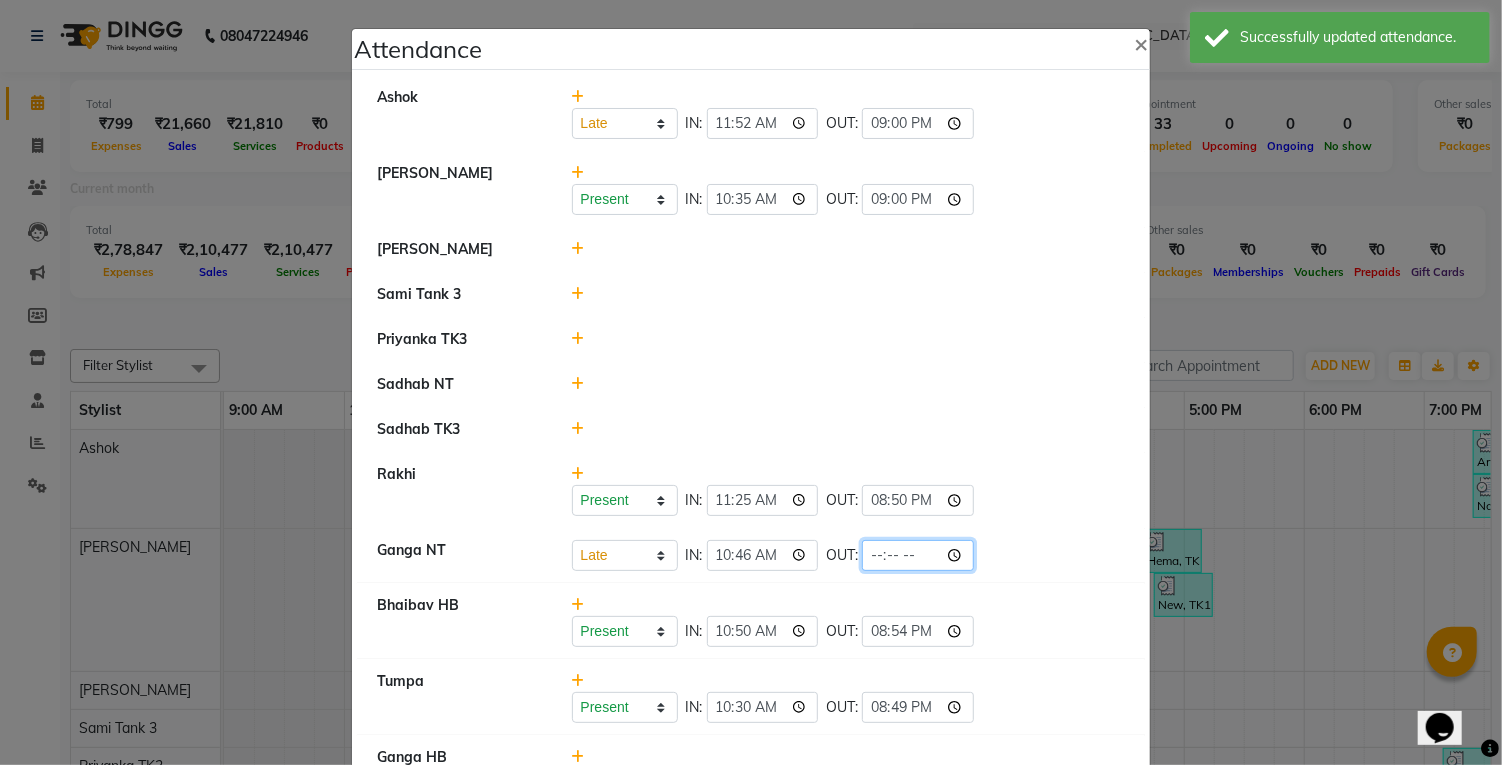 click 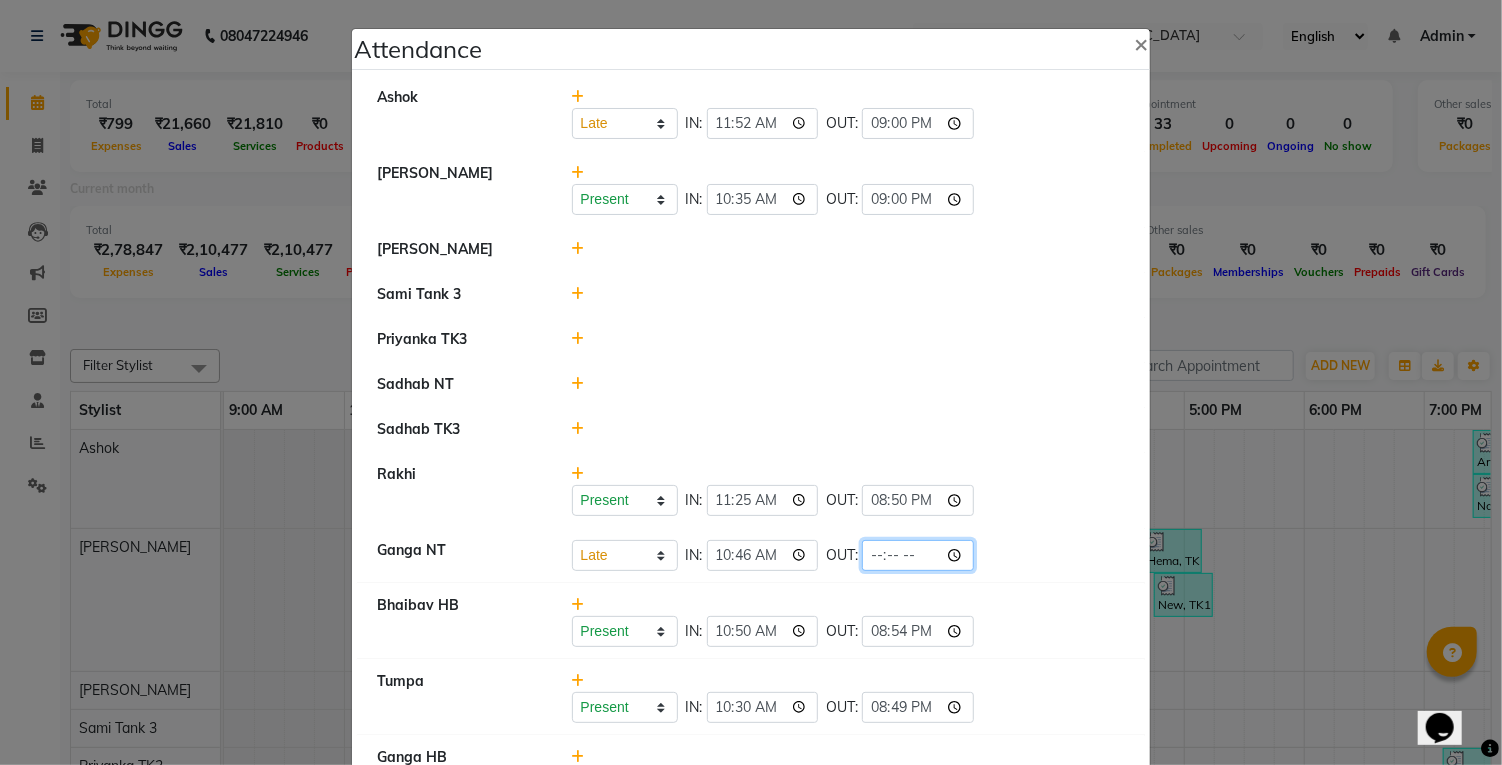 type on "20:40" 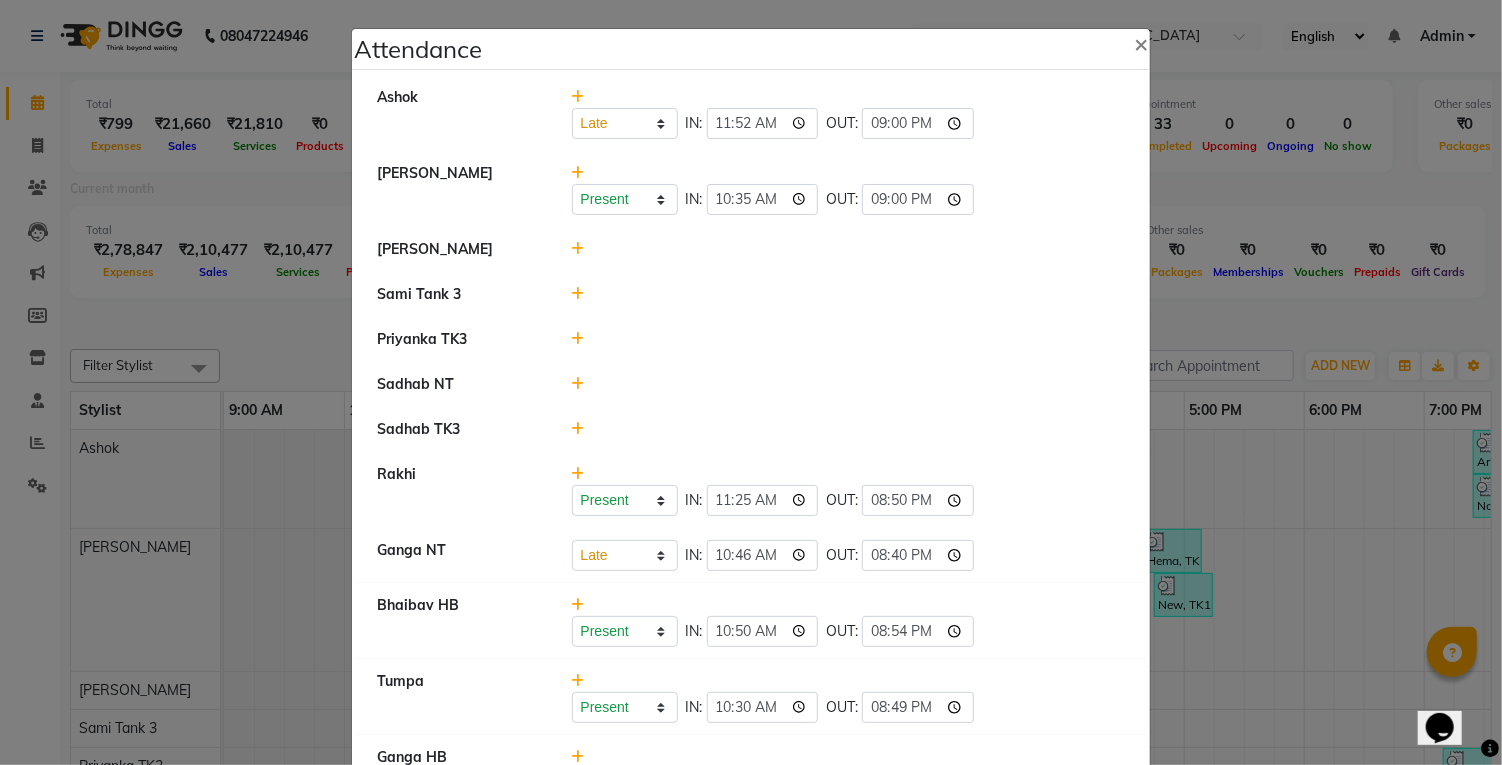 click on "Present   Absent   Late   Half Day   Weekly Off  IN:  11:25 OUT:  20:50" 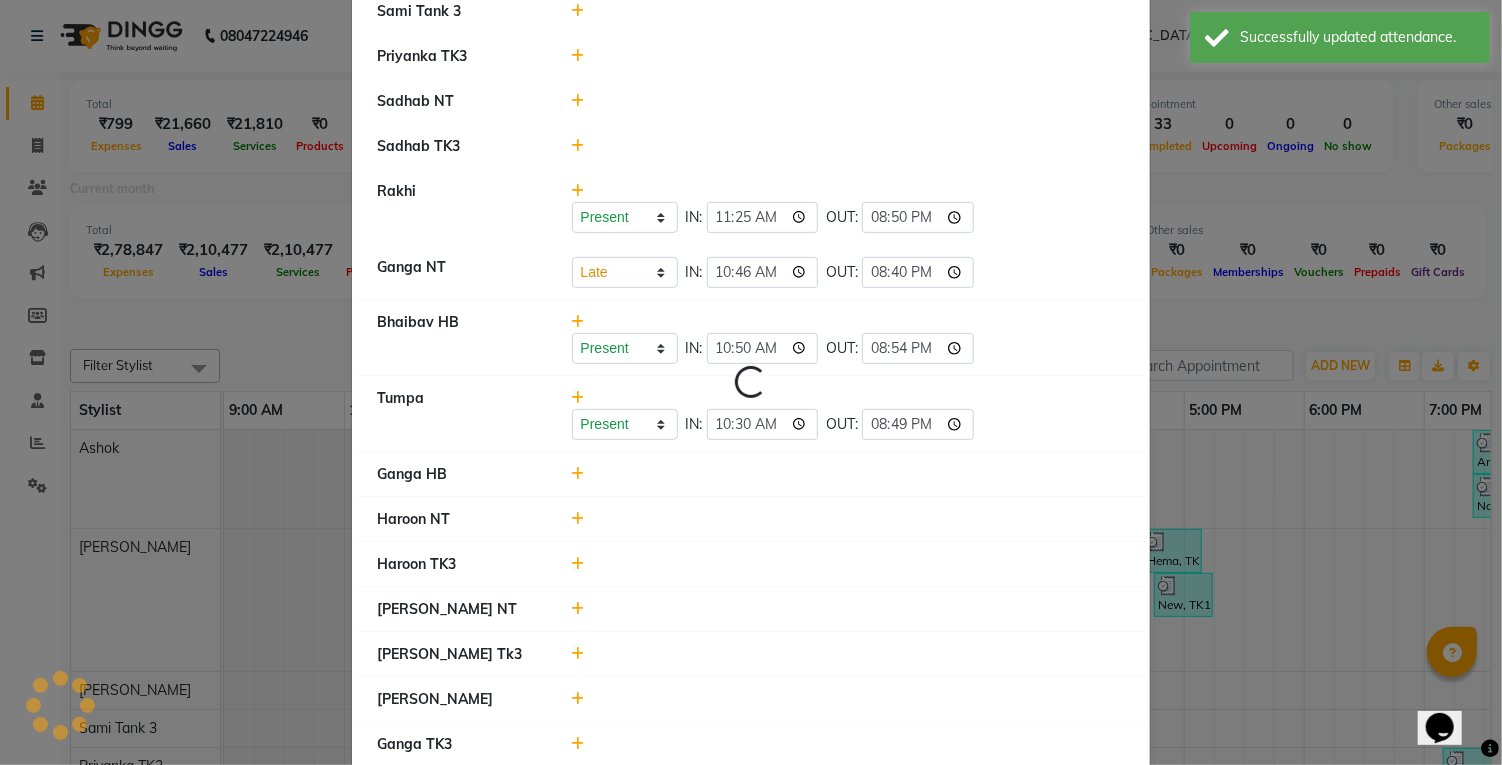 scroll, scrollTop: 338, scrollLeft: 0, axis: vertical 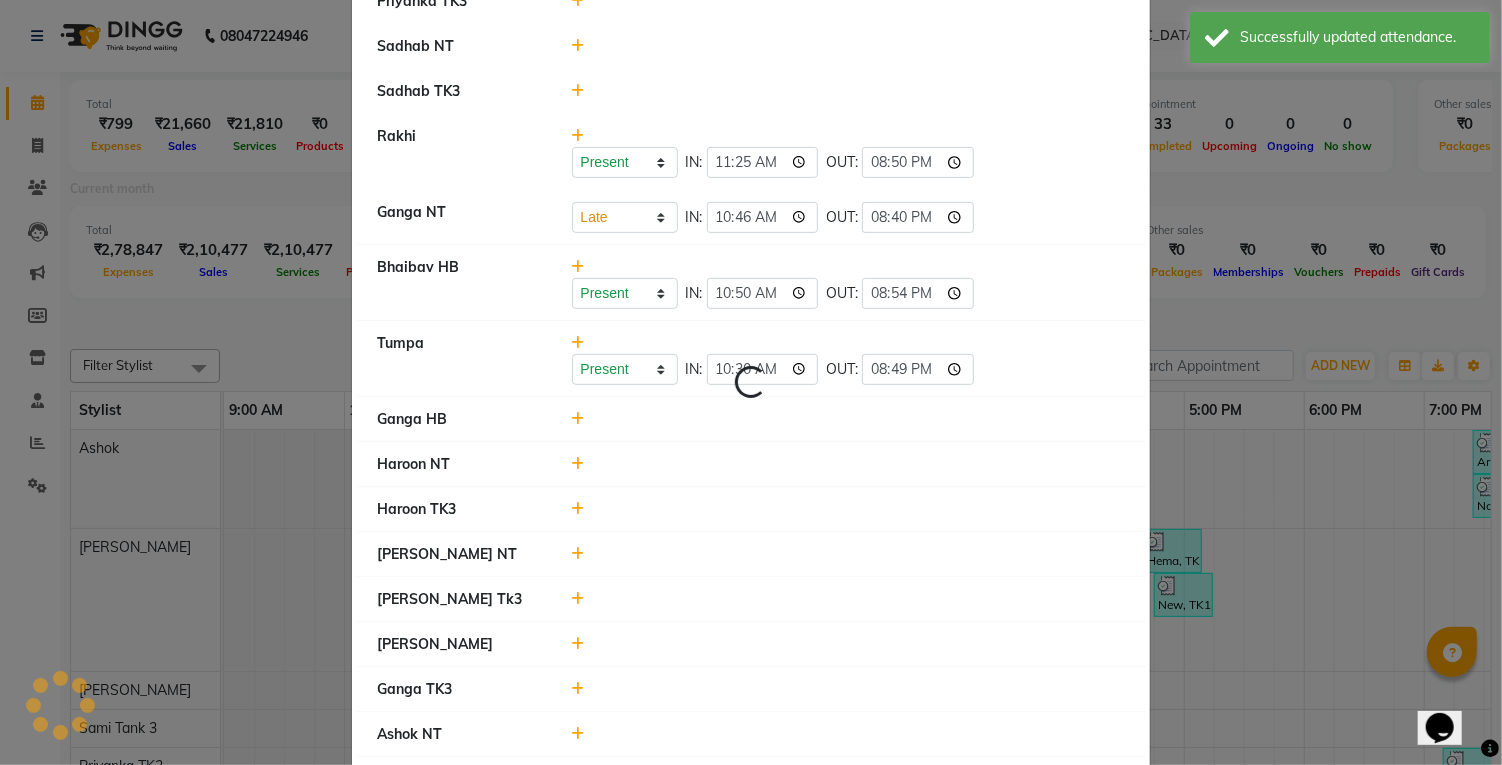 select on "L" 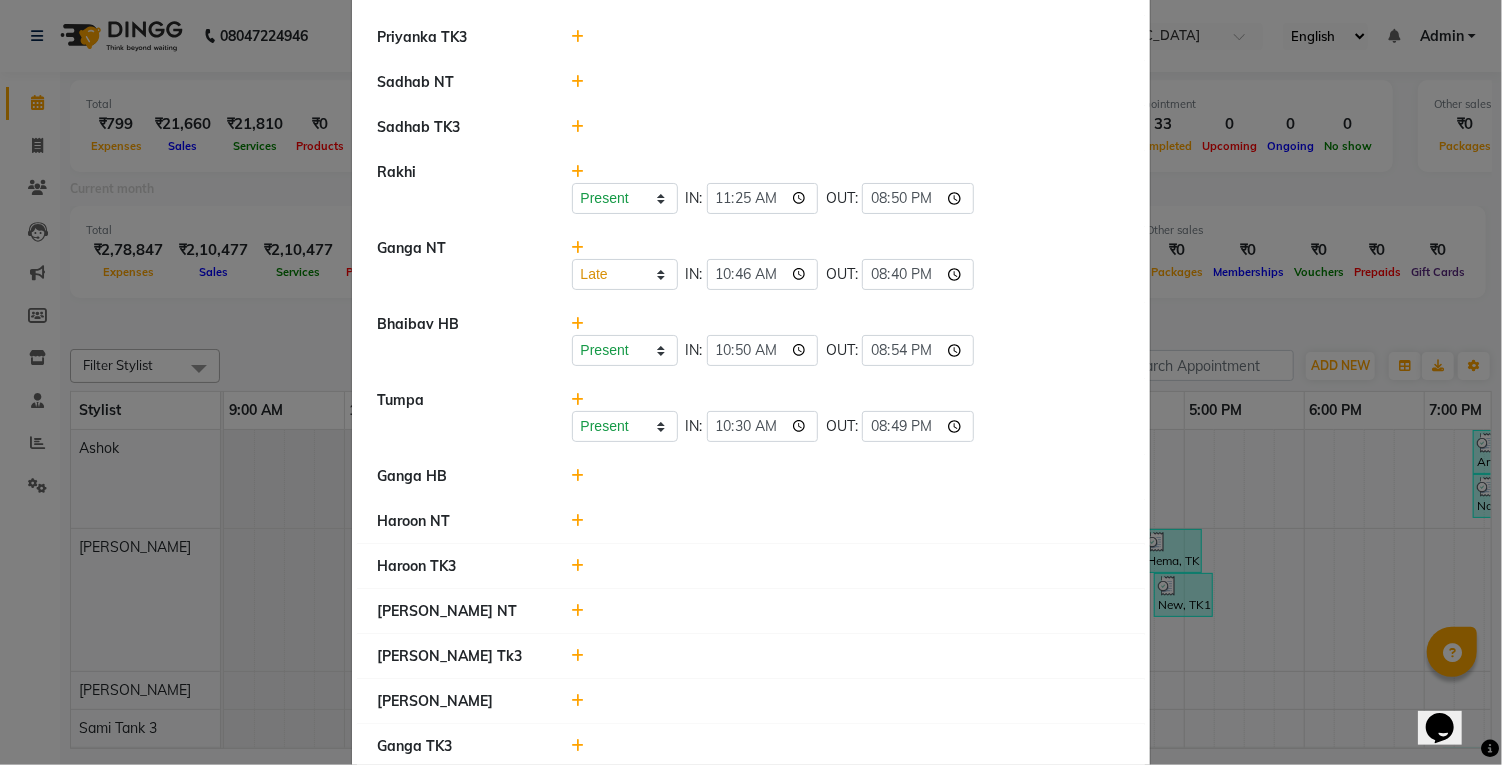scroll, scrollTop: 359, scrollLeft: 0, axis: vertical 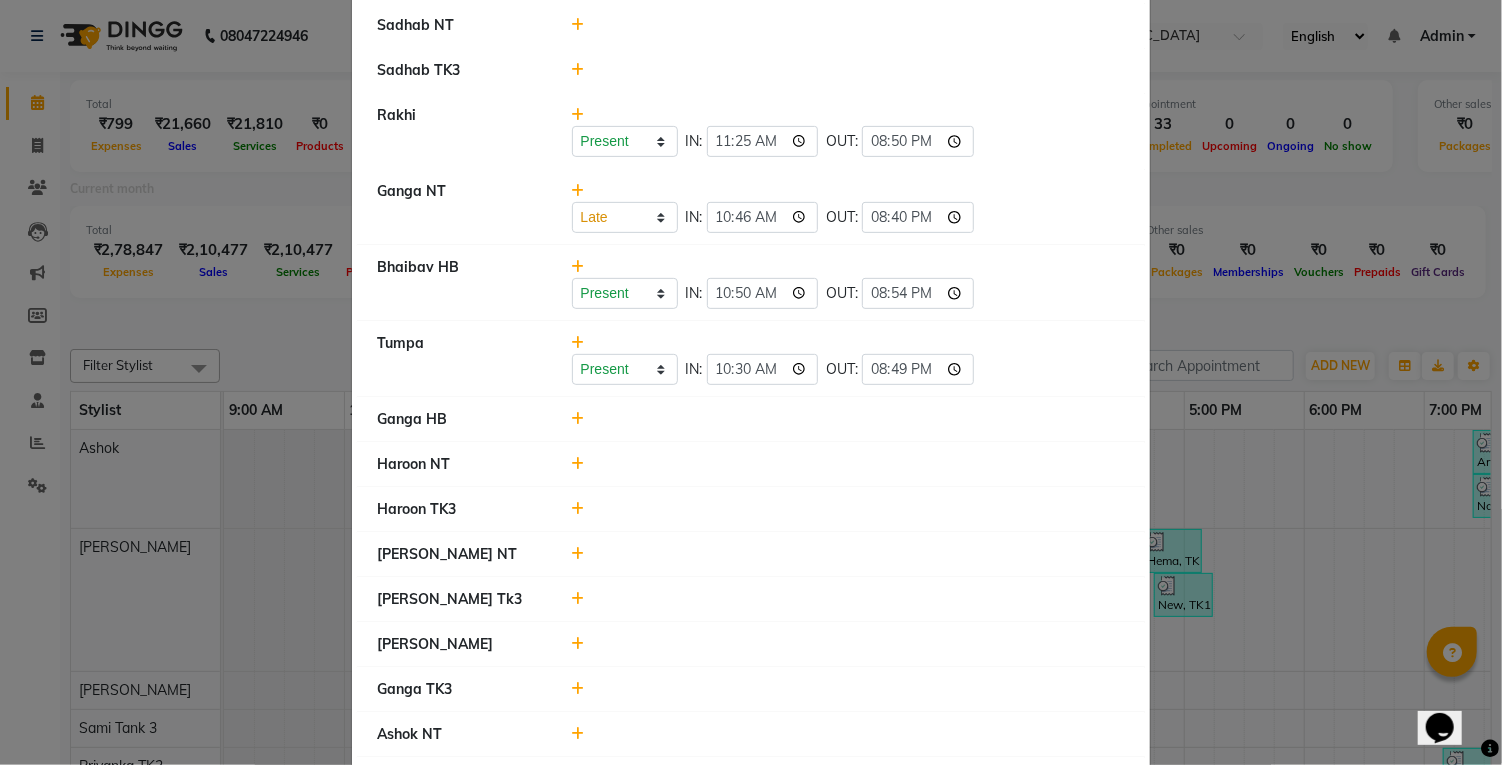 click 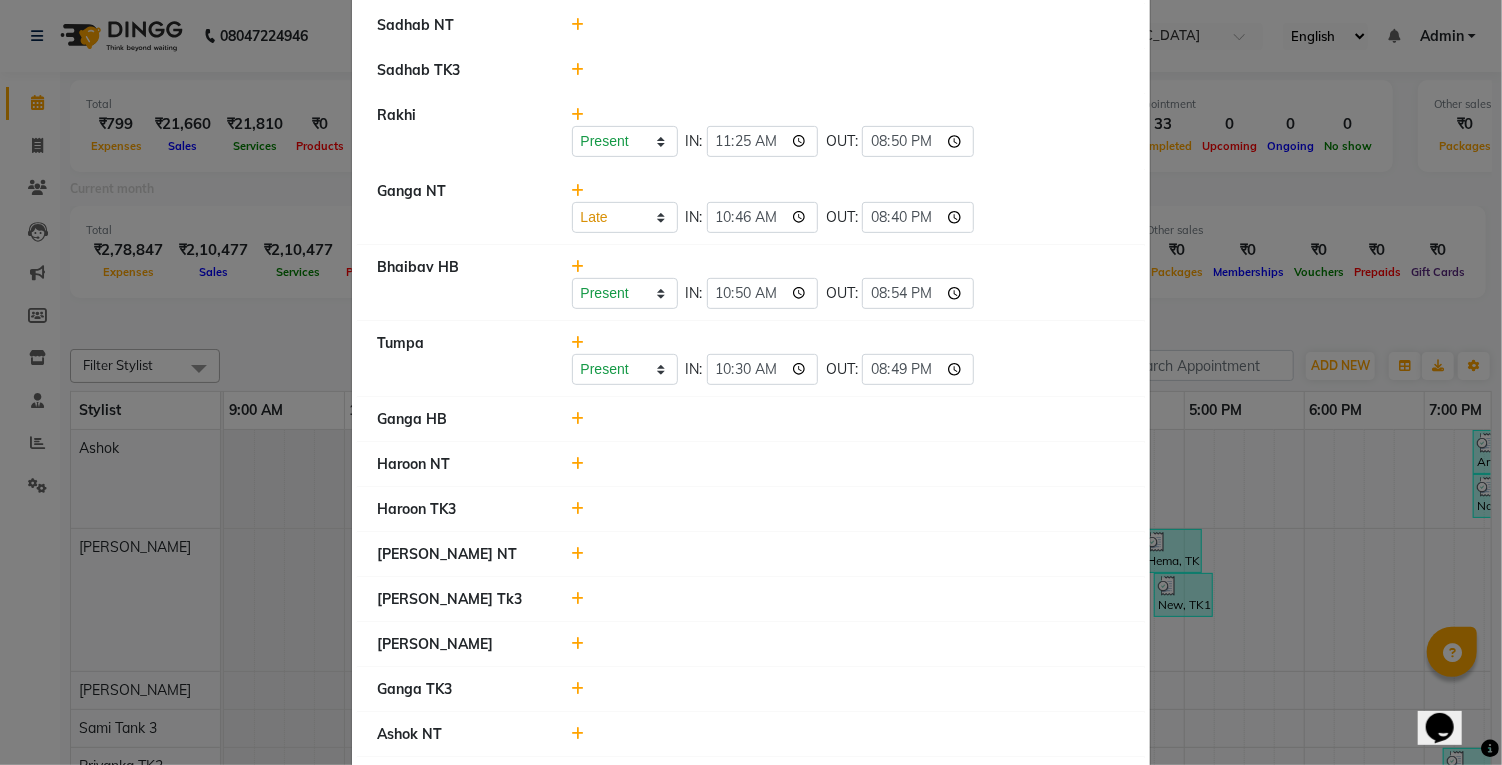 click on "Present Absent Late Half Day Weekly Off" 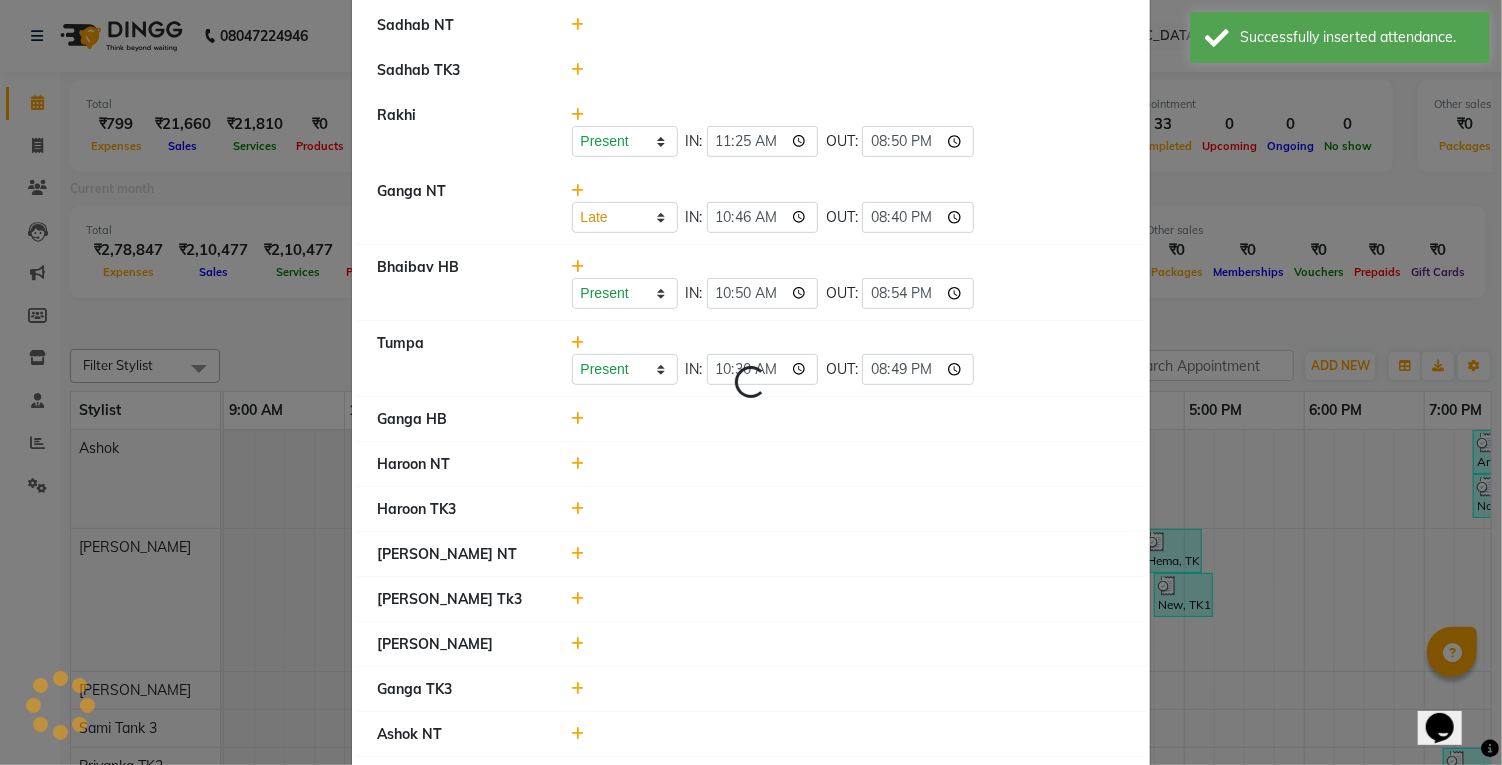 select on "L" 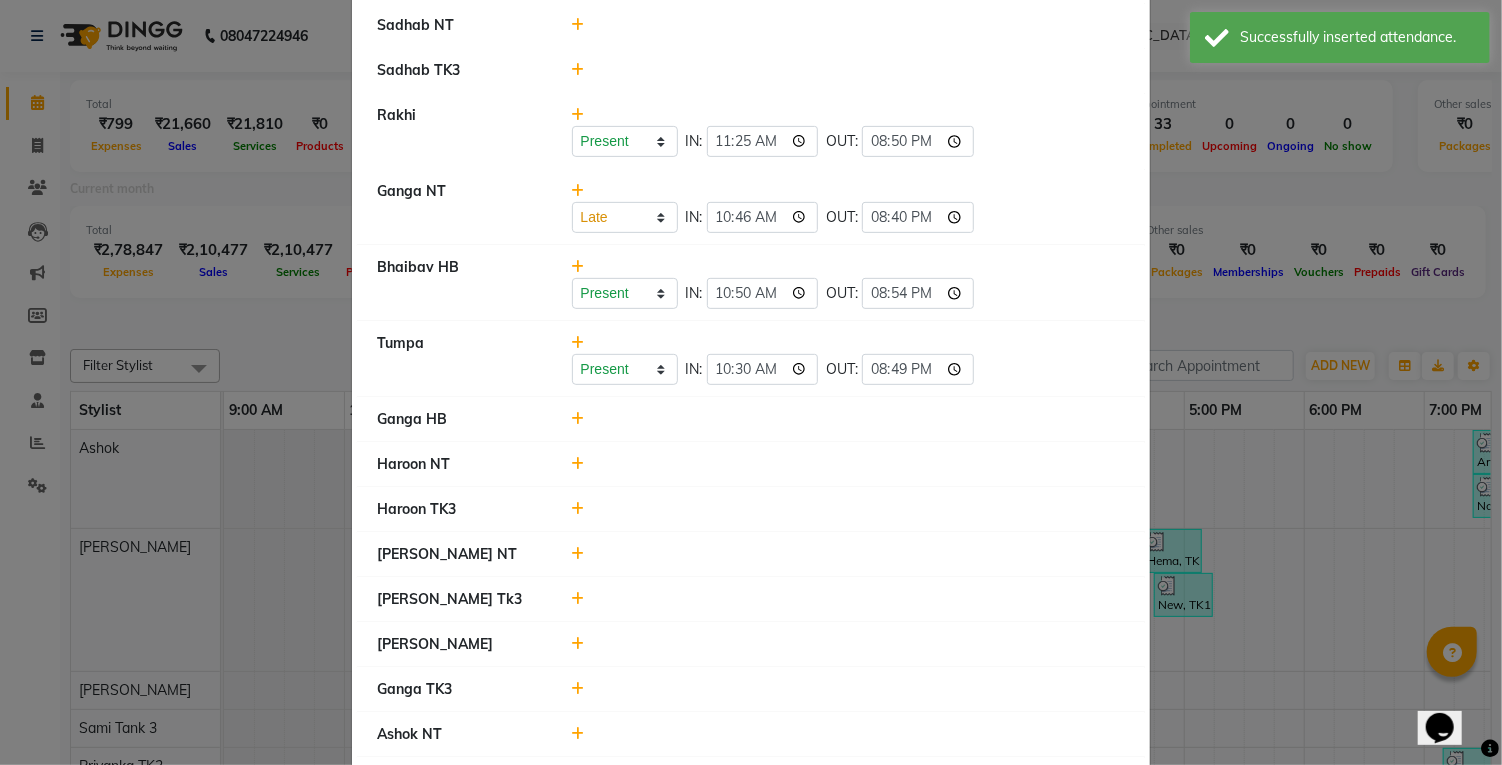 click 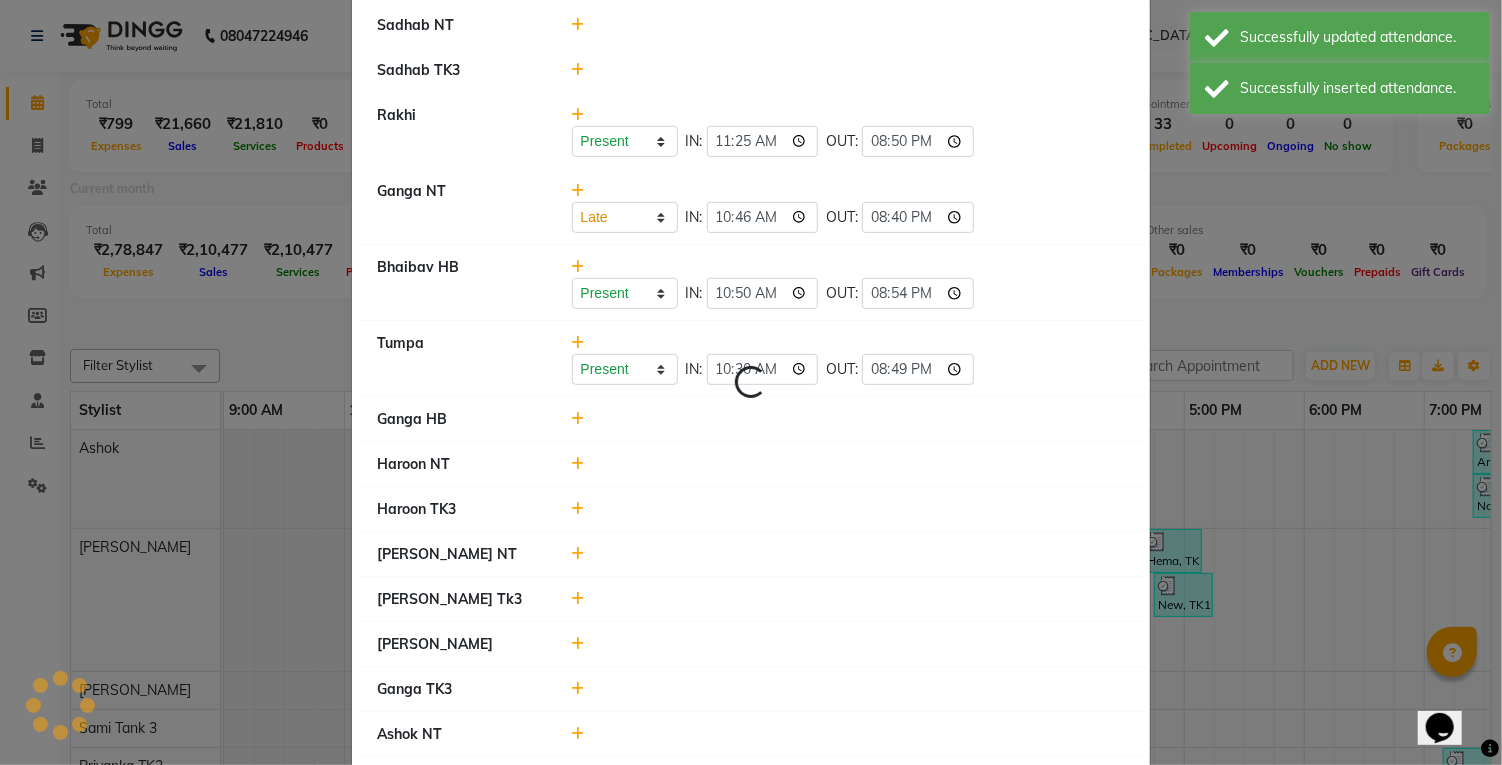 select on "L" 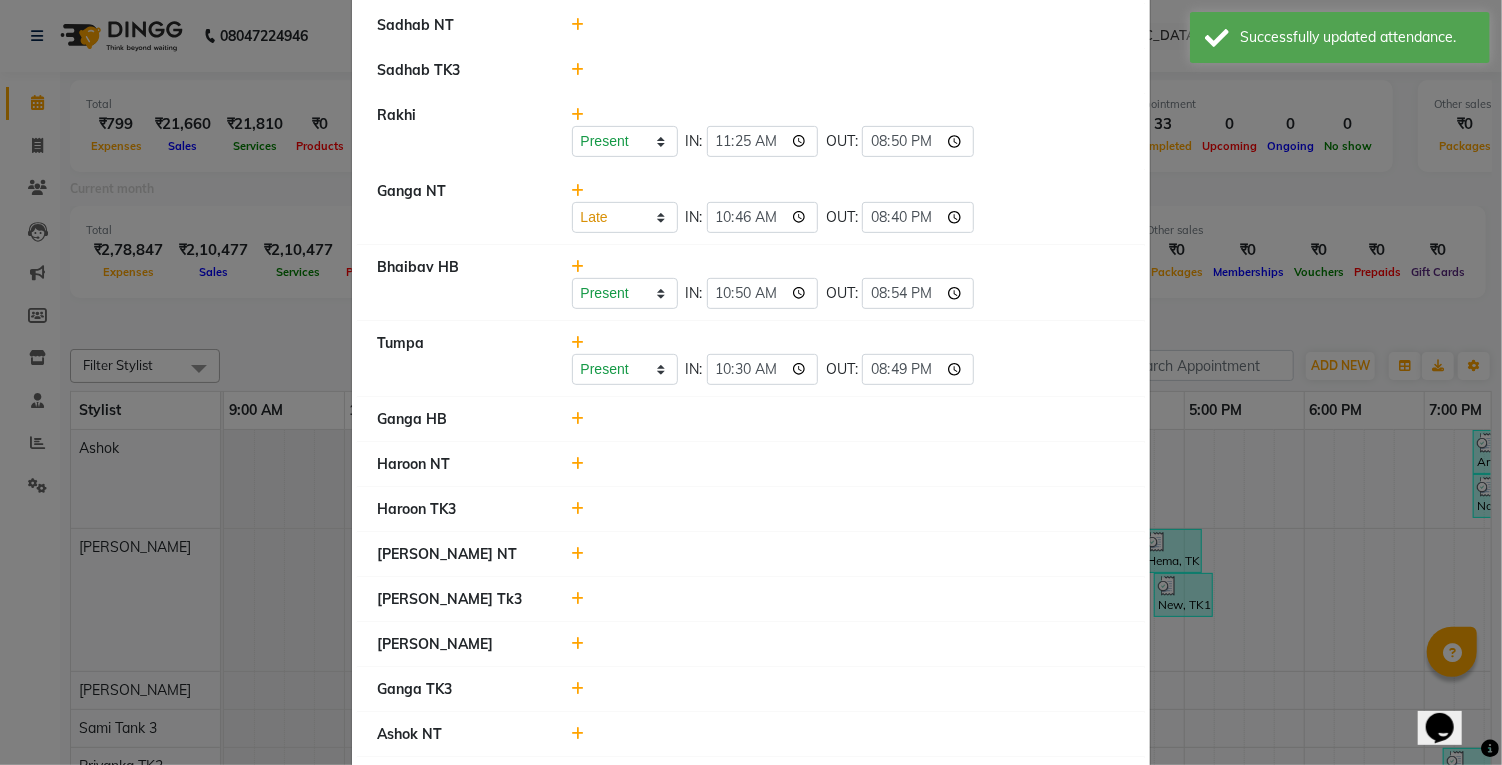 click 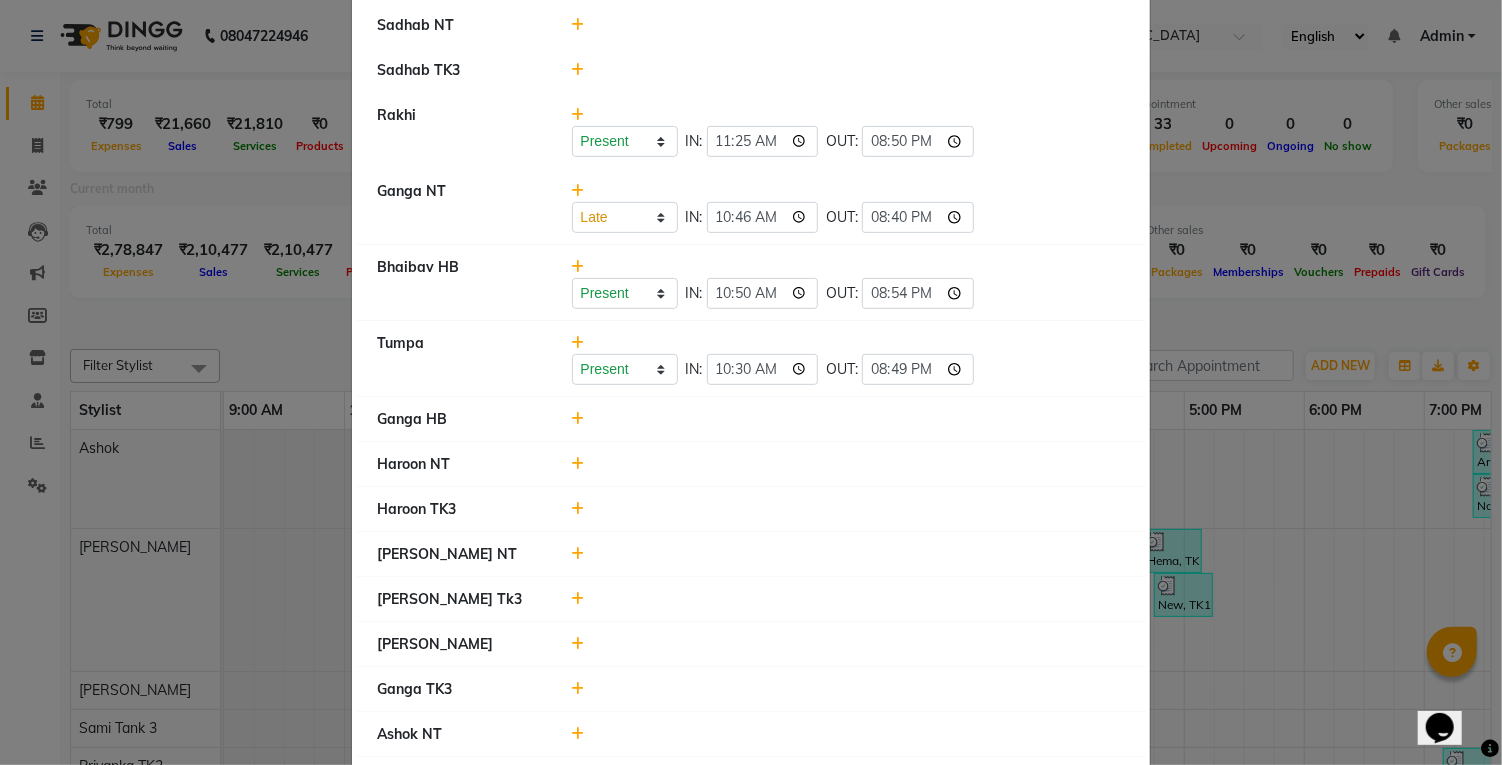 type on "20:30" 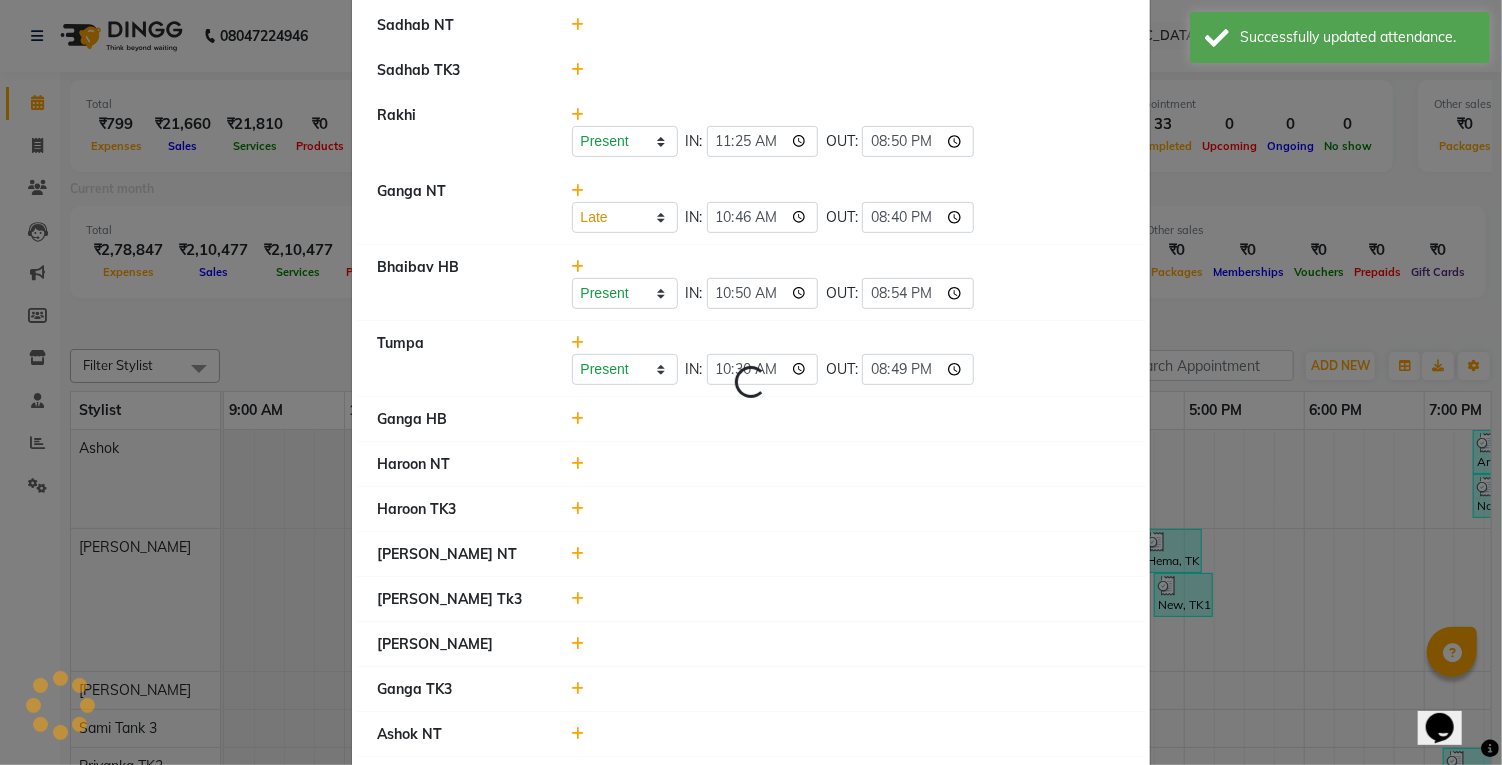 select on "L" 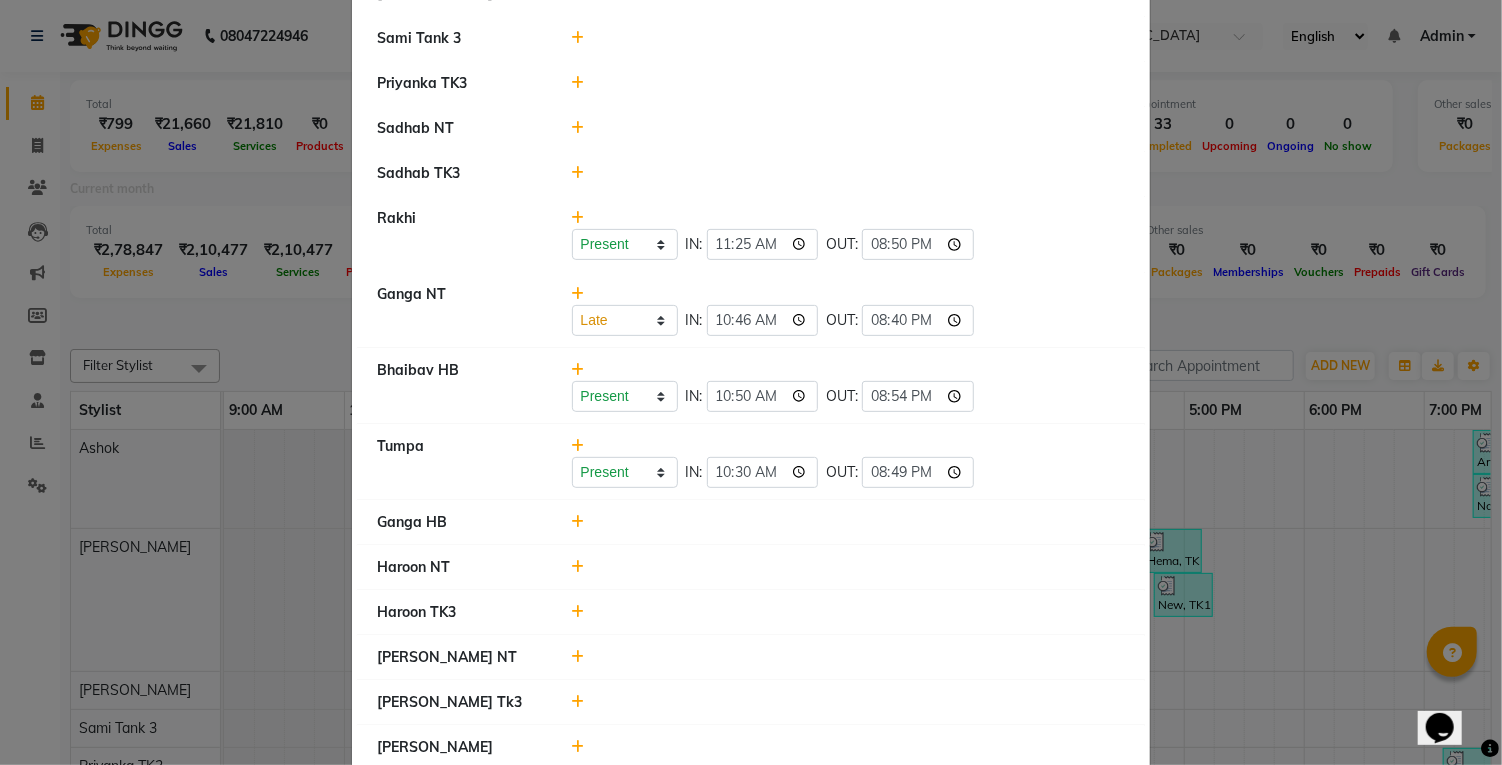 scroll, scrollTop: 391, scrollLeft: 0, axis: vertical 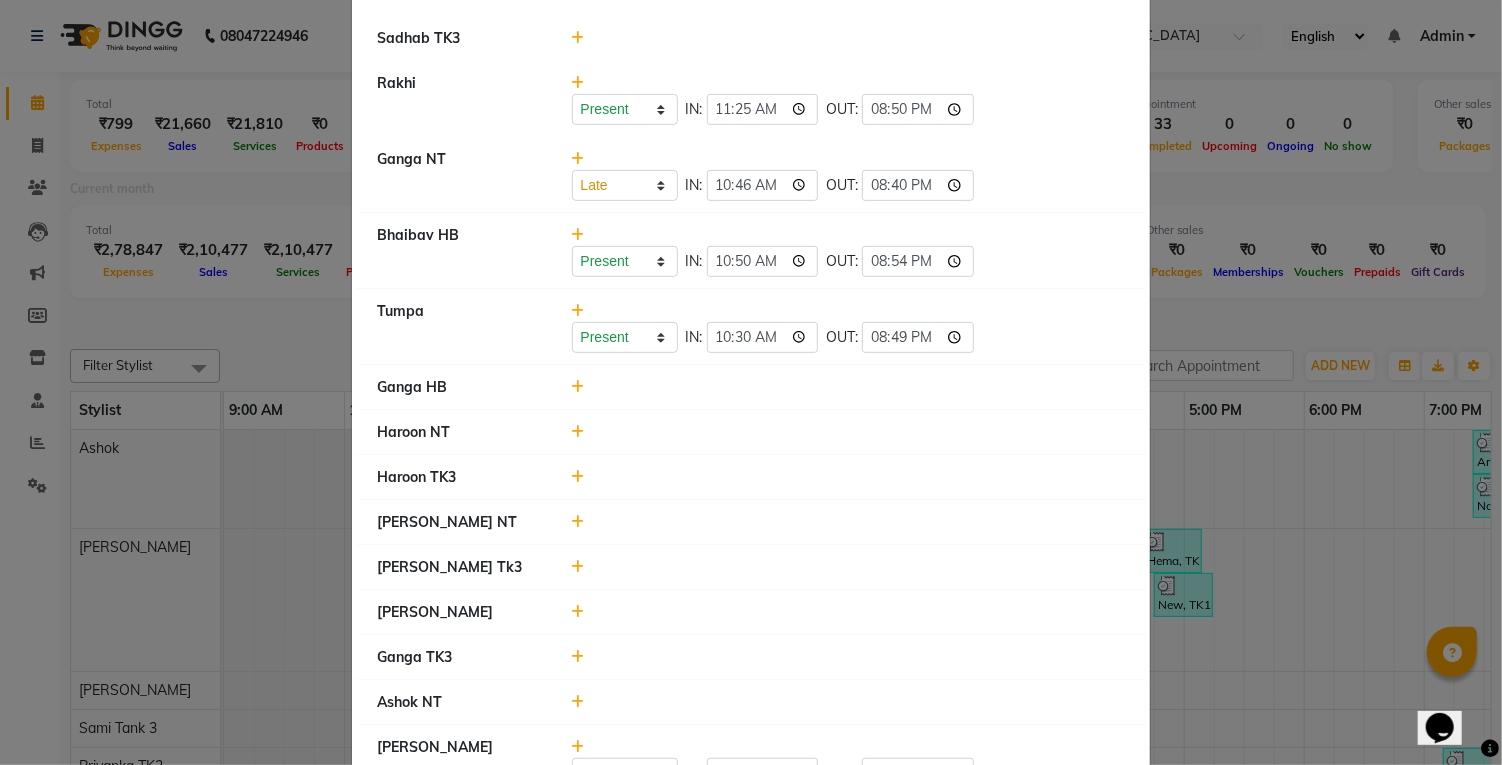 click 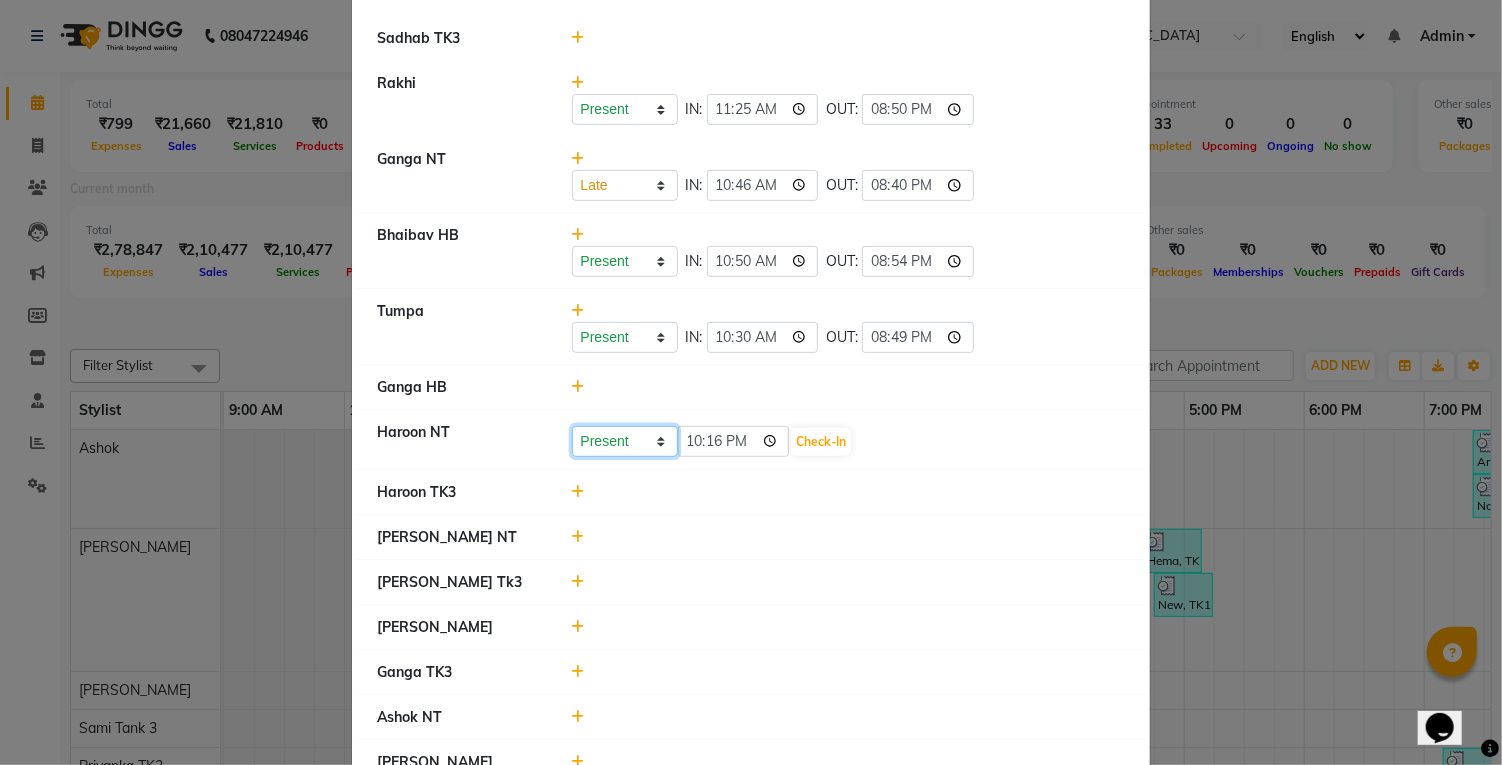 click on "Present Absent Late Half Day Weekly Off" 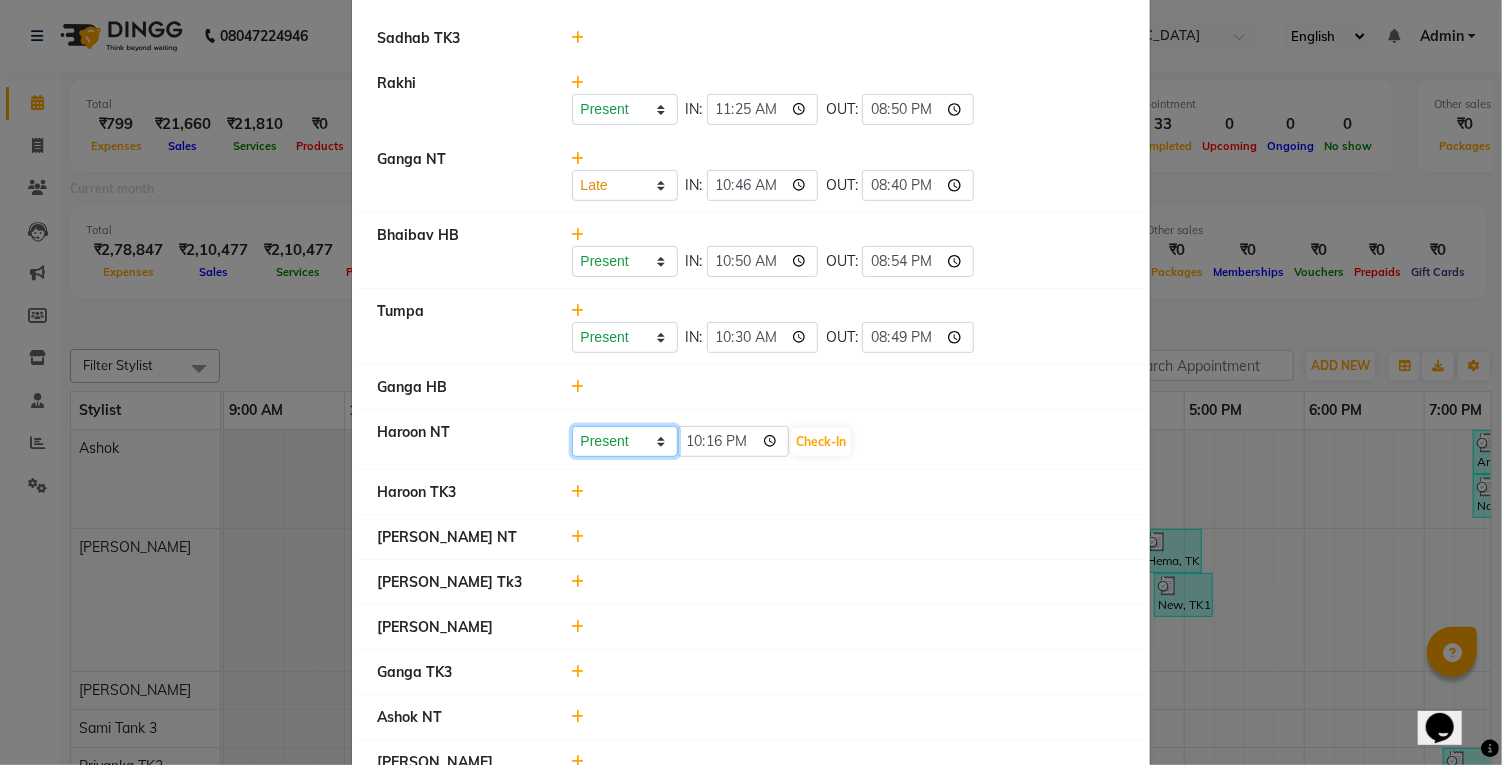 select on "A" 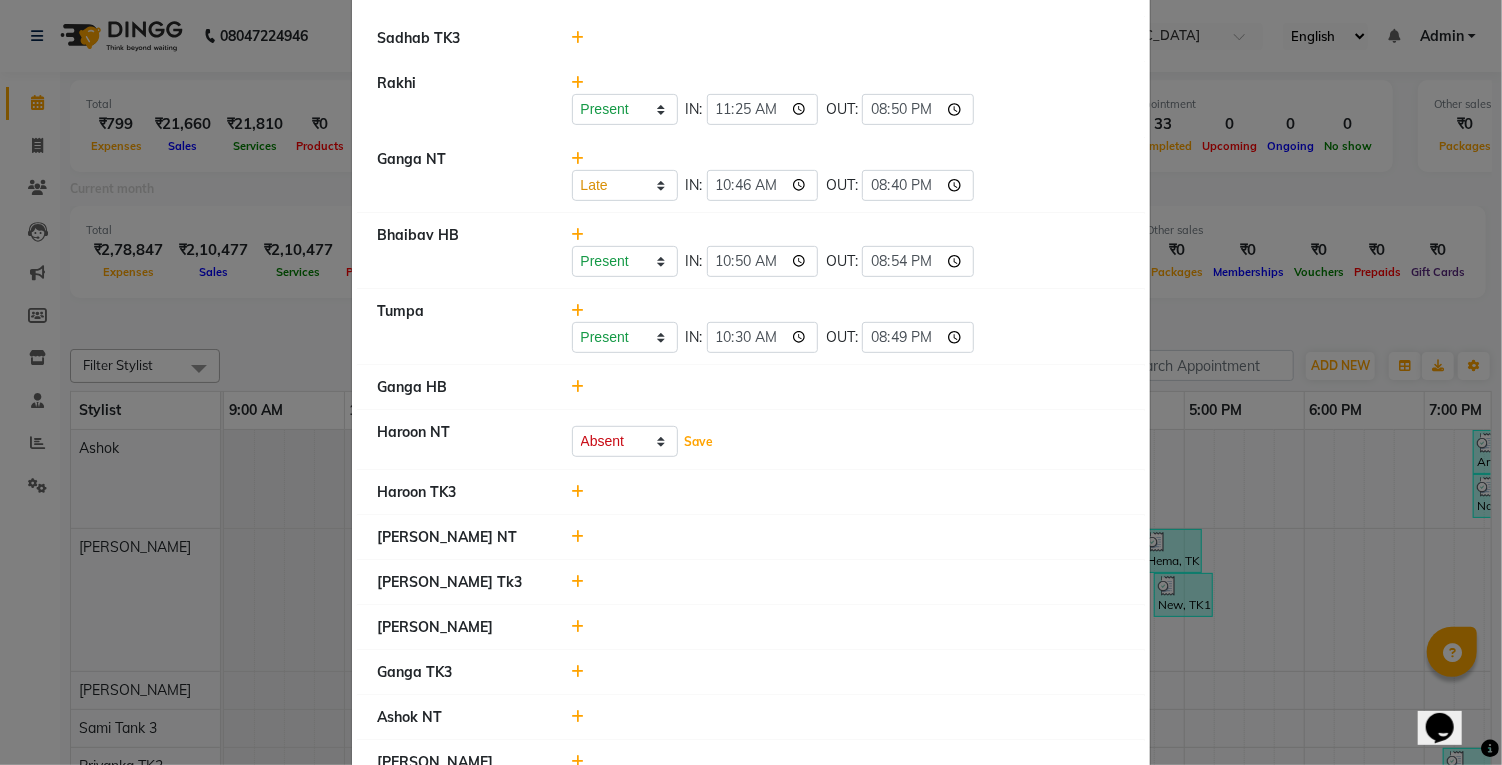 click on "Save" 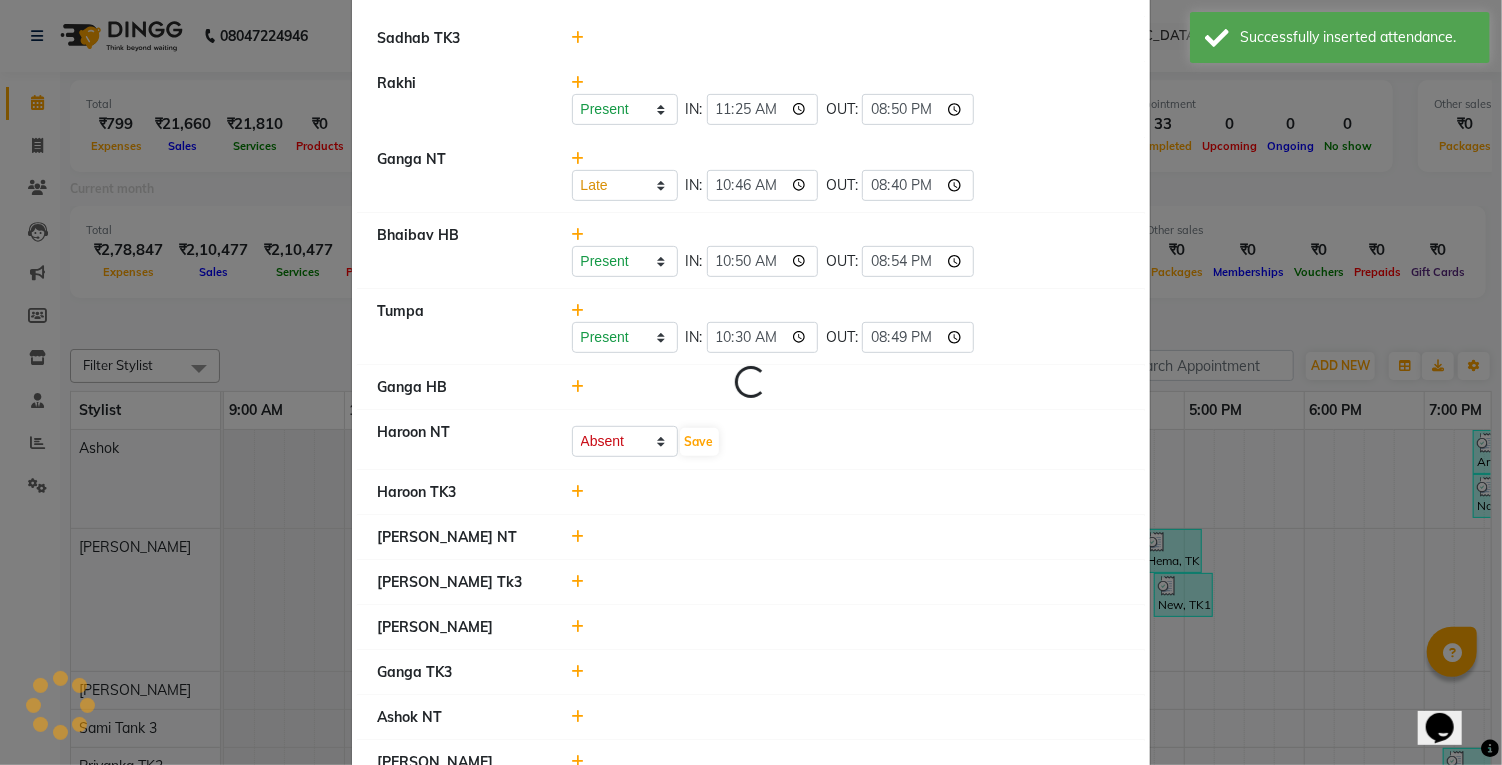 select on "L" 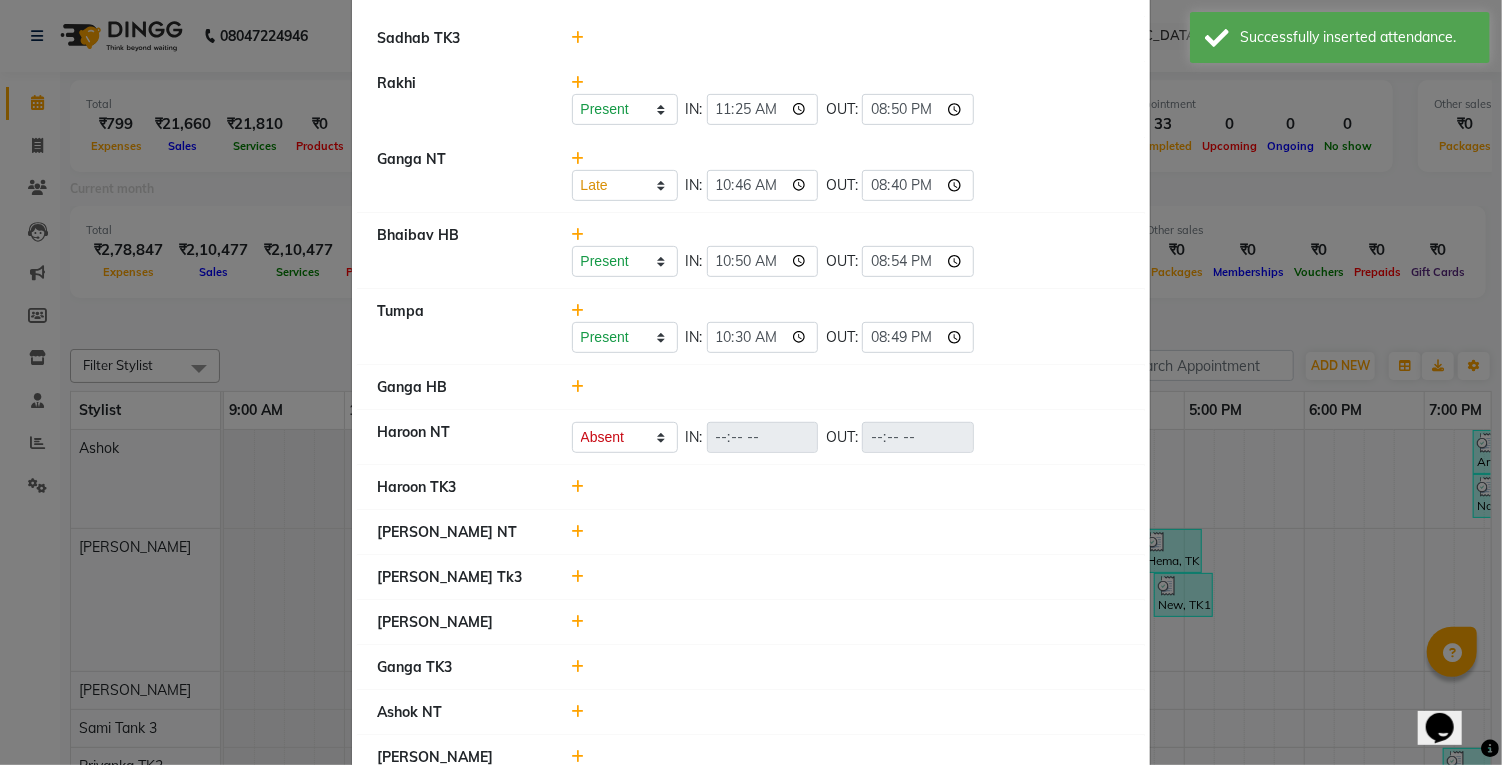 scroll, scrollTop: 401, scrollLeft: 0, axis: vertical 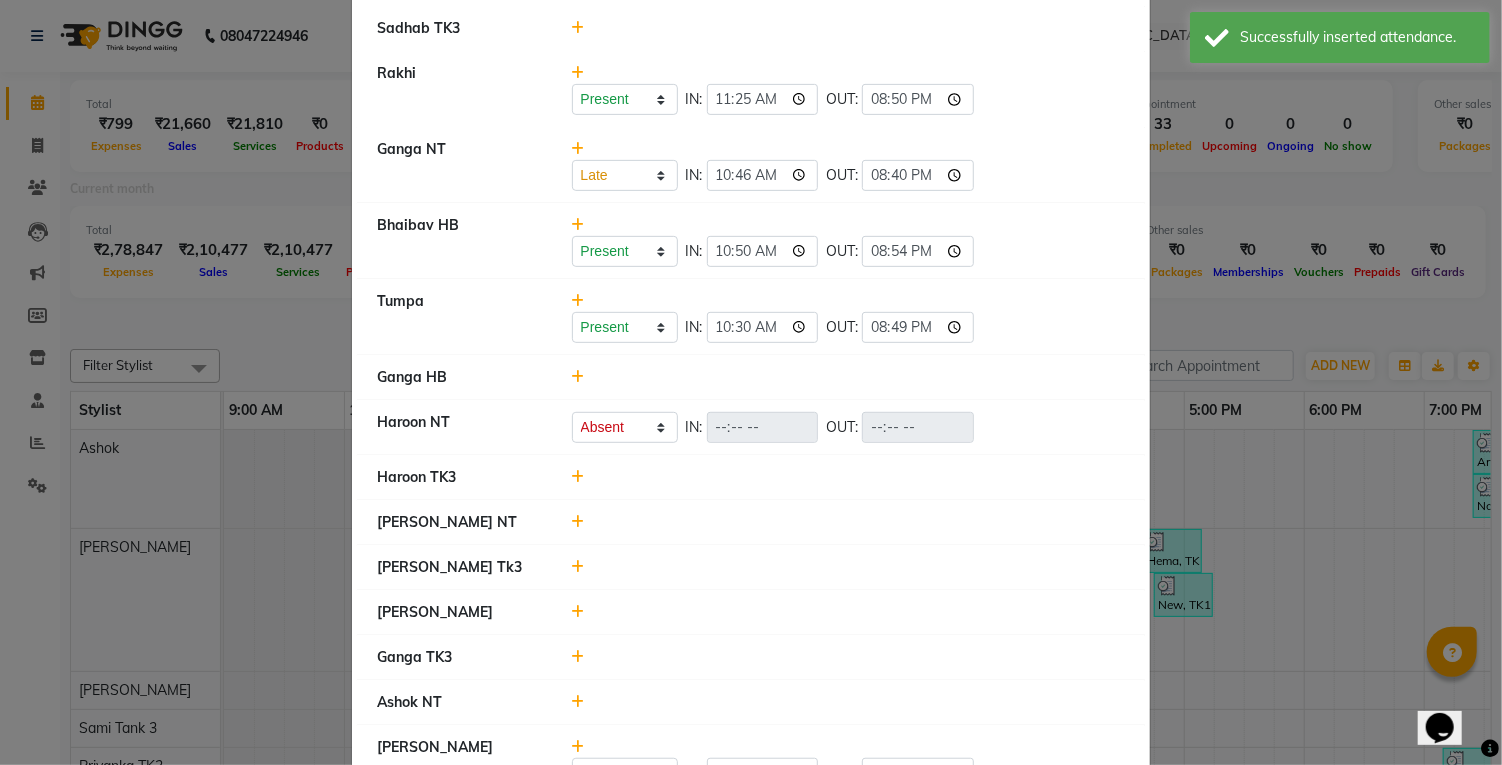 click on "Present   Absent   Late   Half Day   Weekly Off  IN:  10:30 OUT:  20:49" 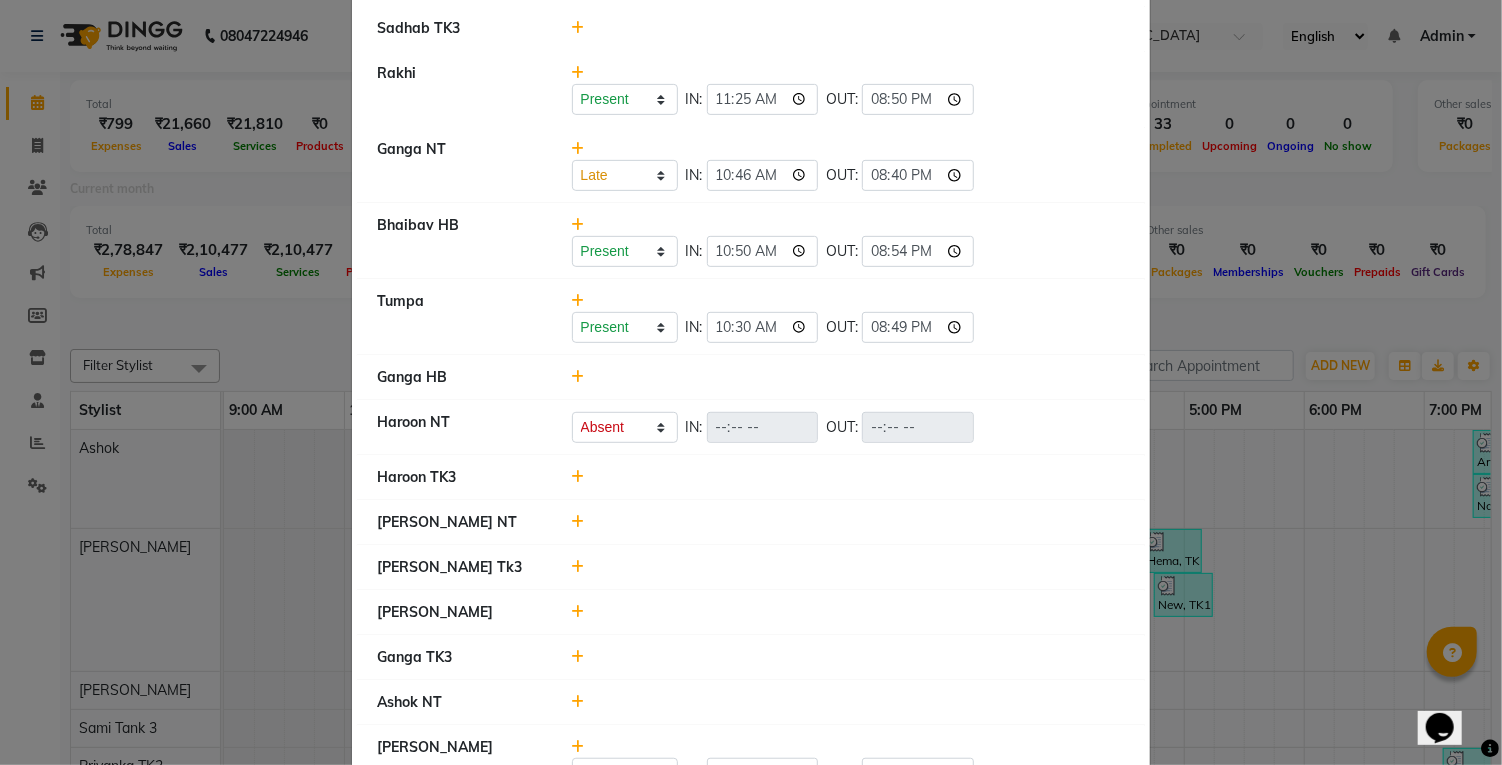 click 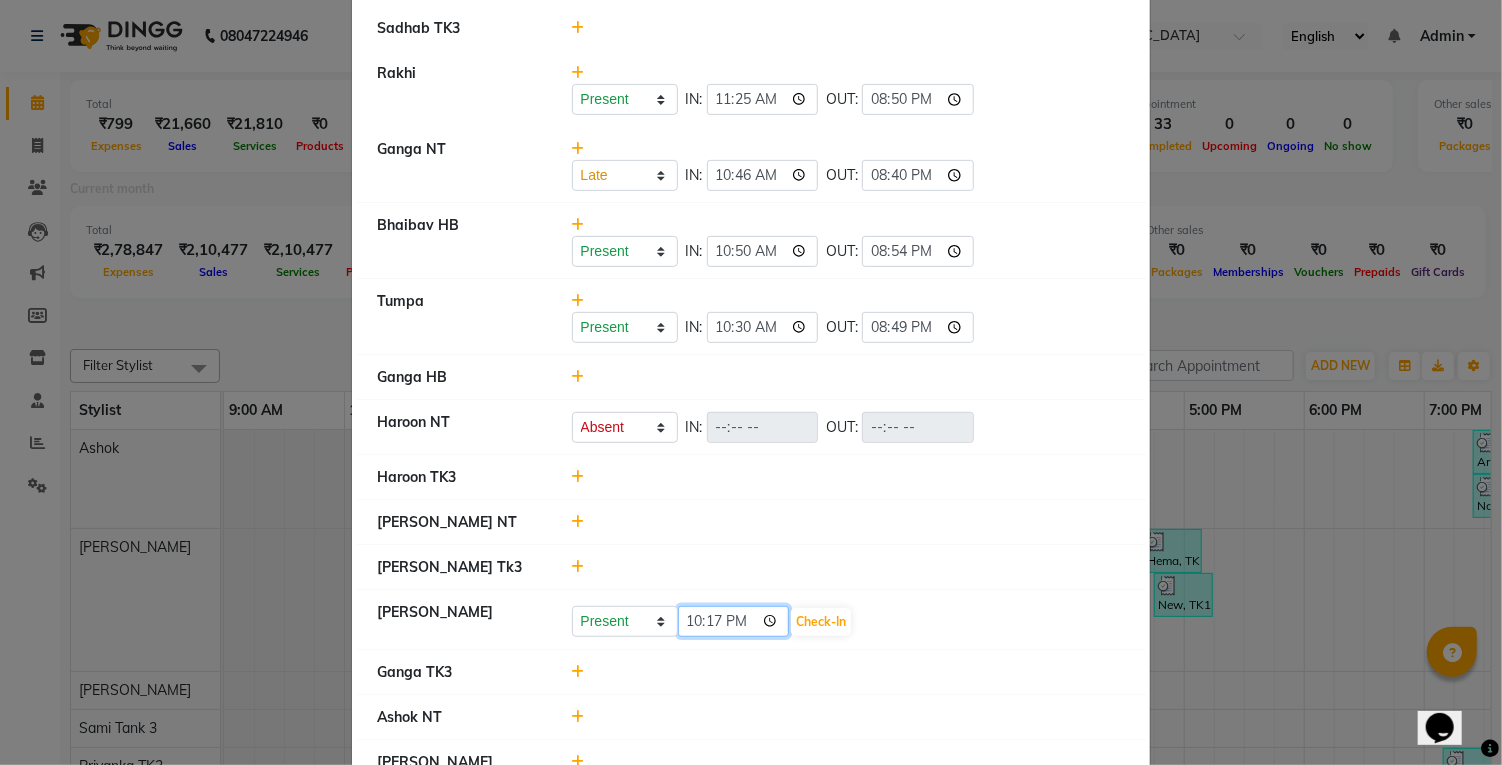 click on "22:17" 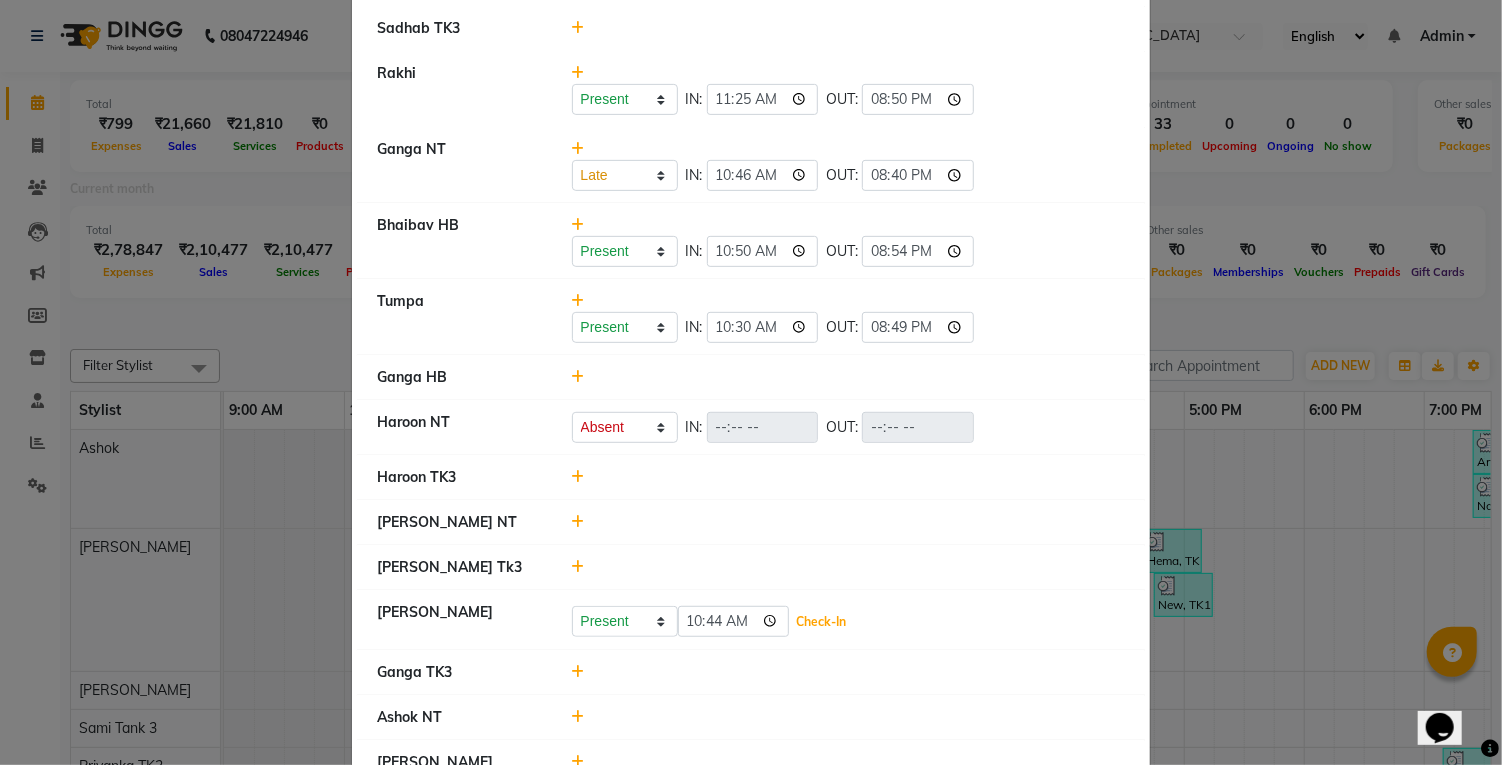 click on "Check-In" 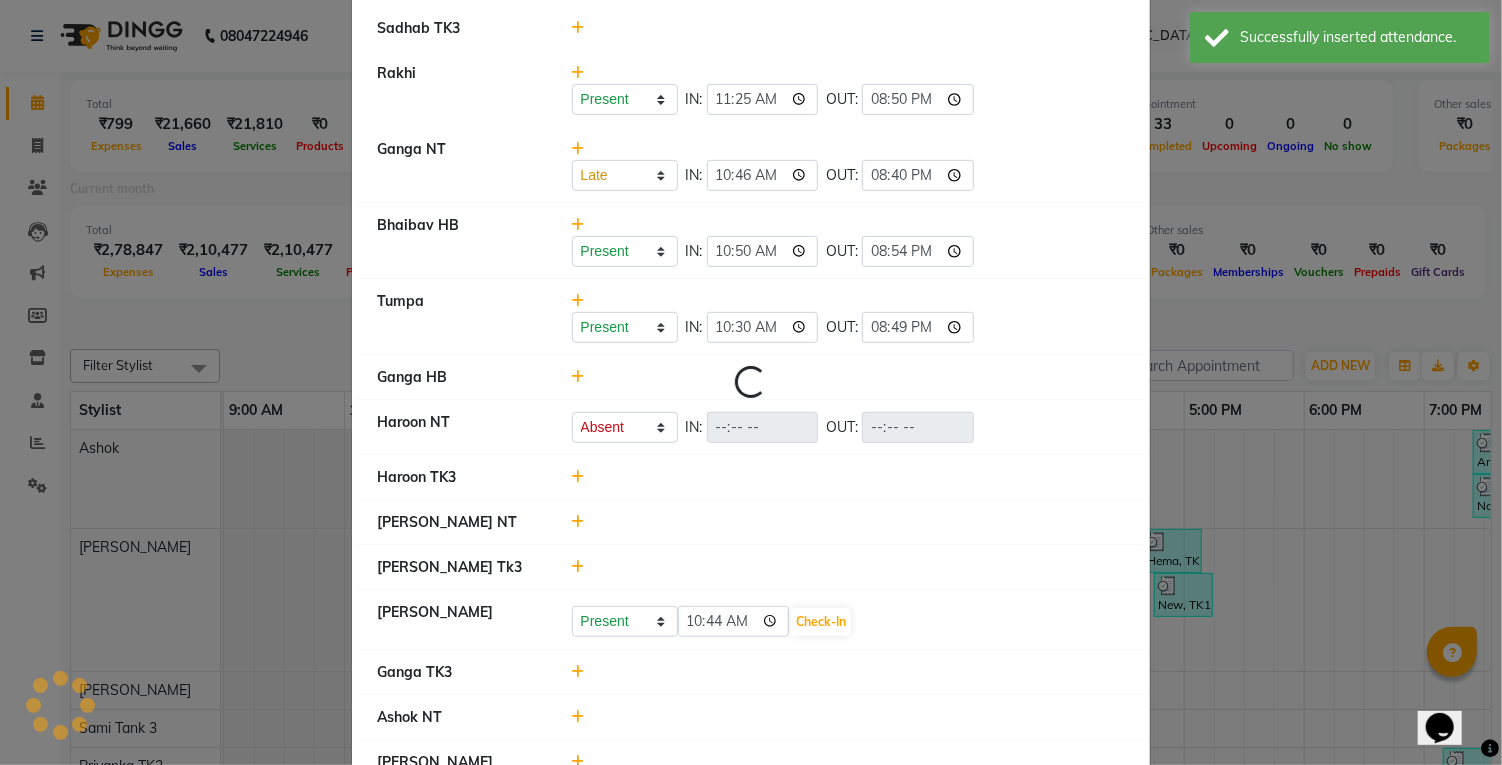 select on "L" 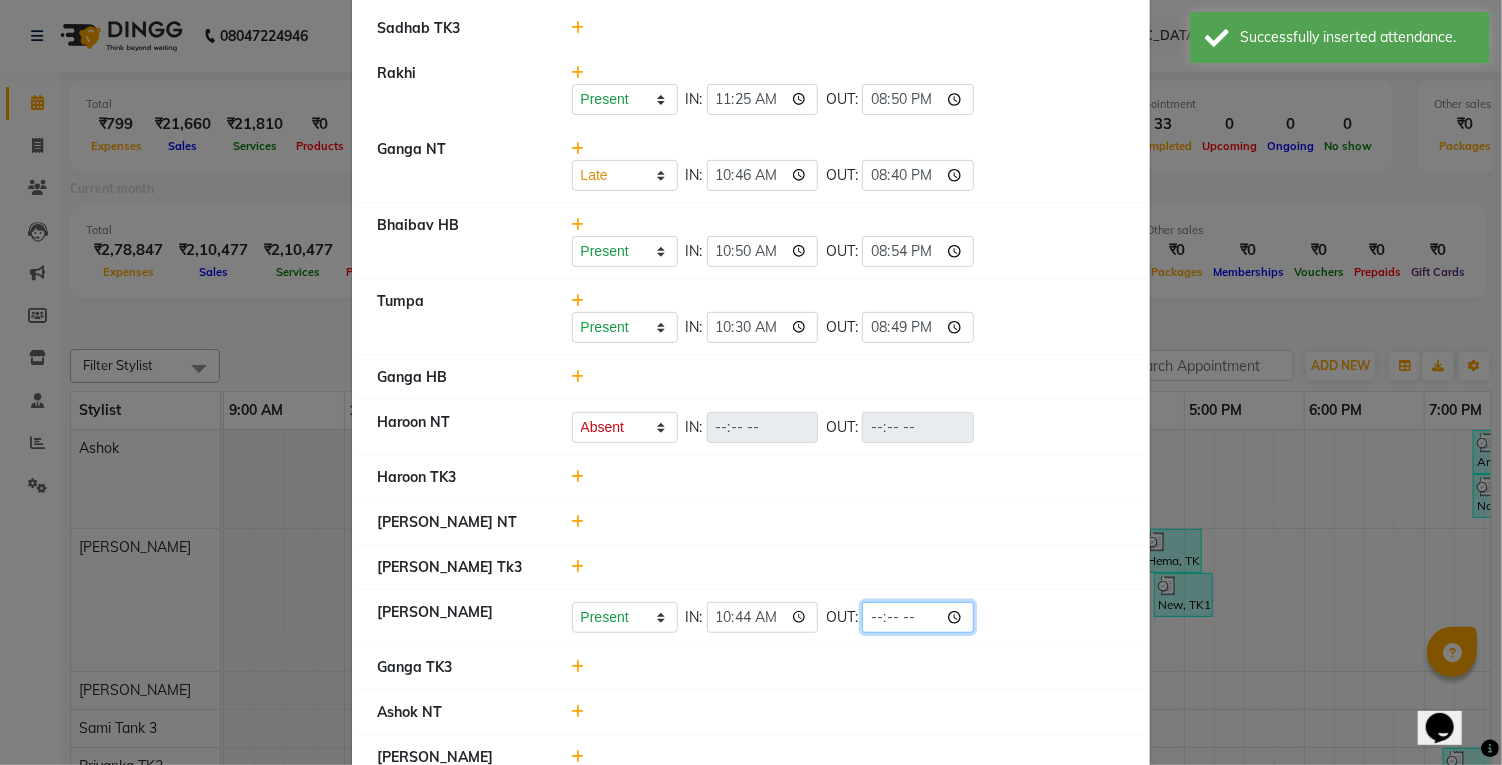 click 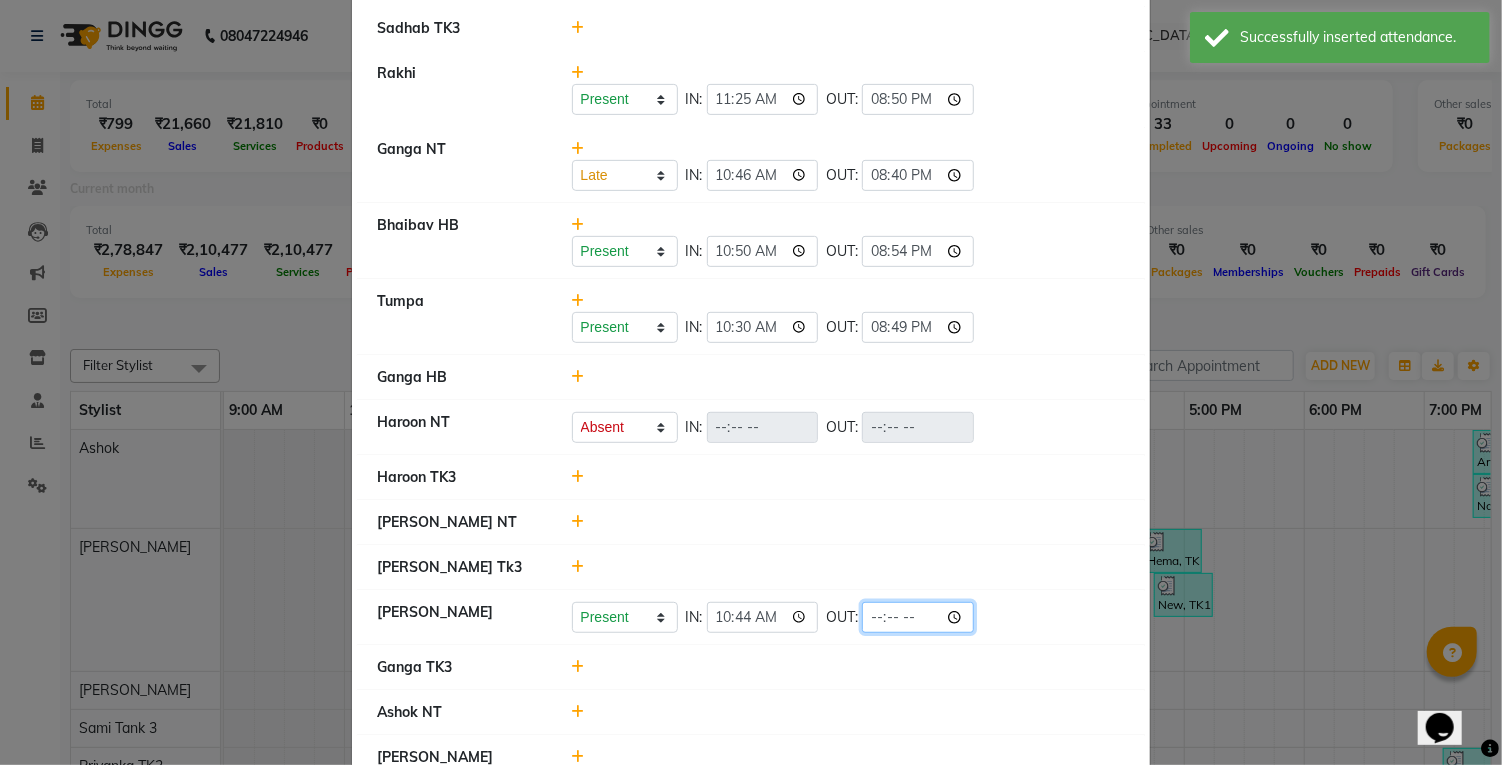 type on "20:41" 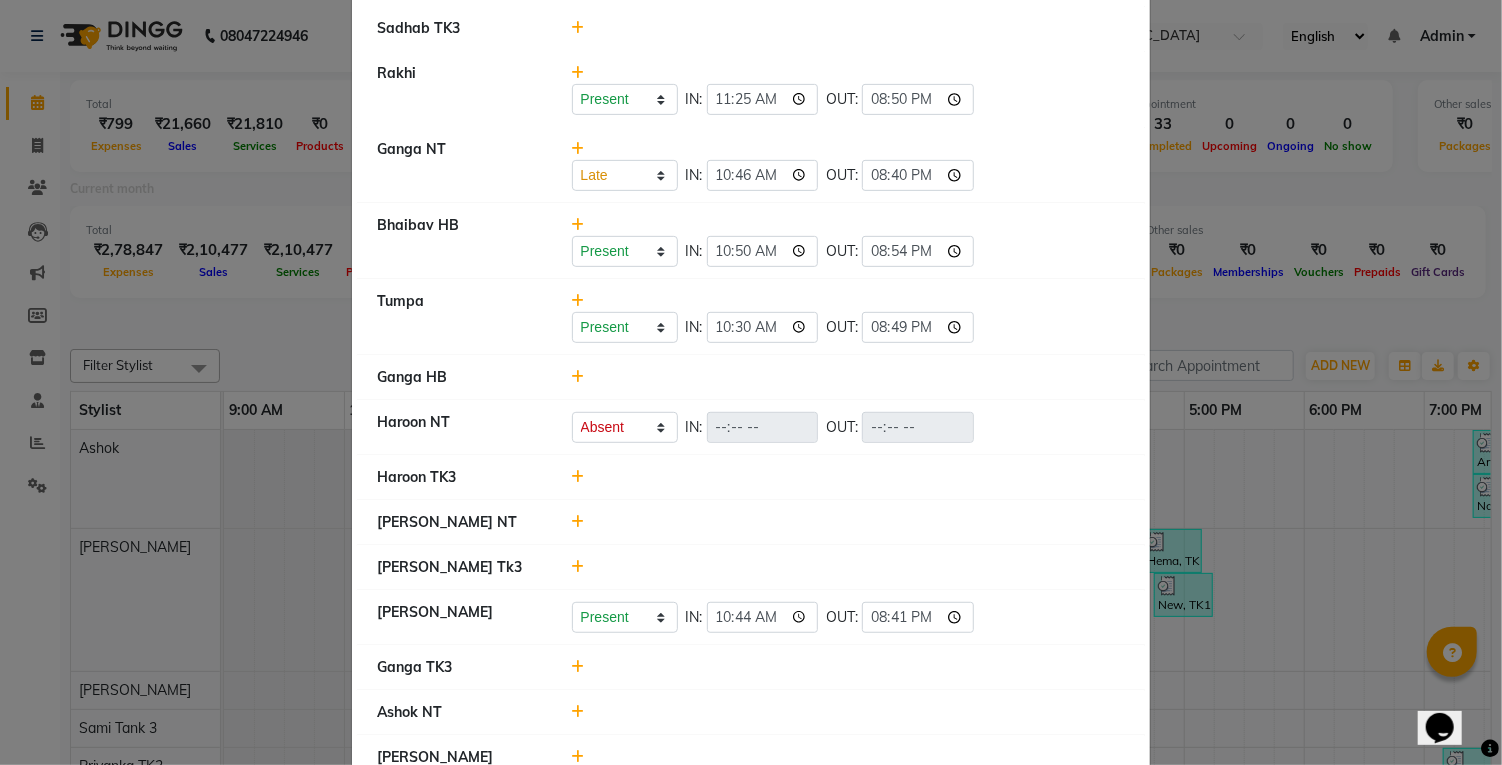 click 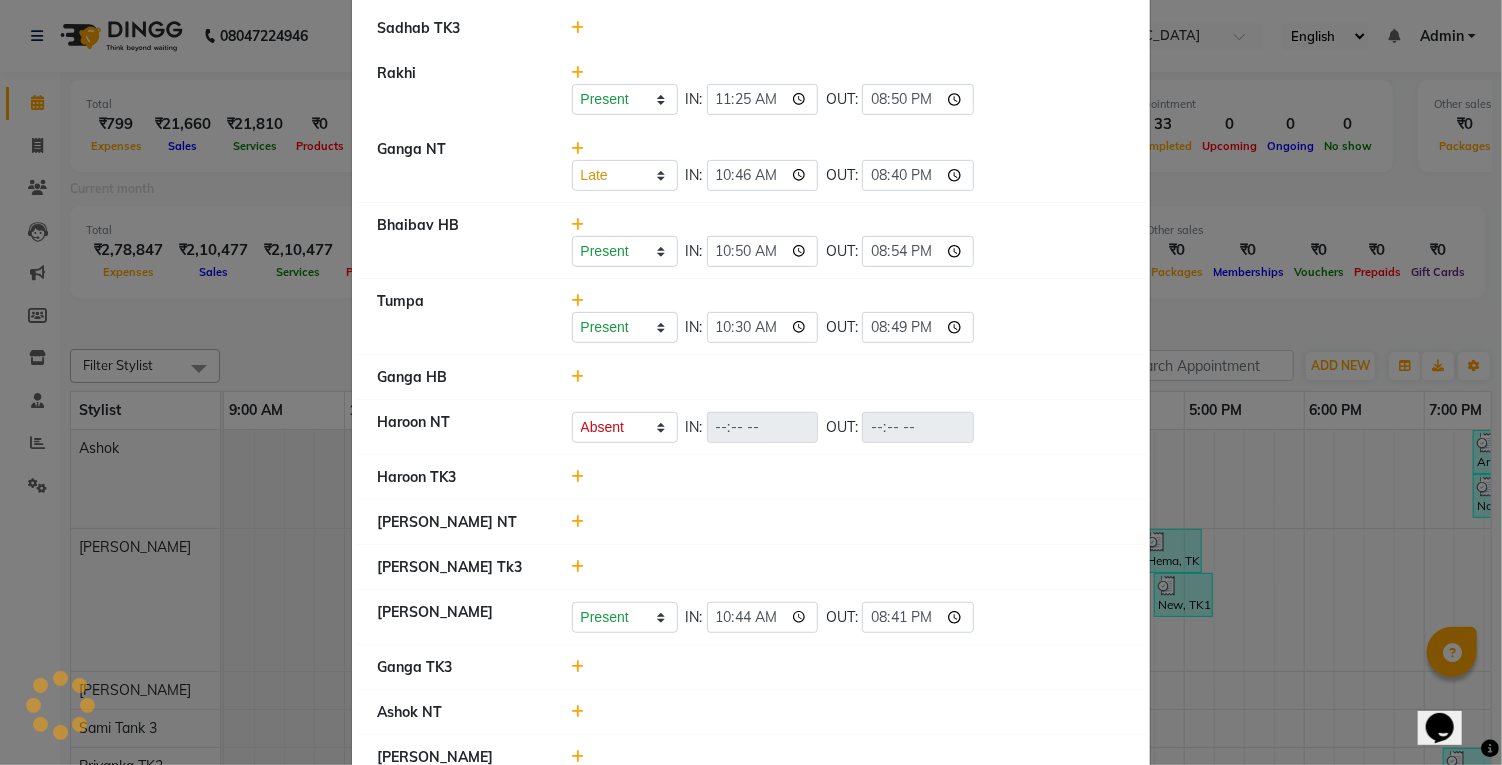 select on "L" 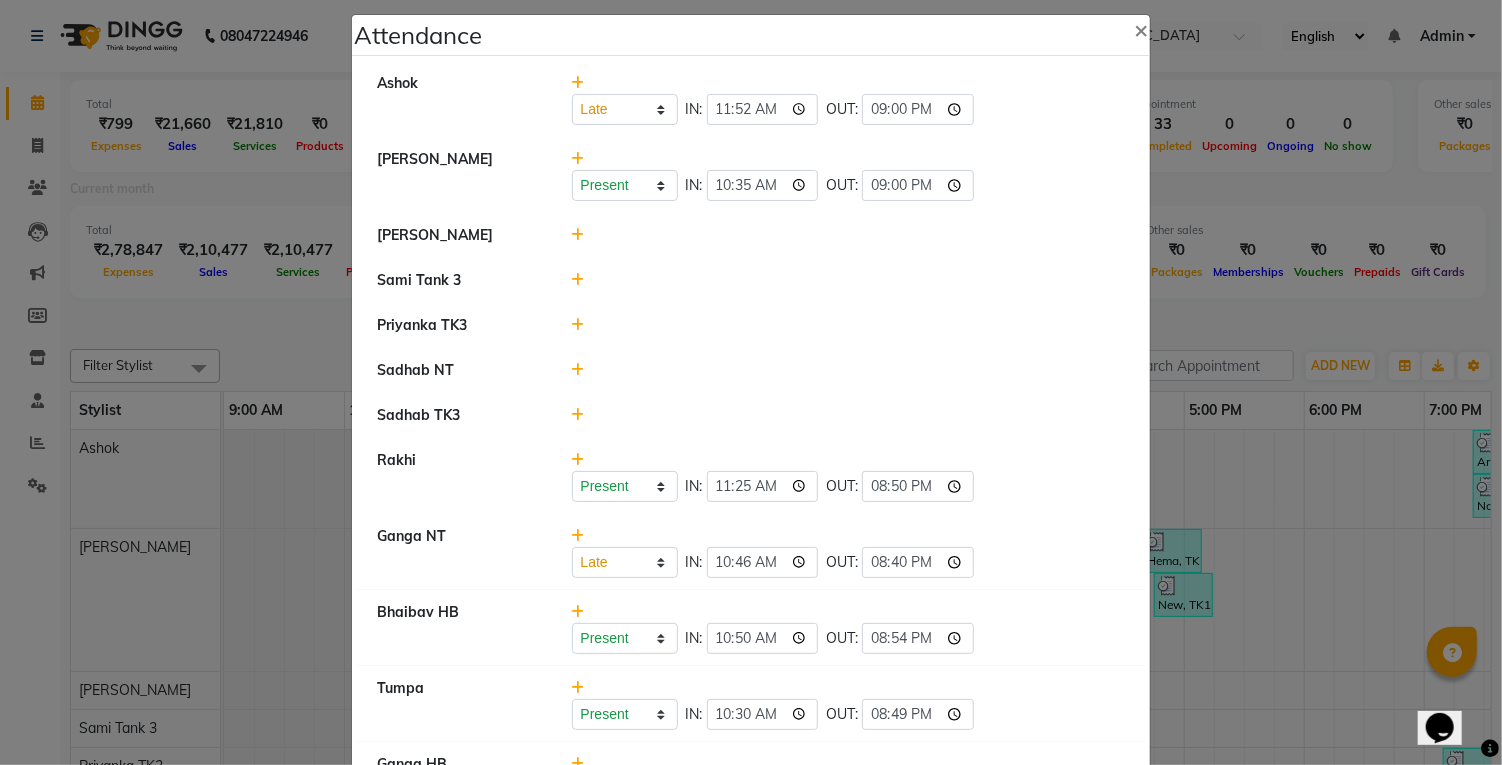 scroll, scrollTop: 0, scrollLeft: 0, axis: both 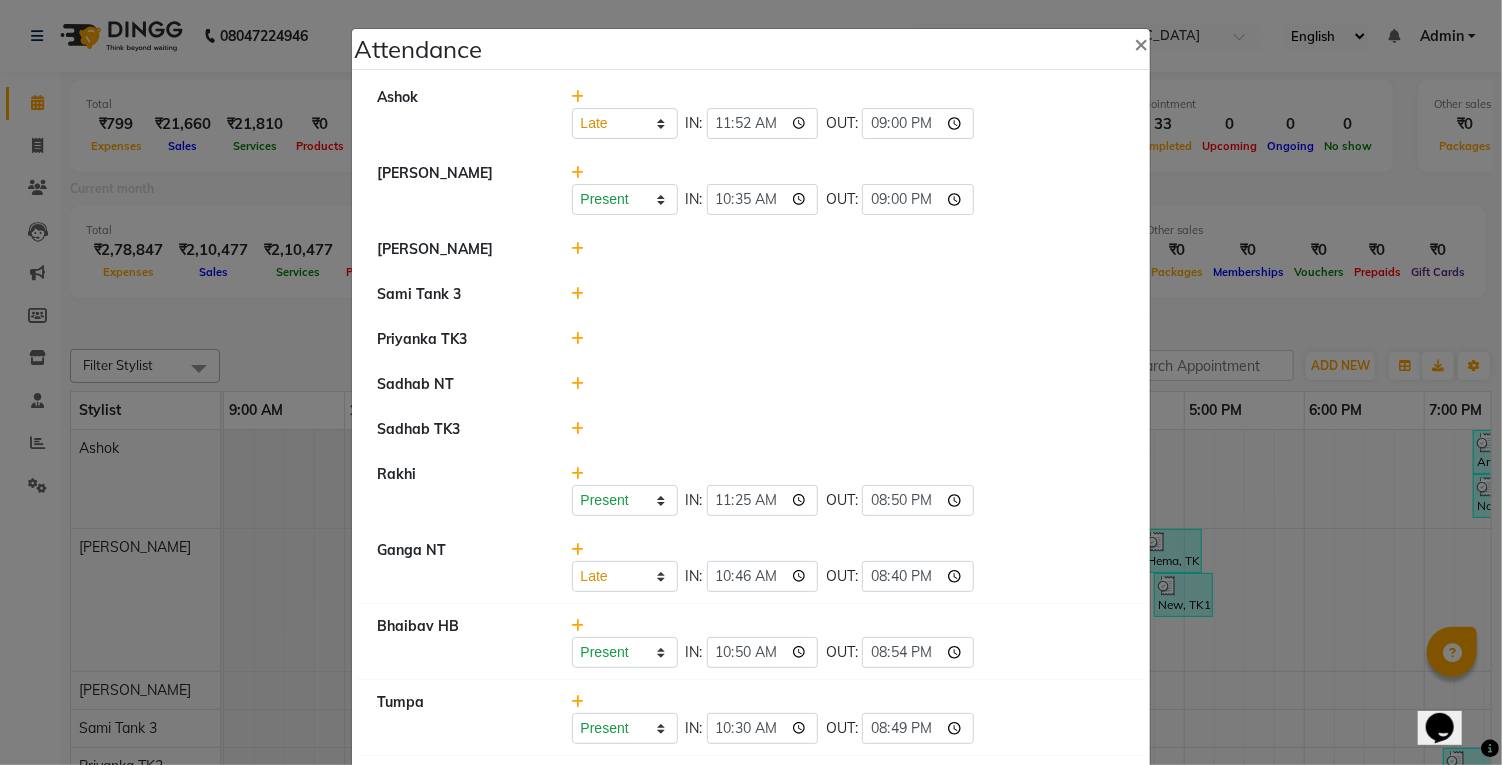 click 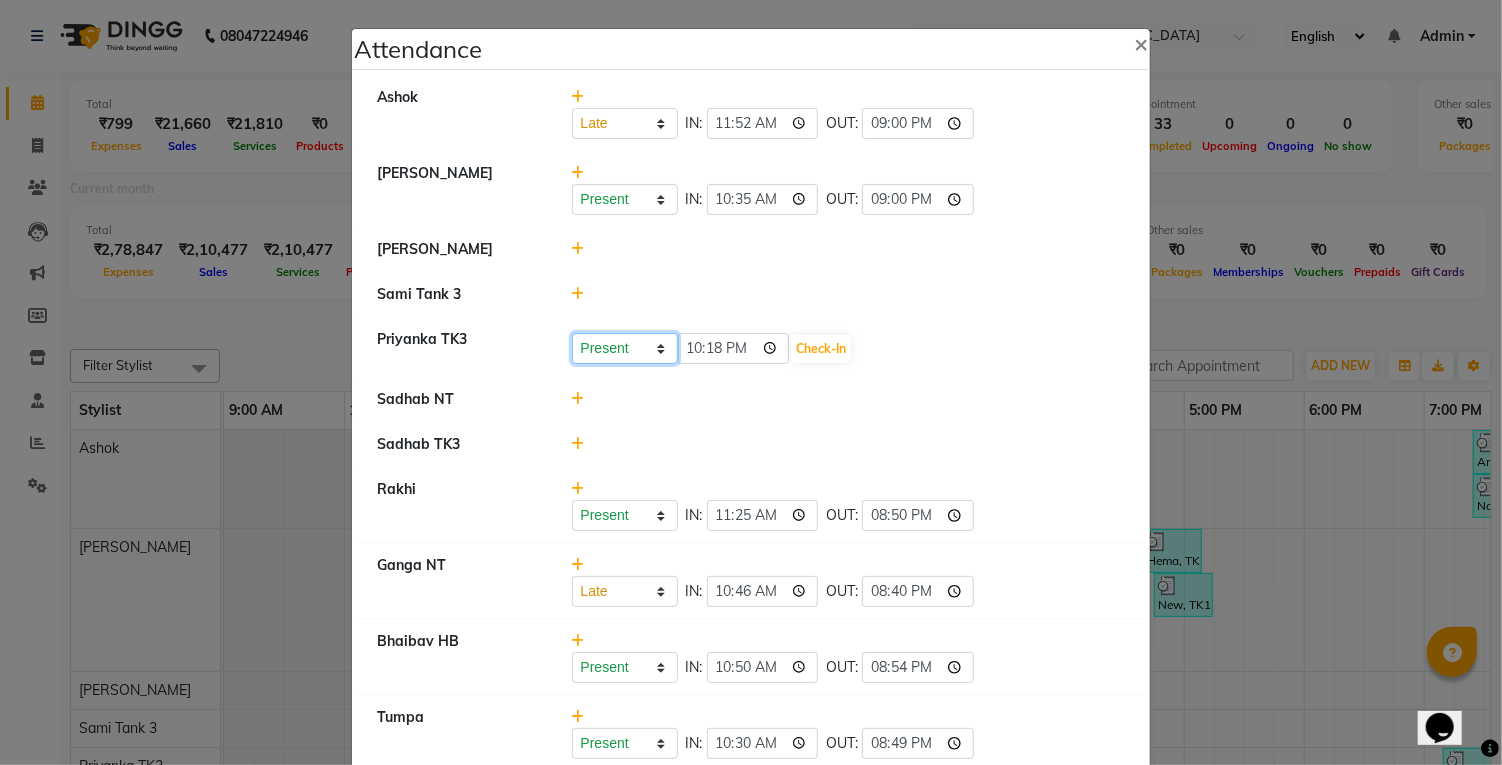 click on "Present Absent Late Half Day Weekly Off" 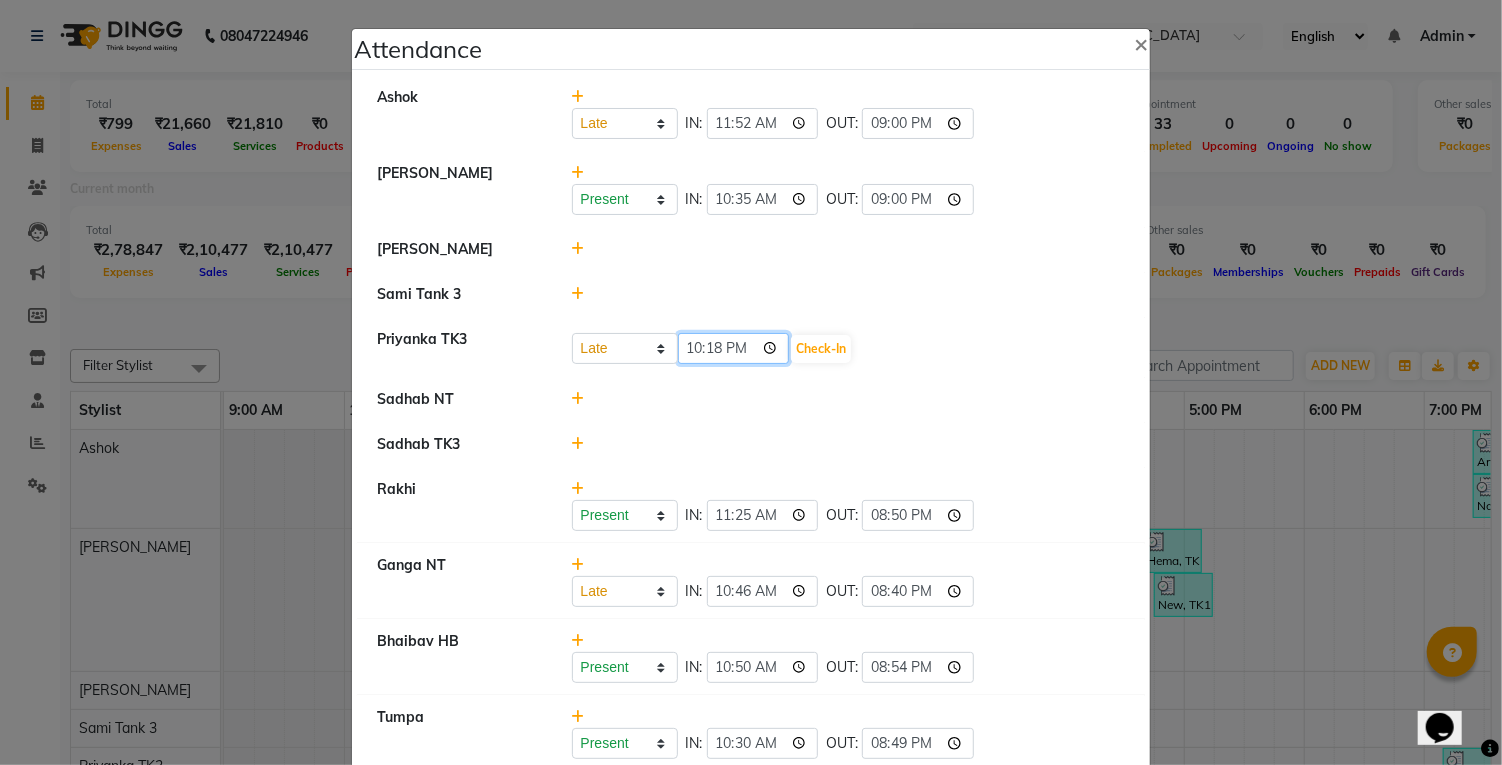 click on "22:18" 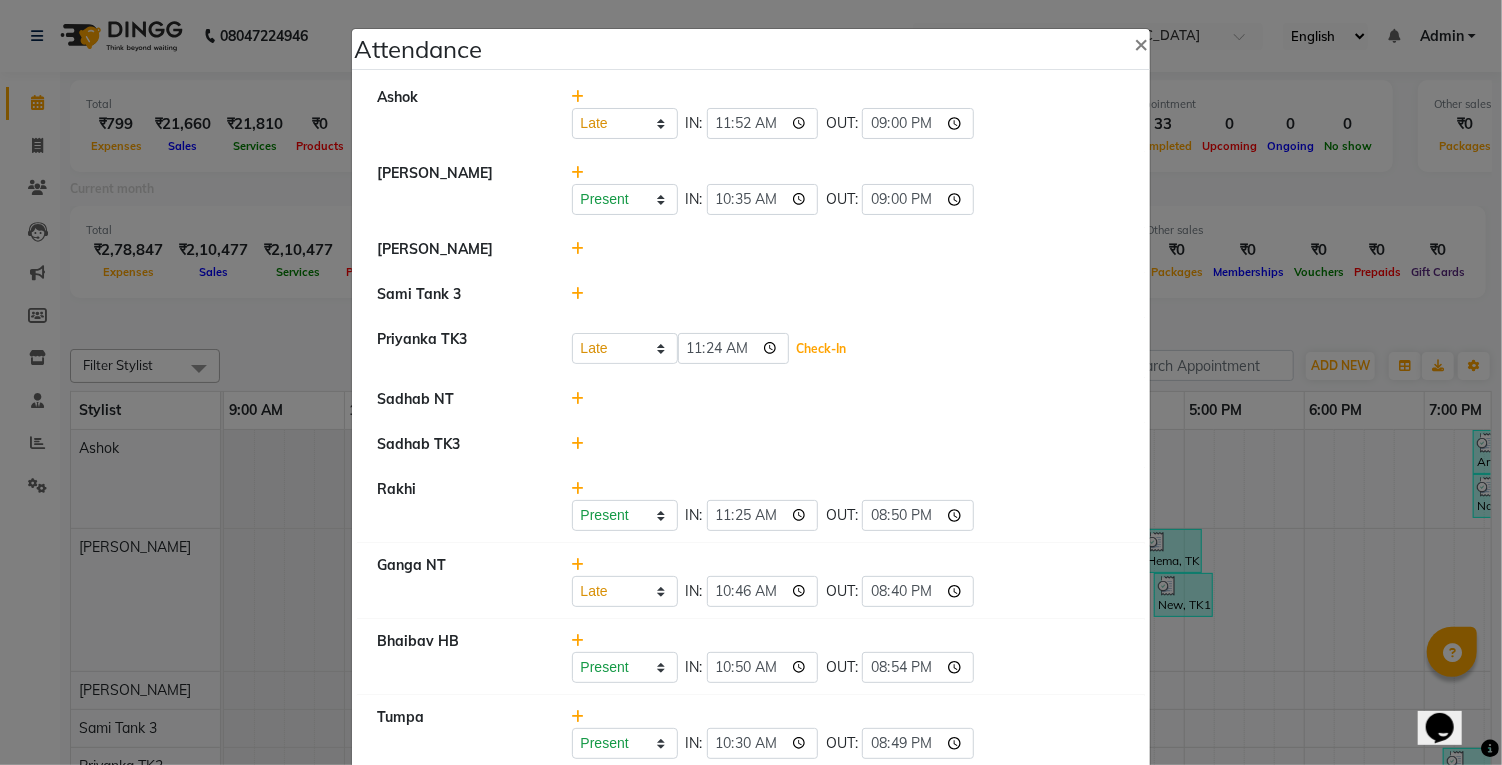 click on "Check-In" 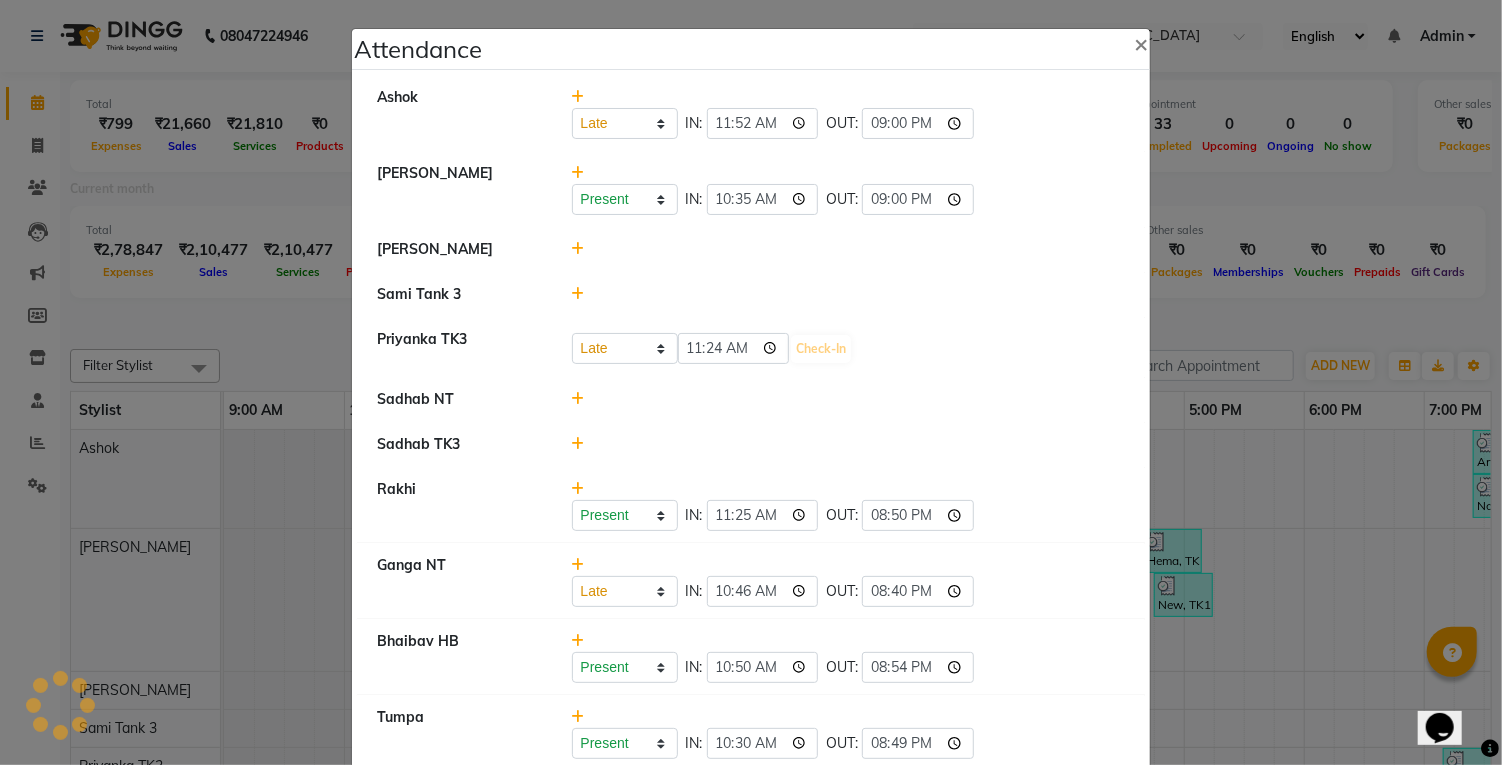 select on "L" 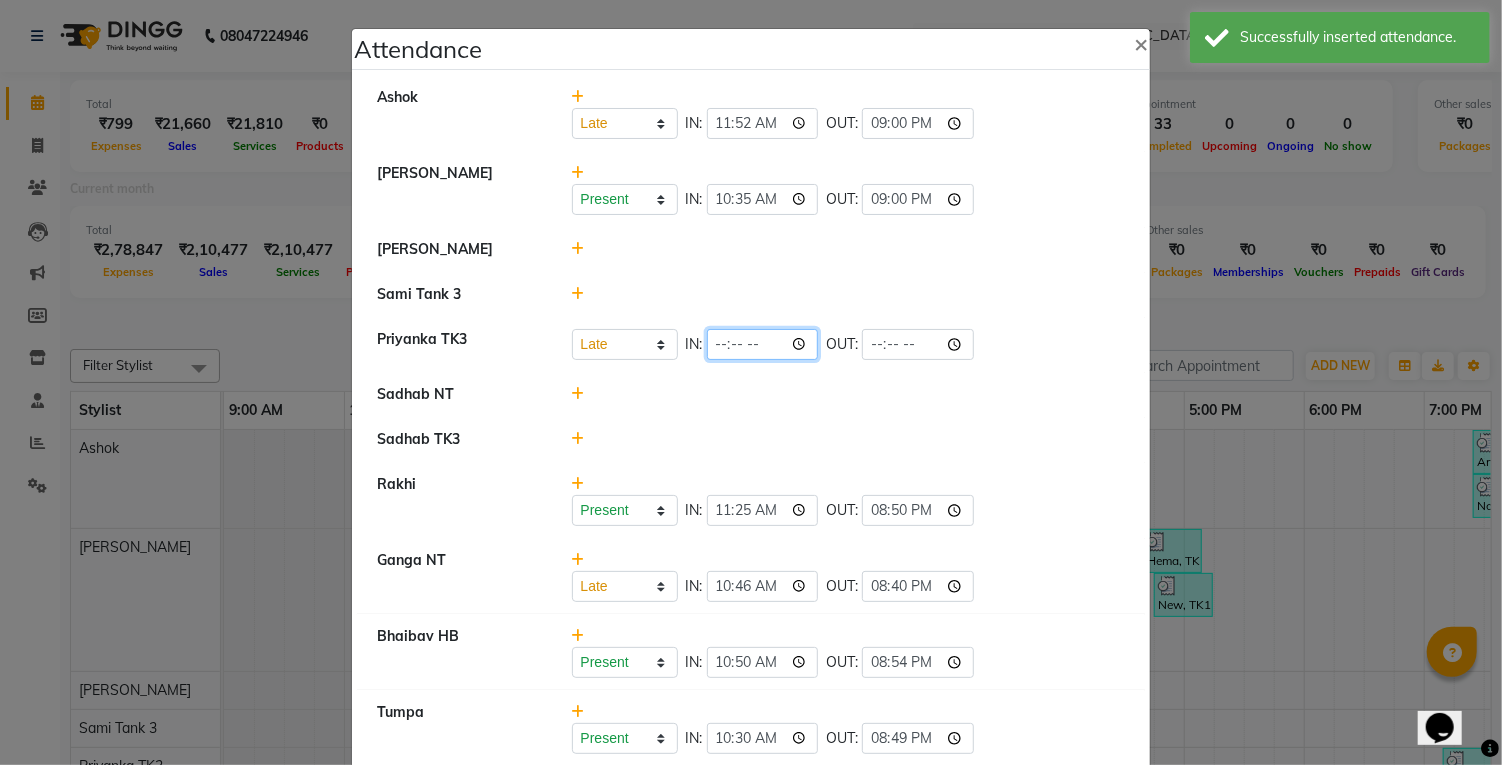 click 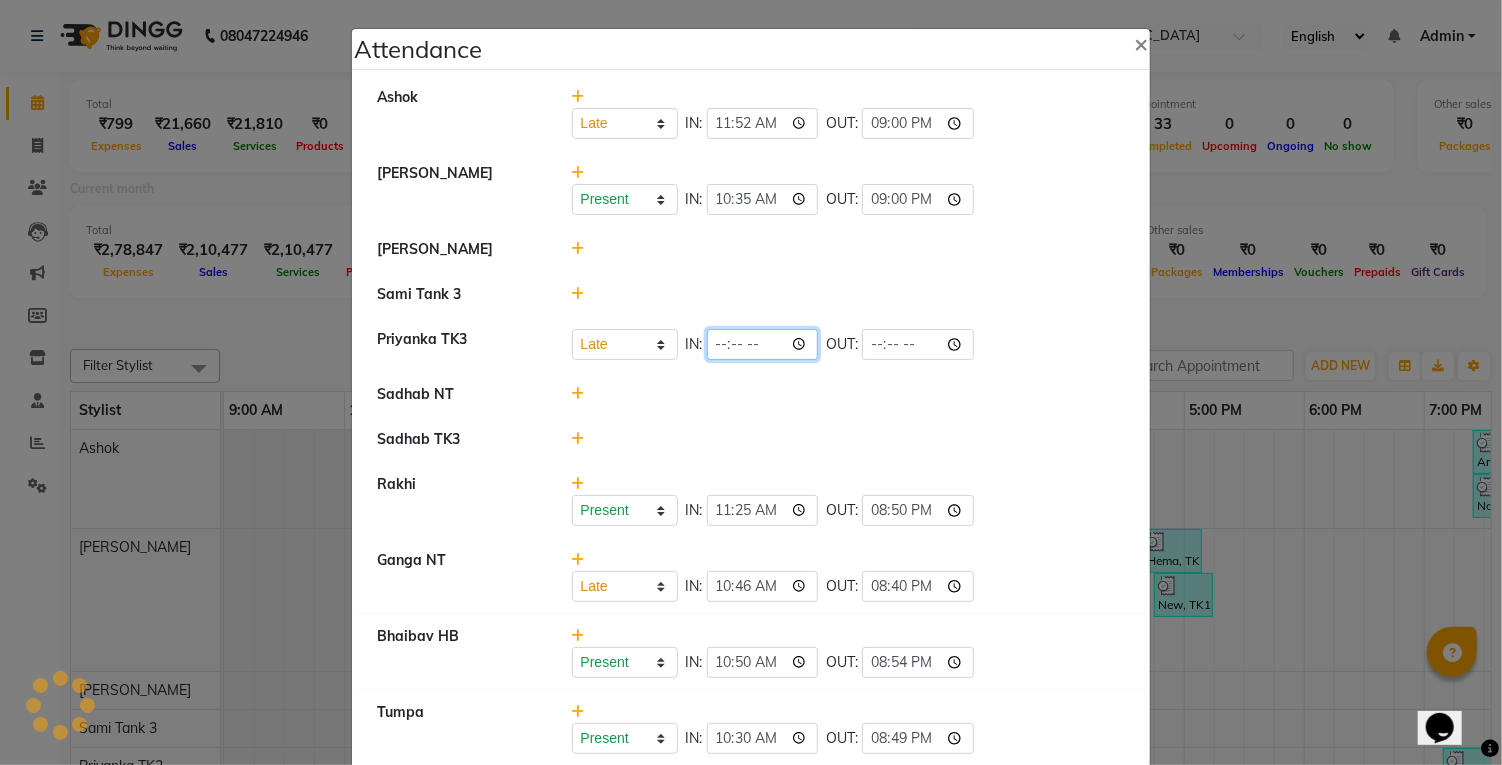 type on "11:24" 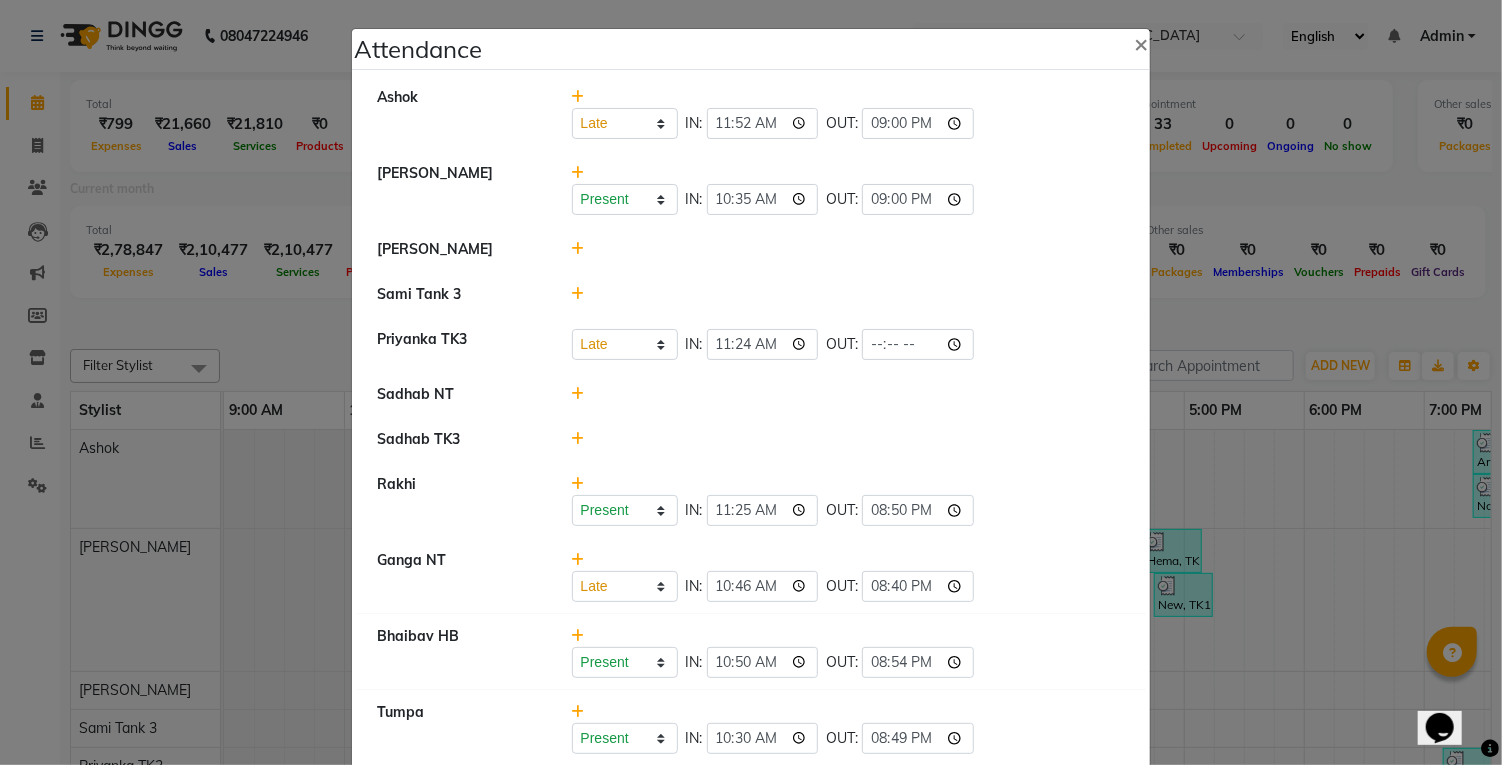 click 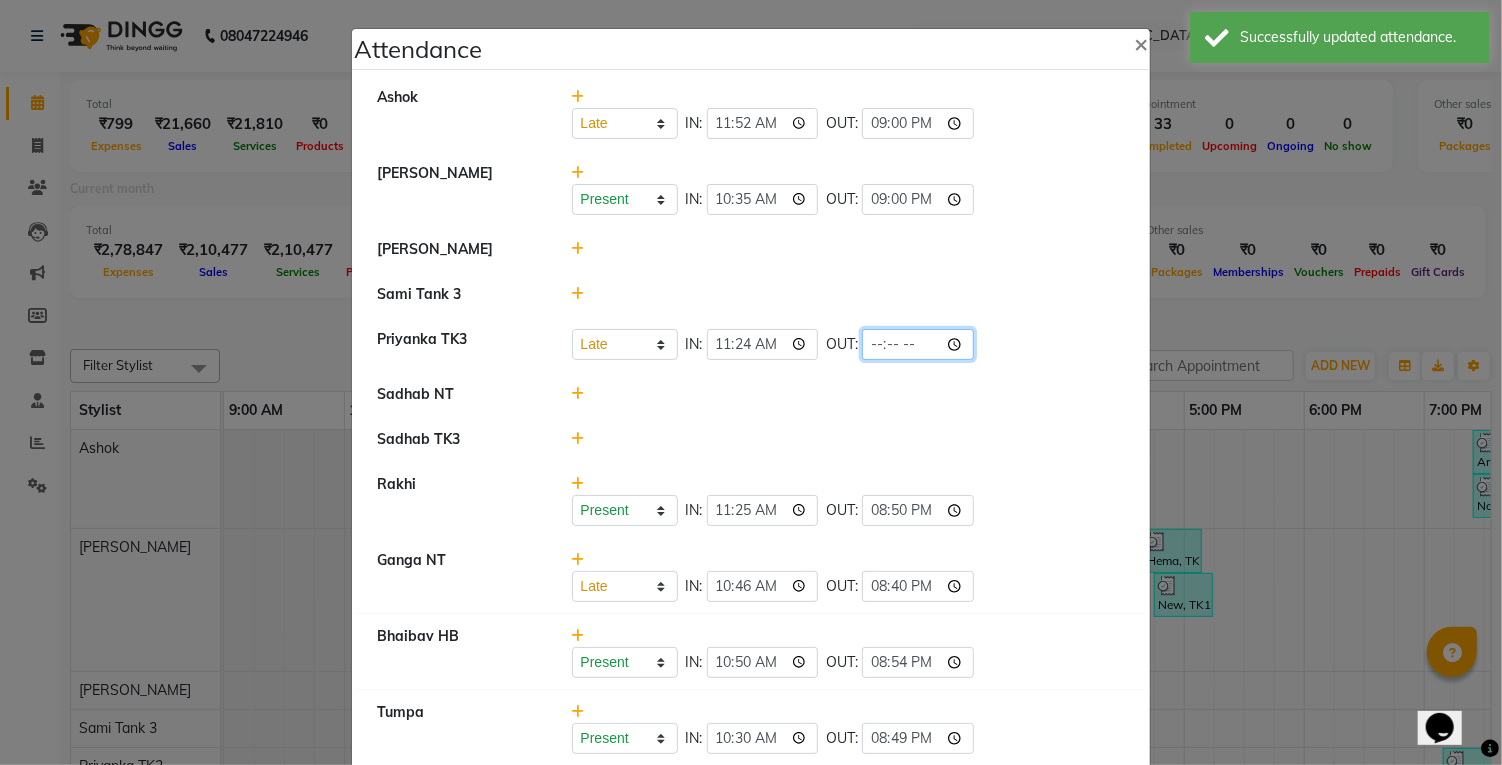 click 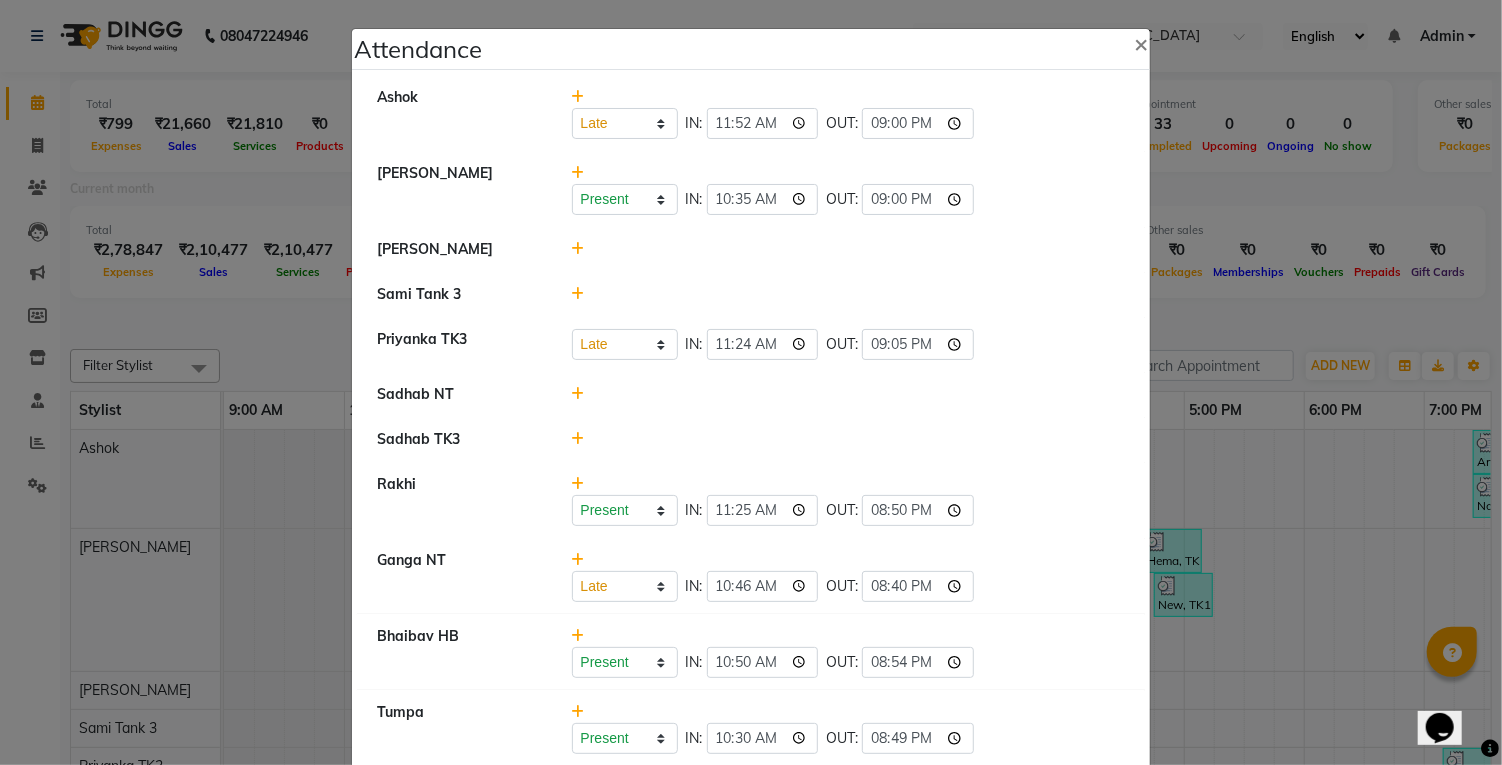 click 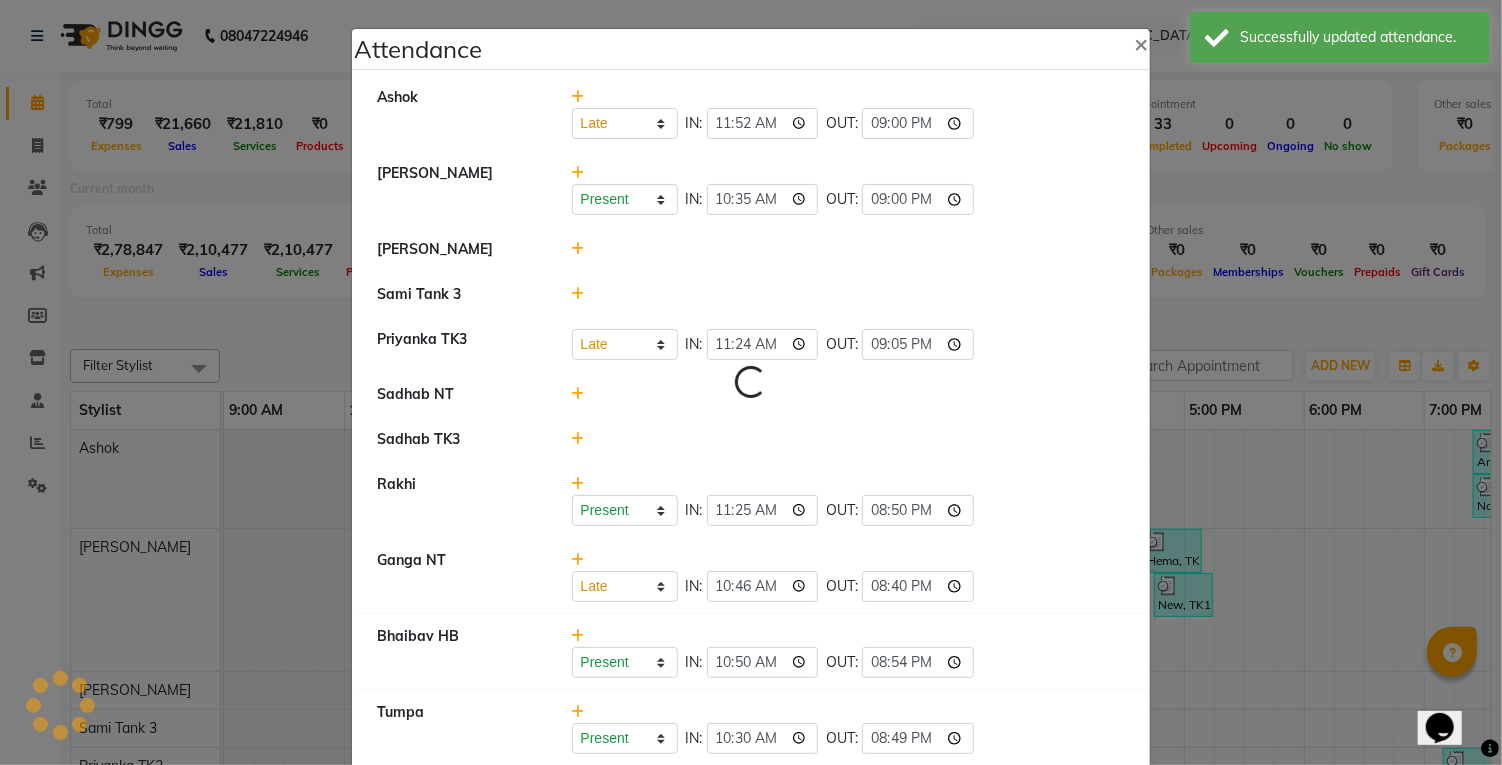 select on "L" 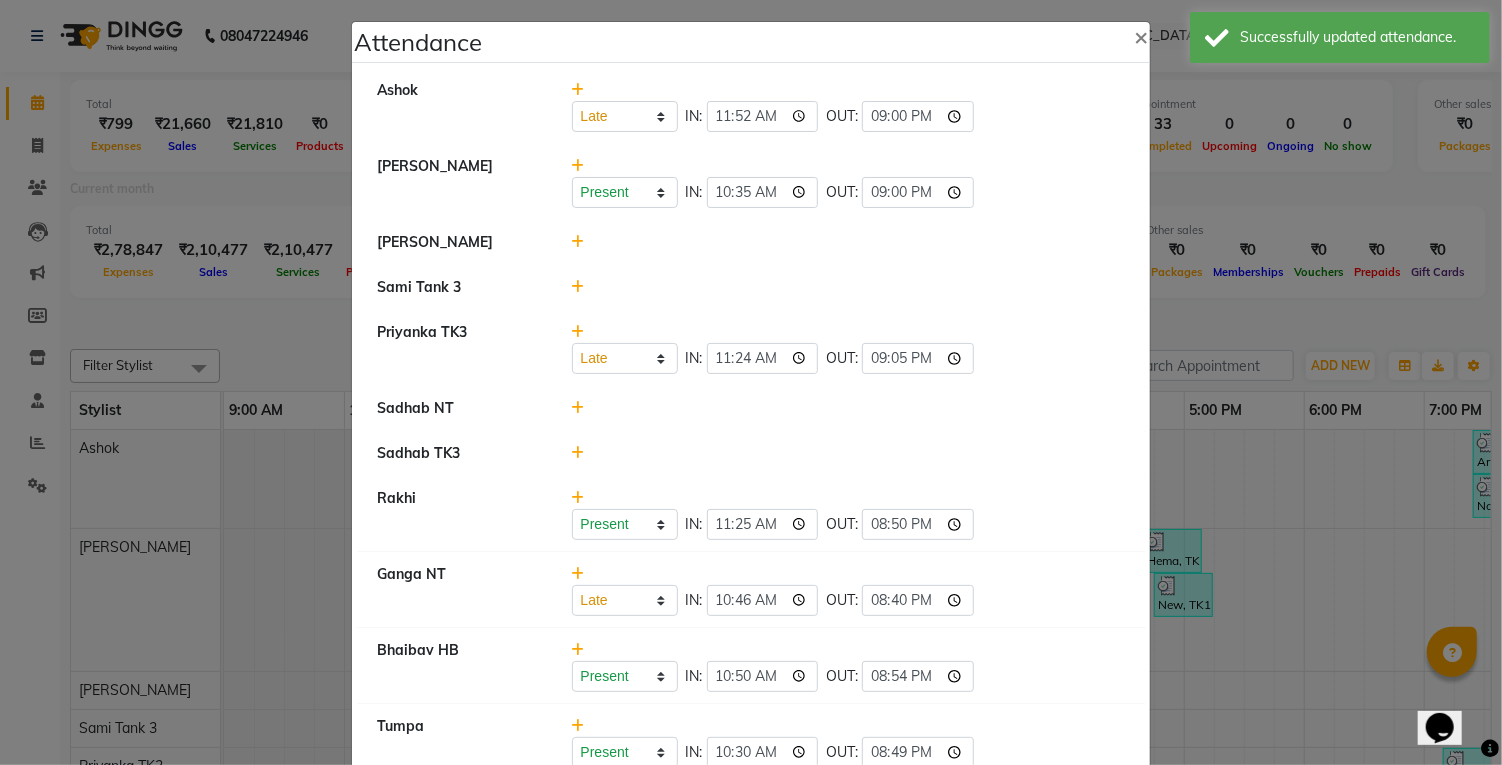 scroll, scrollTop: 6, scrollLeft: 0, axis: vertical 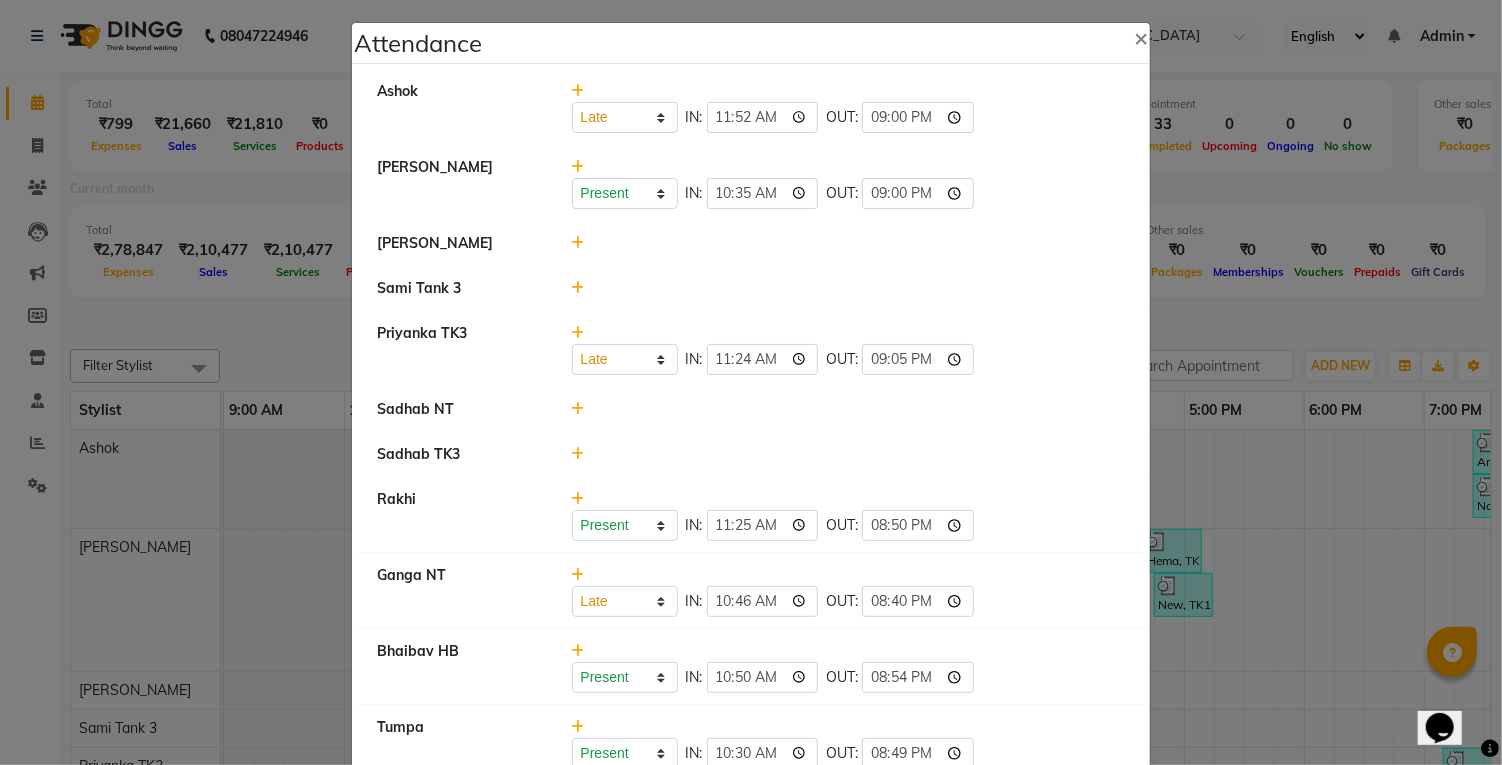 click 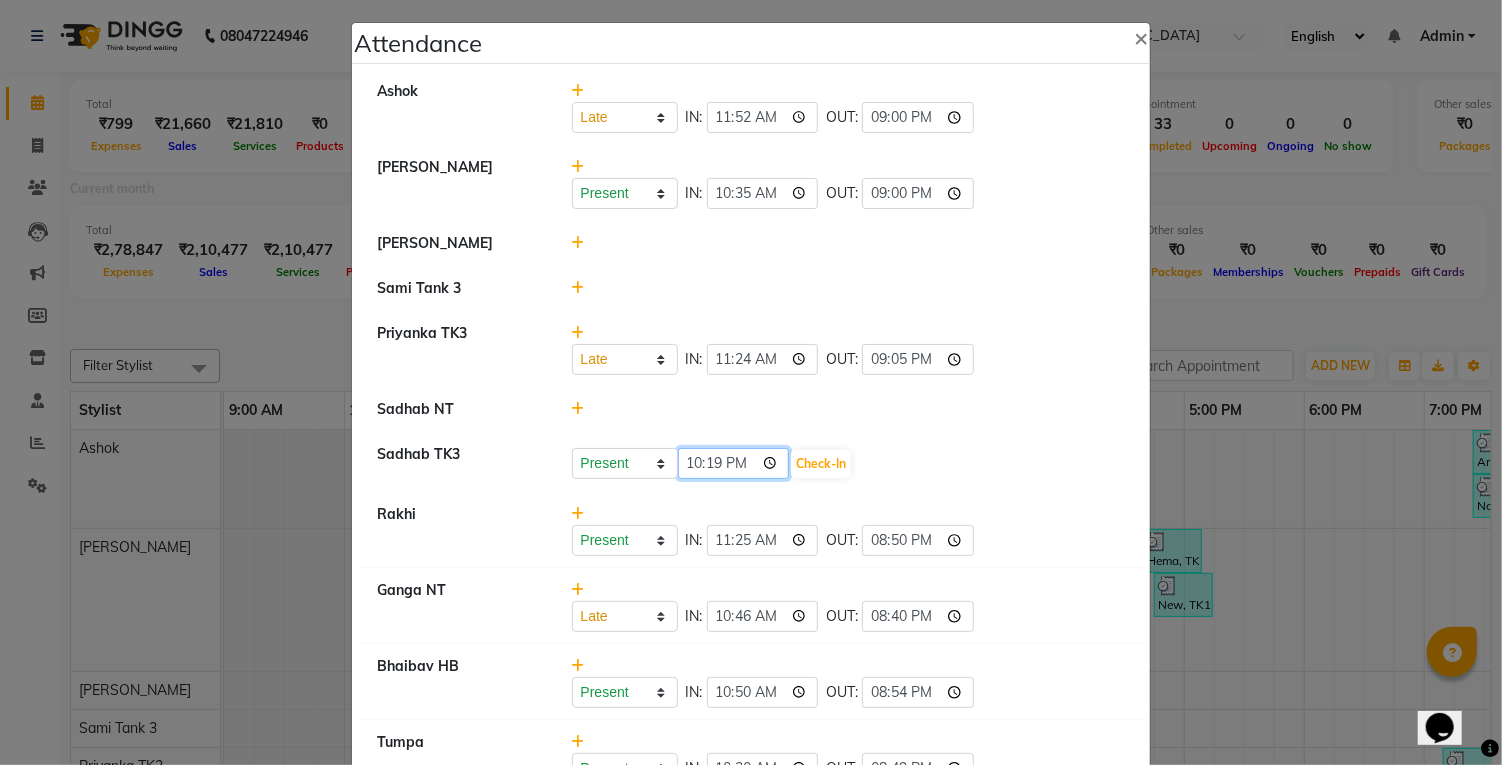 click on "22:19" 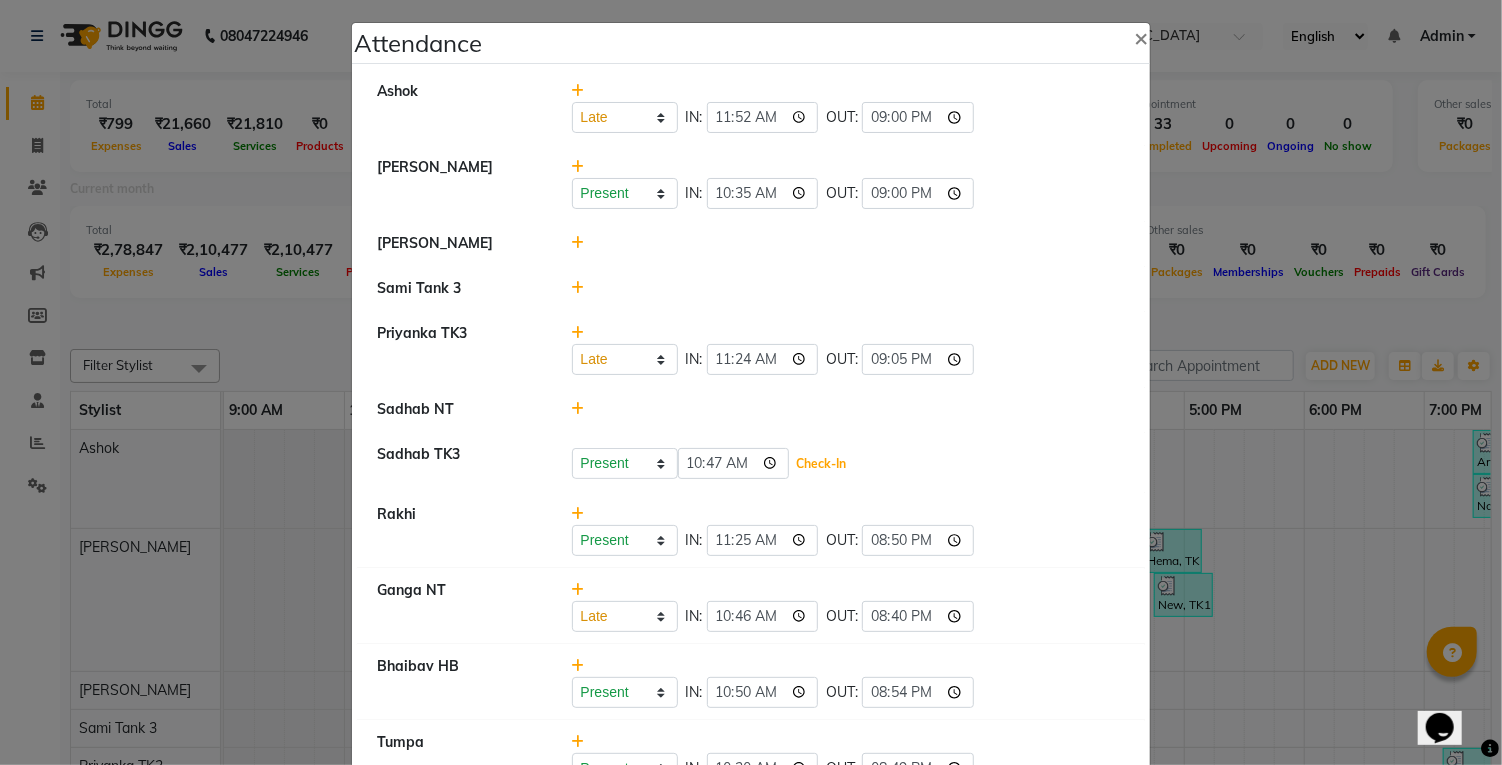 click on "Check-In" 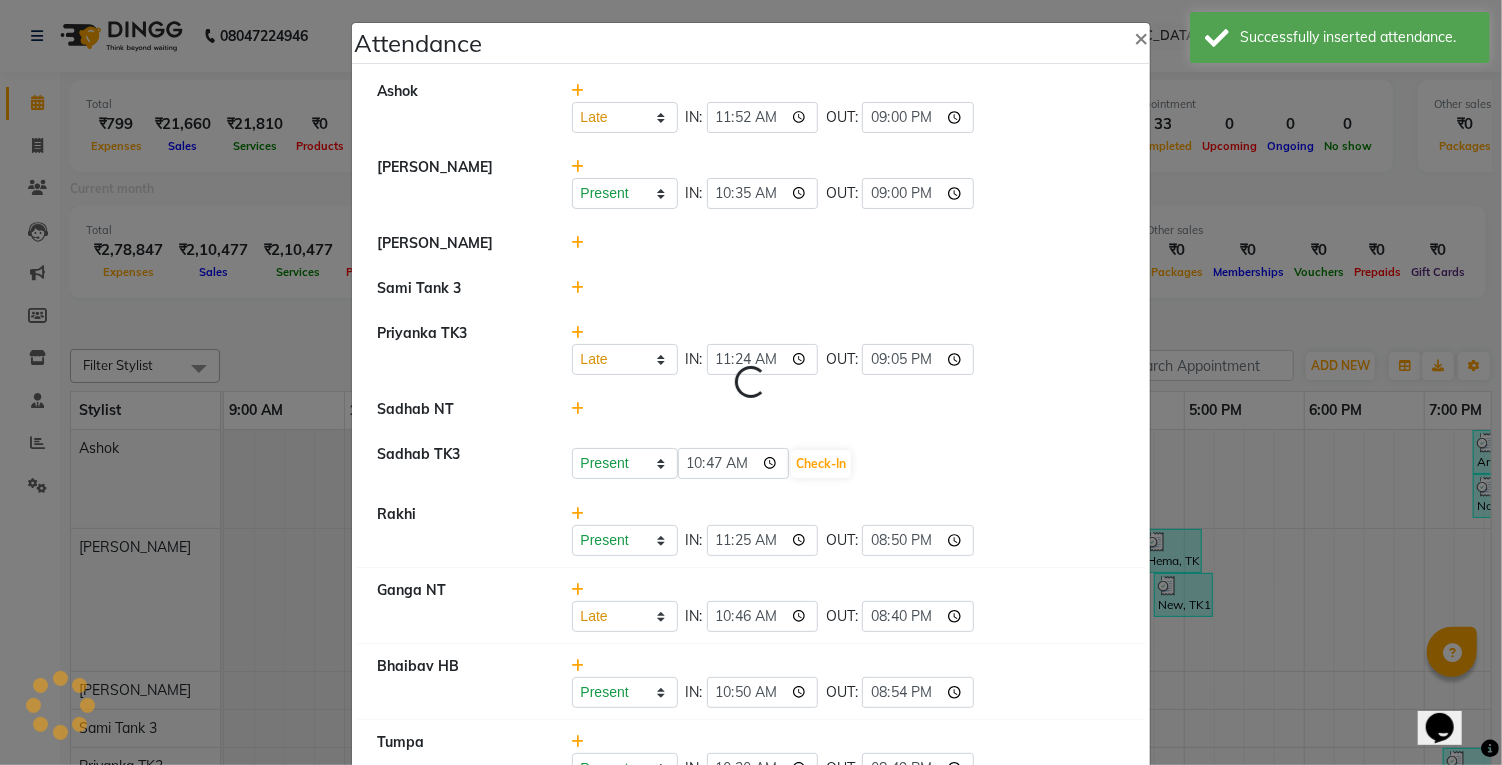 select on "L" 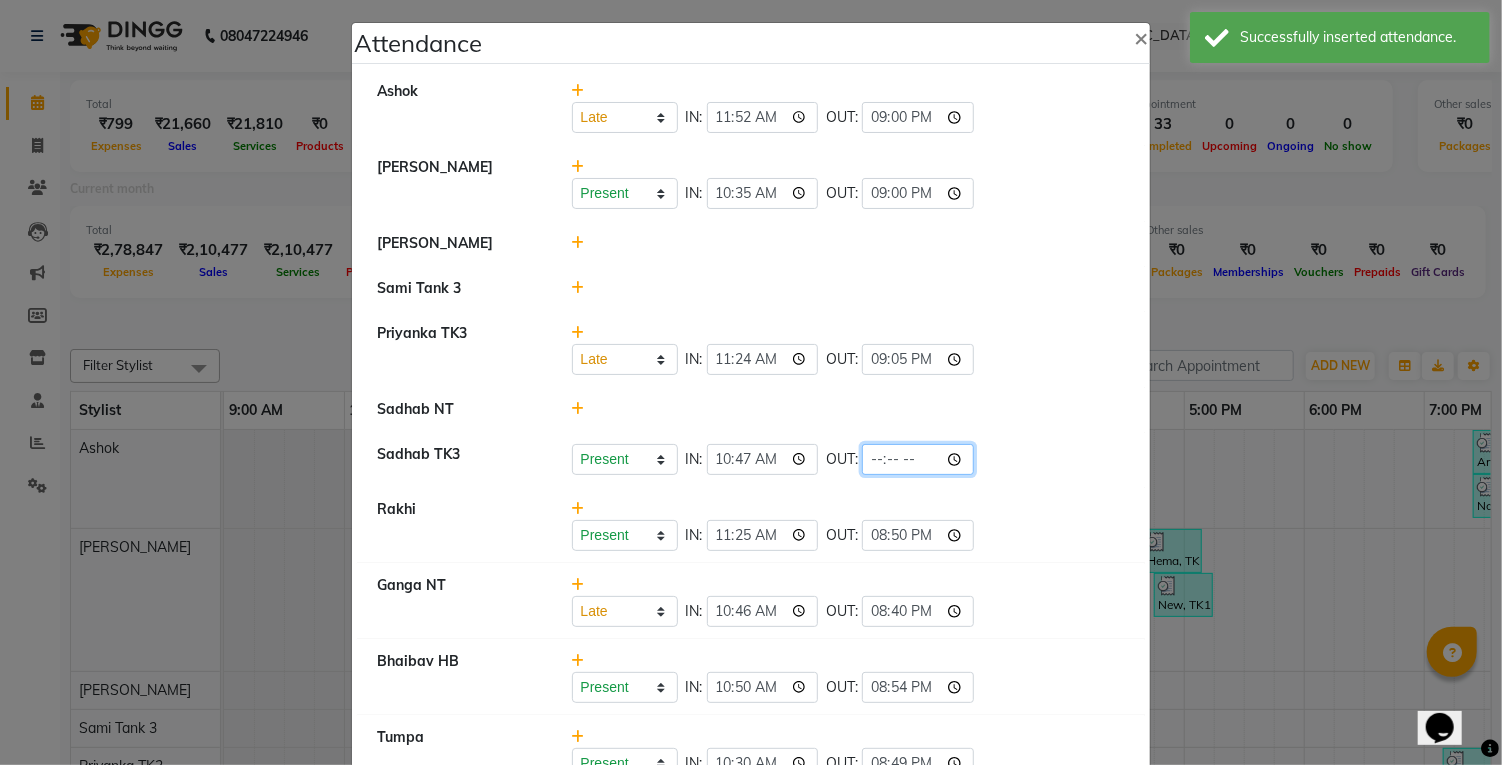 click 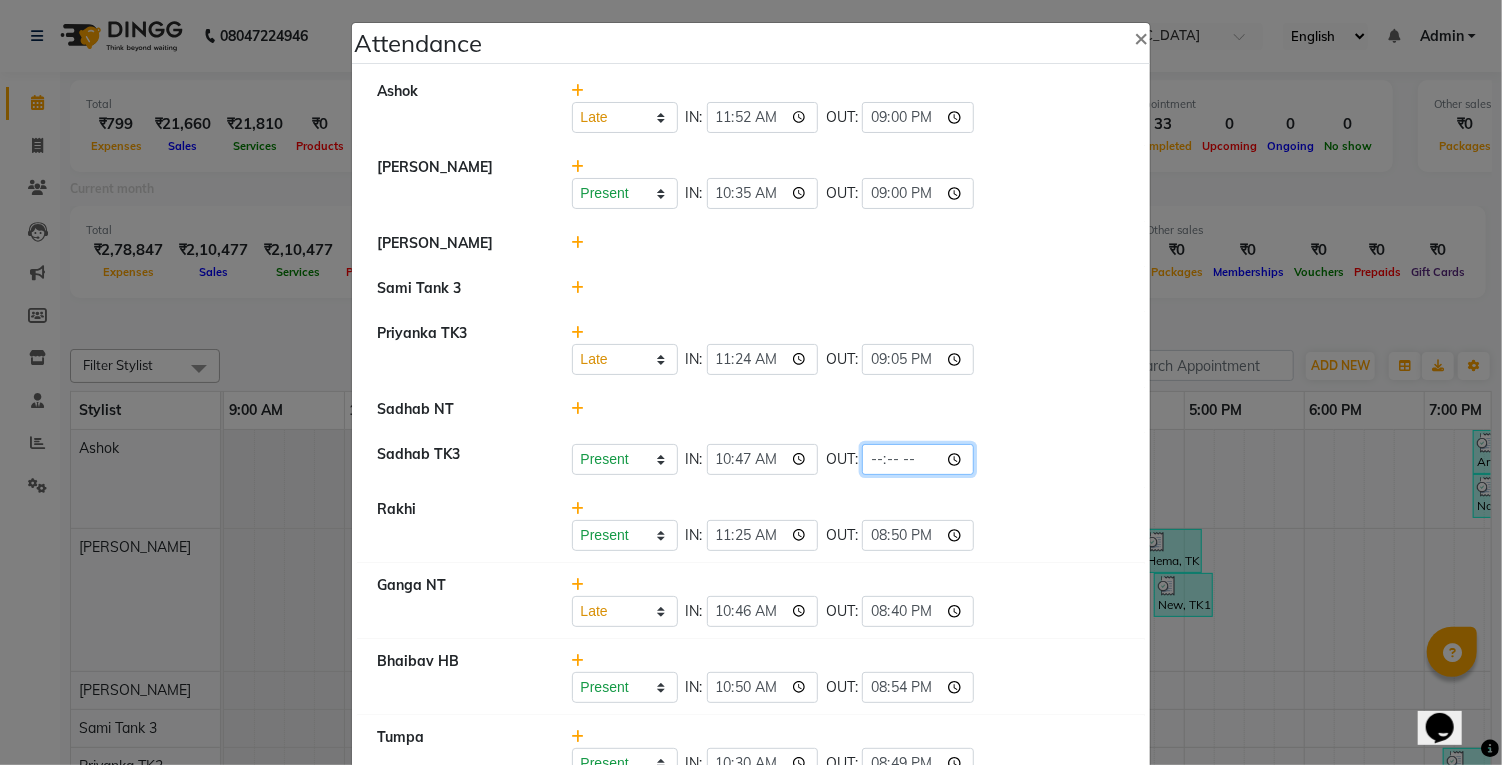 type on "22:04" 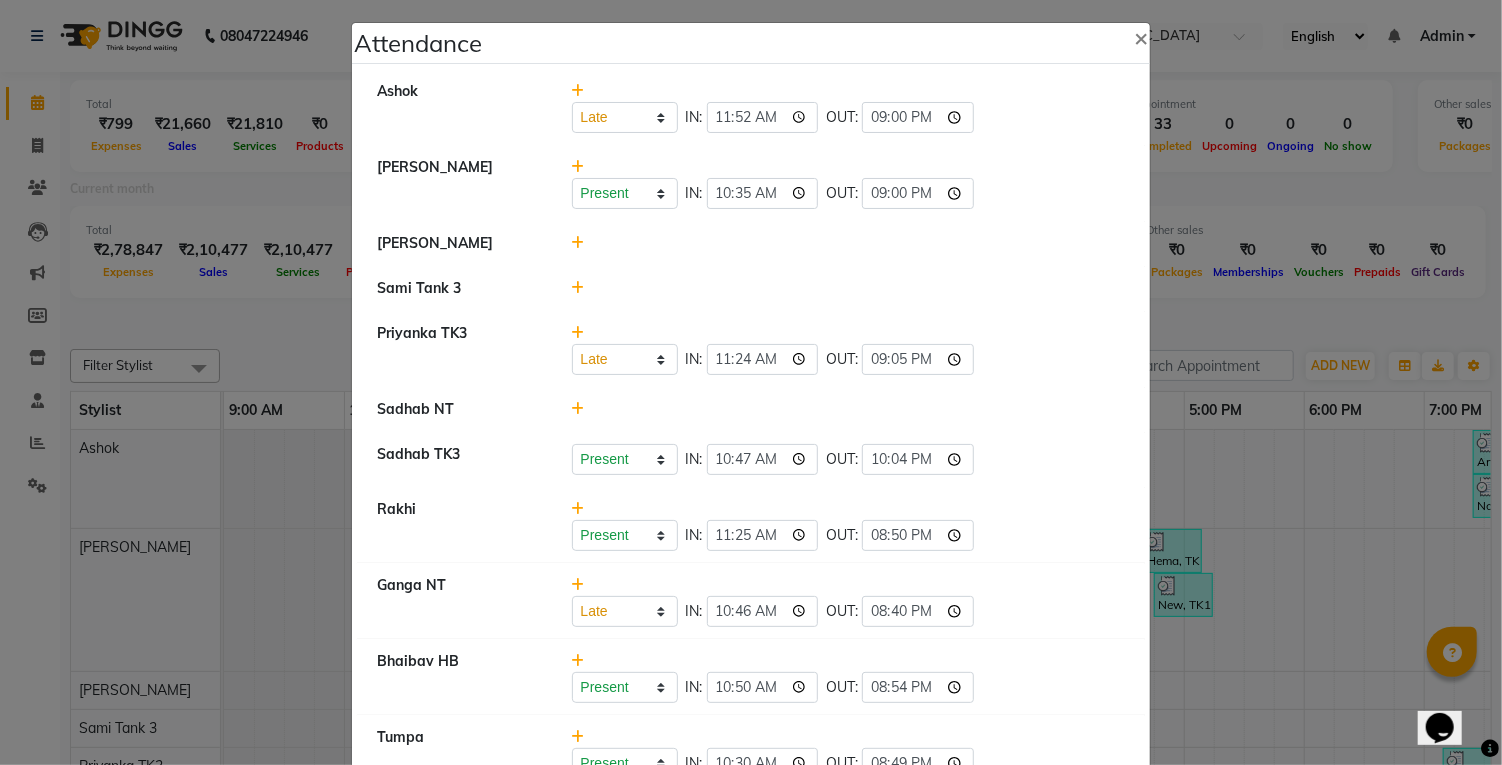 click on "Sadhab NT" 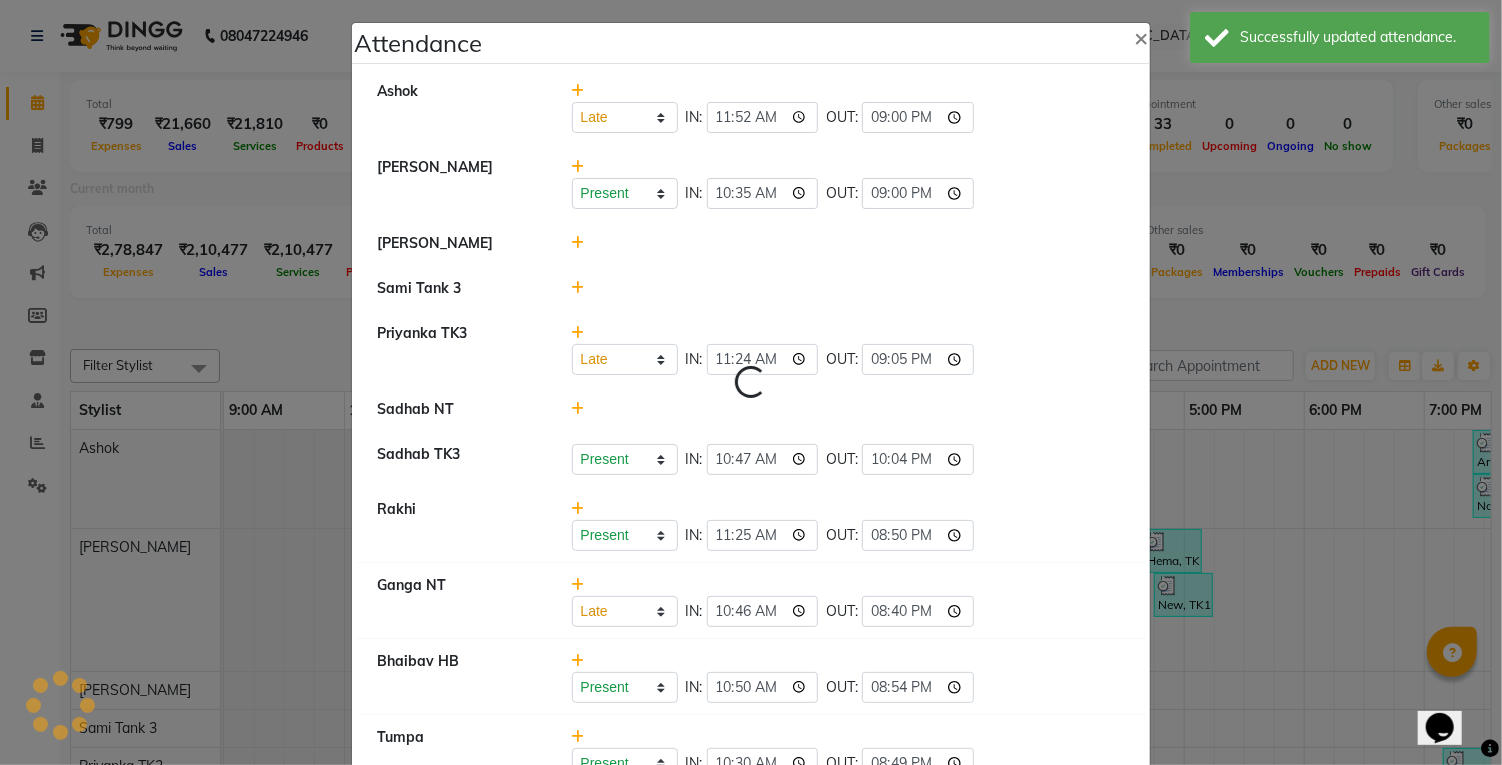select on "L" 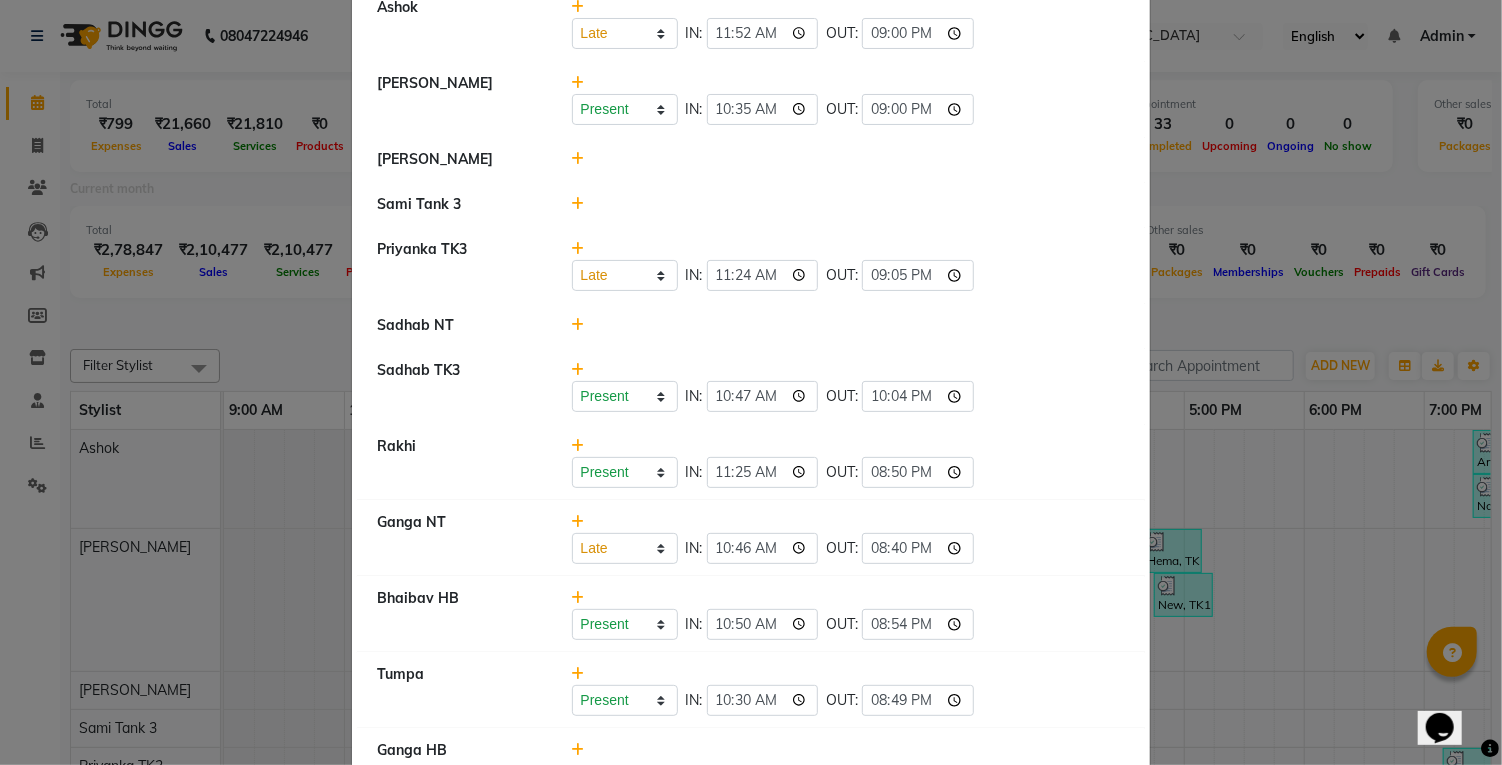 scroll, scrollTop: 0, scrollLeft: 0, axis: both 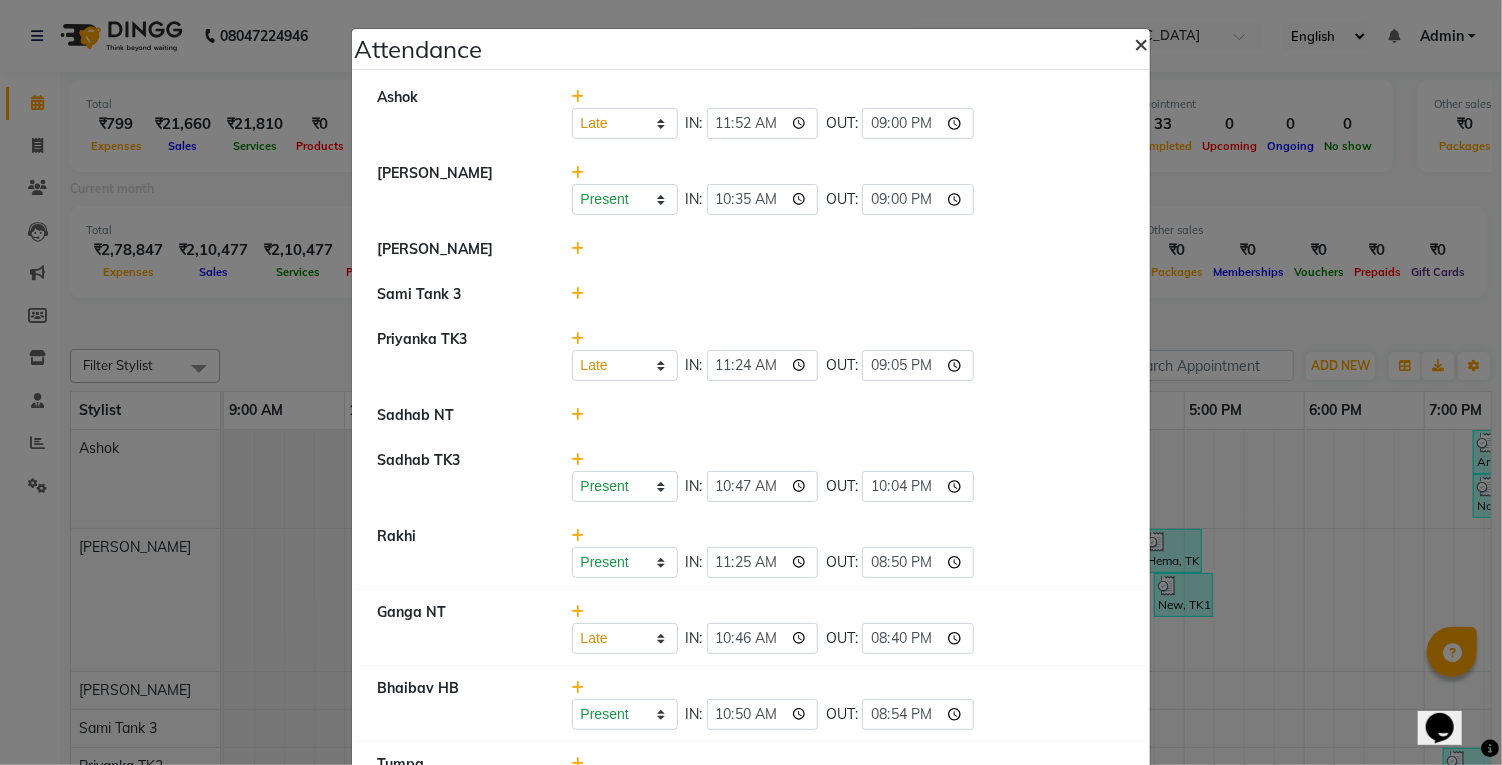 click on "×" 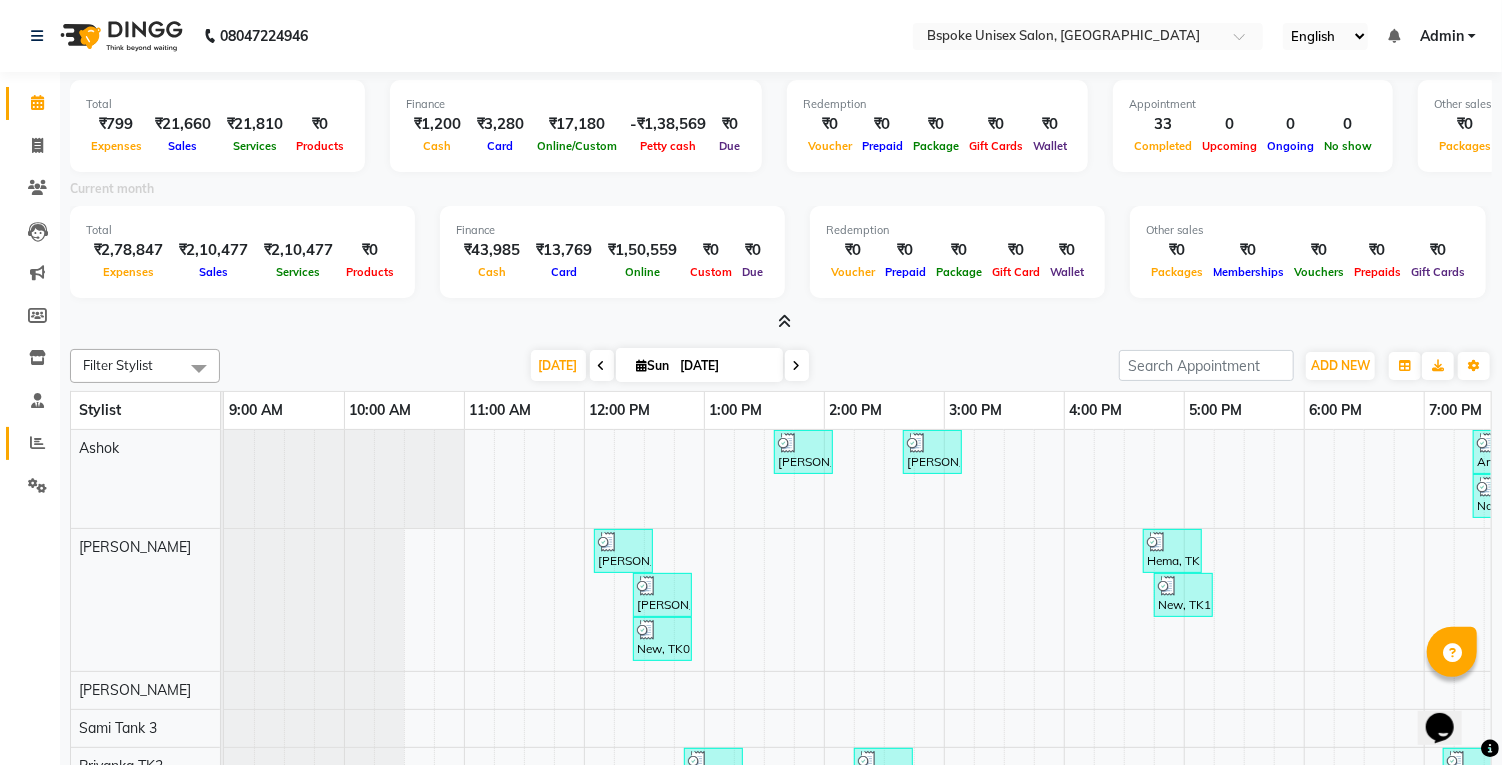 click 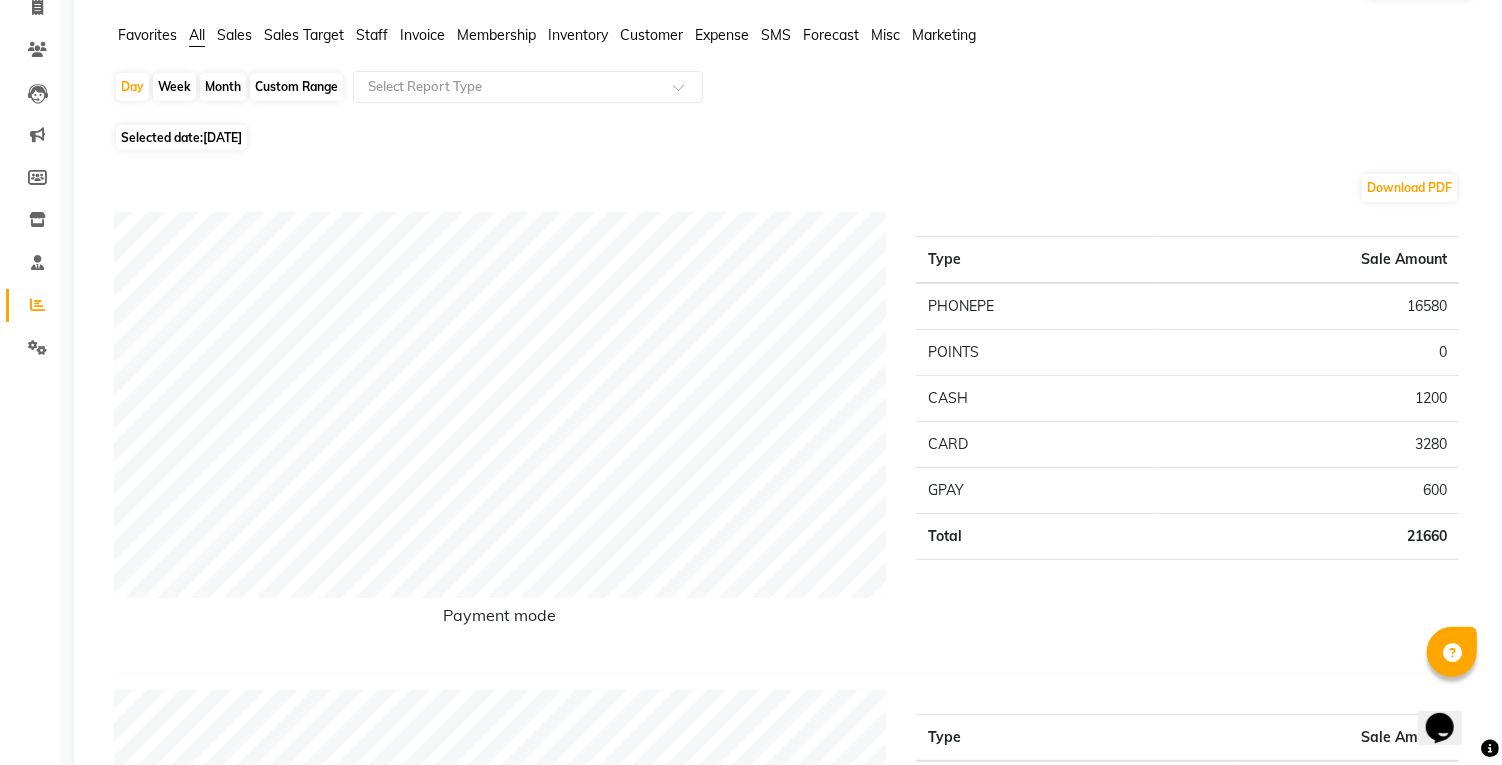 scroll, scrollTop: 0, scrollLeft: 0, axis: both 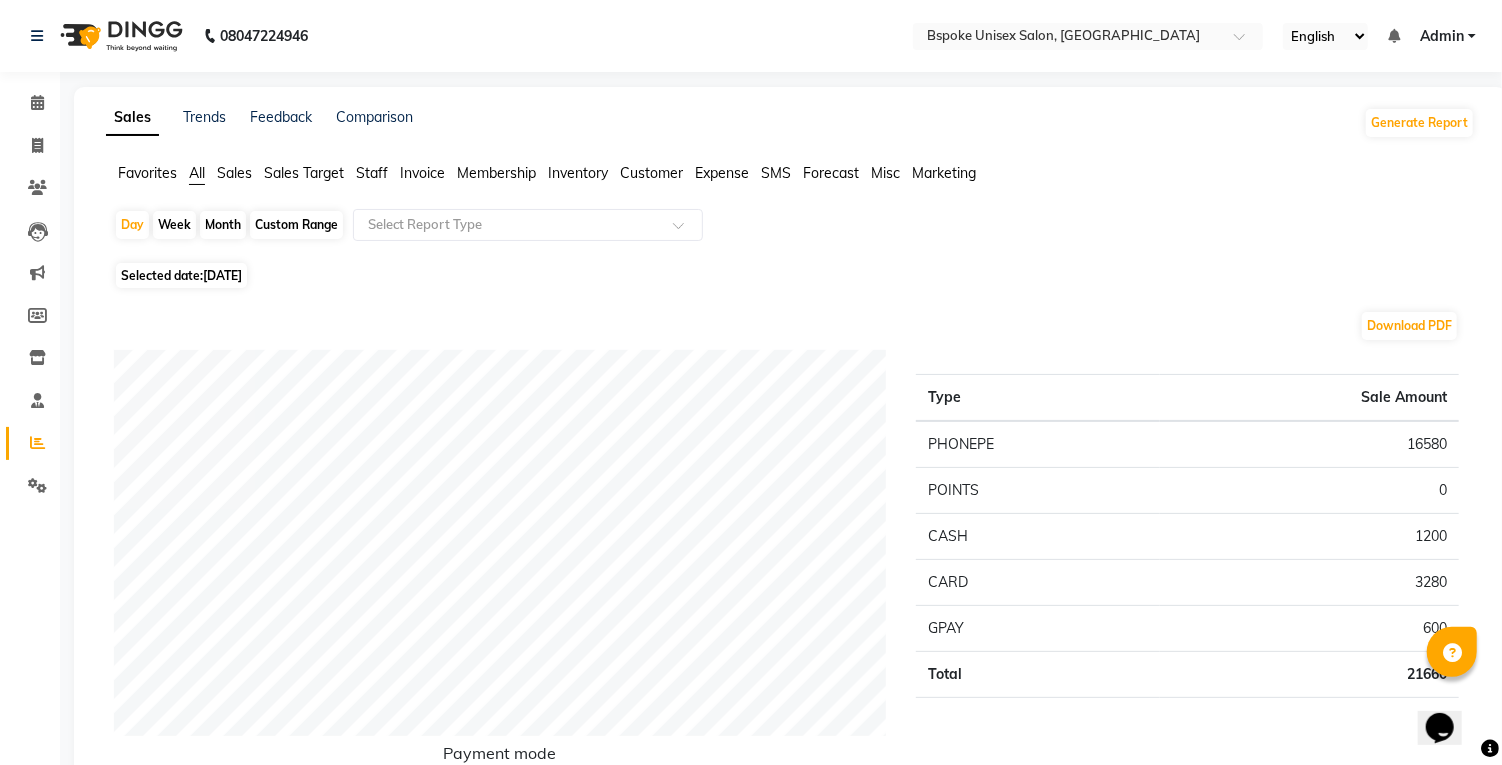 click on "Month" 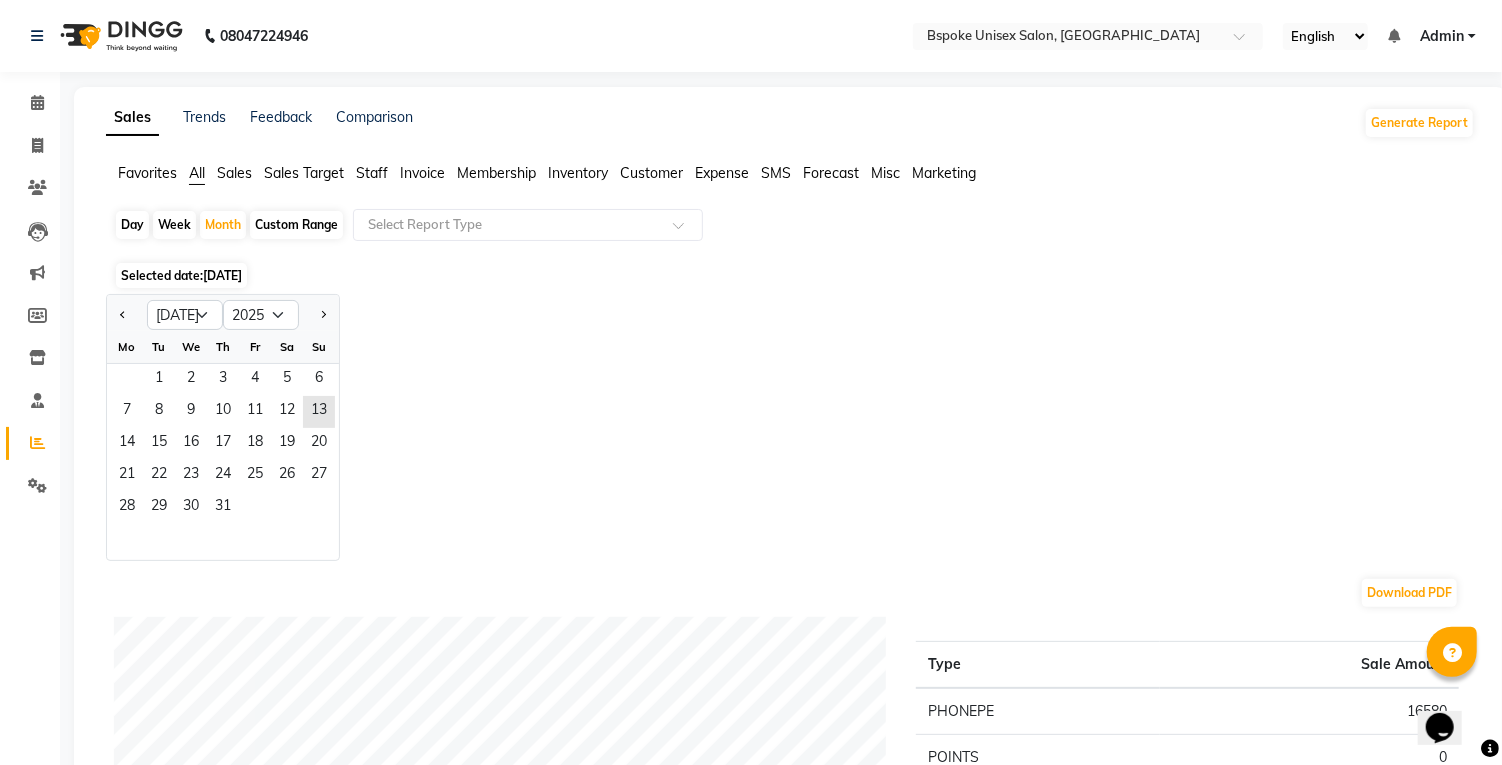 click on "1" 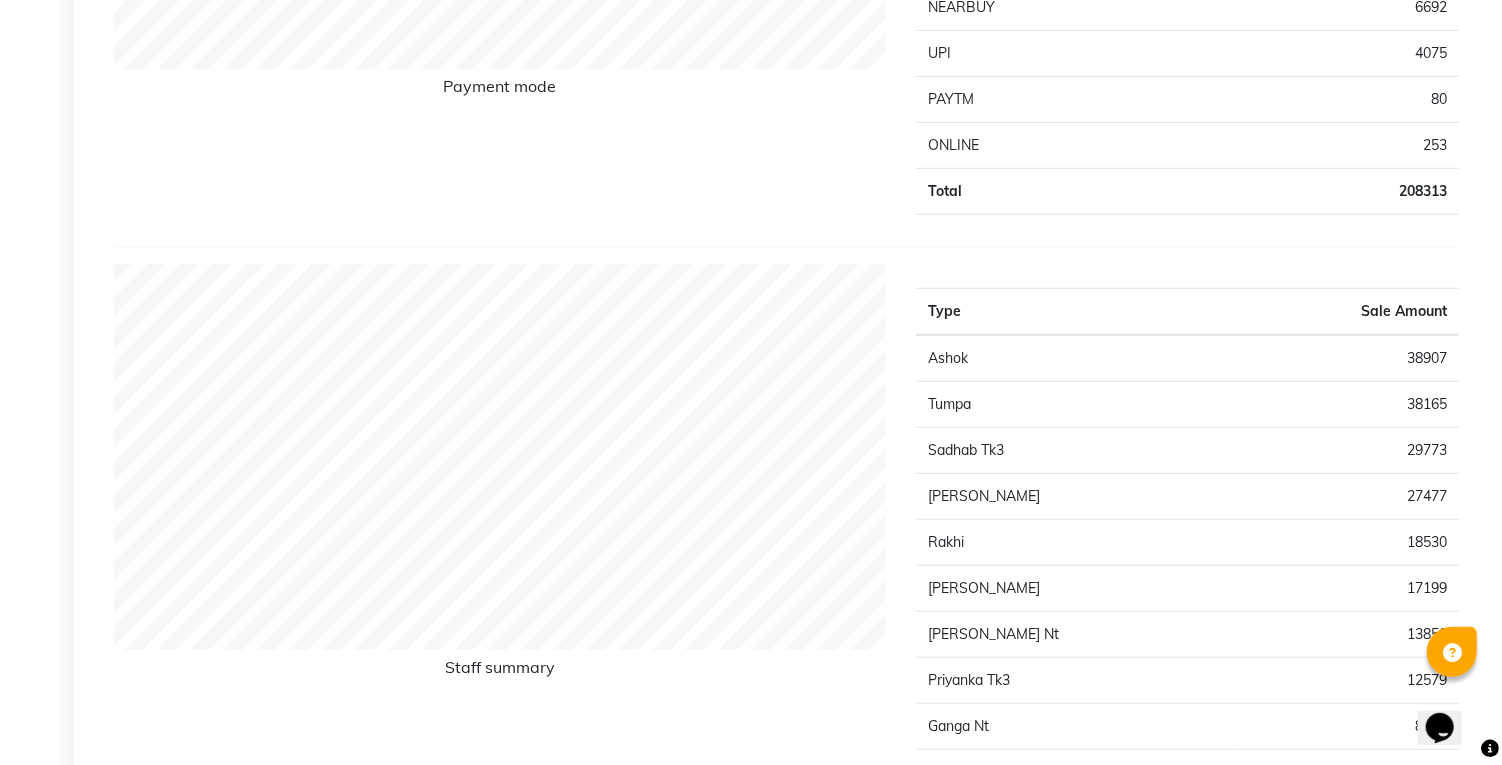 scroll, scrollTop: 0, scrollLeft: 0, axis: both 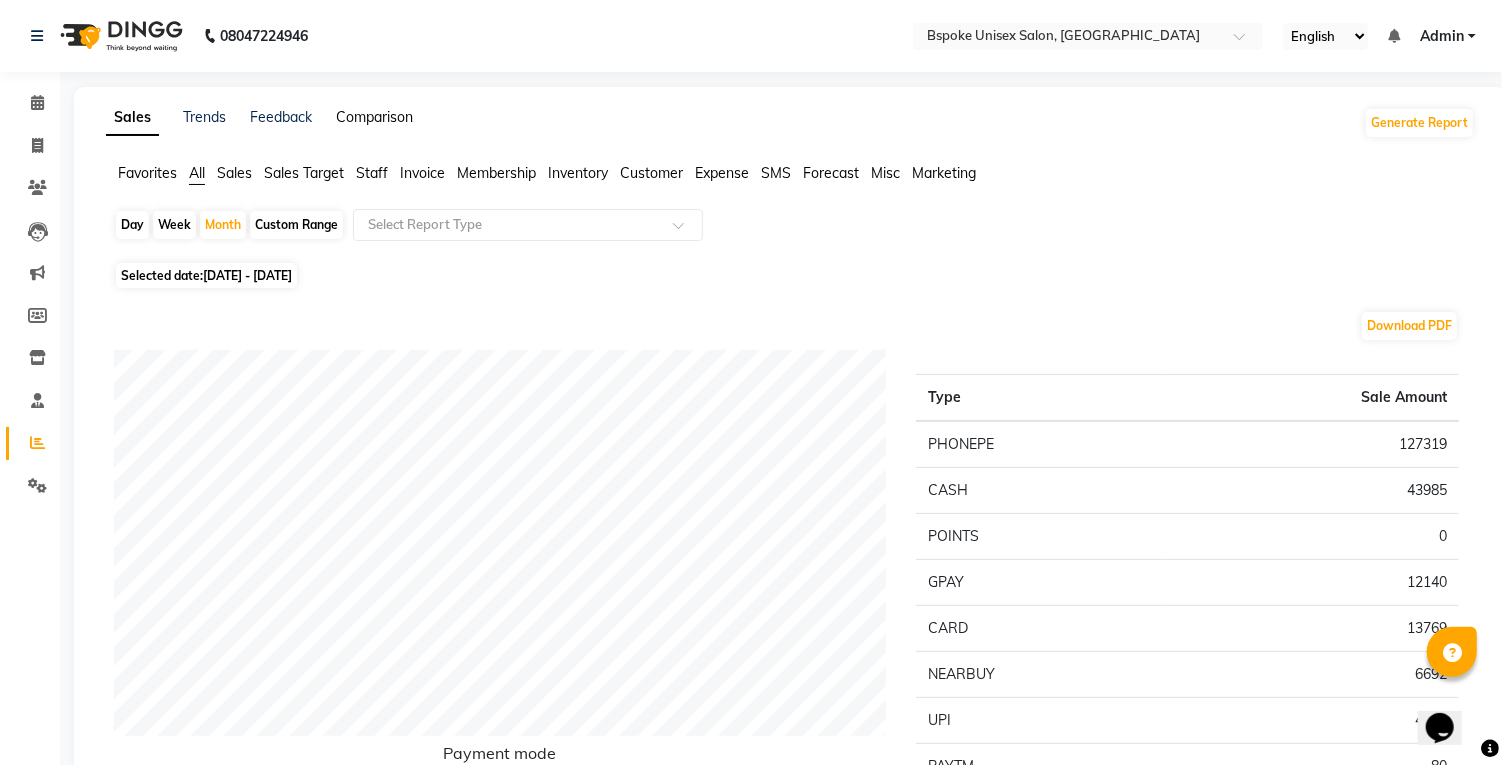 click on "Comparison" 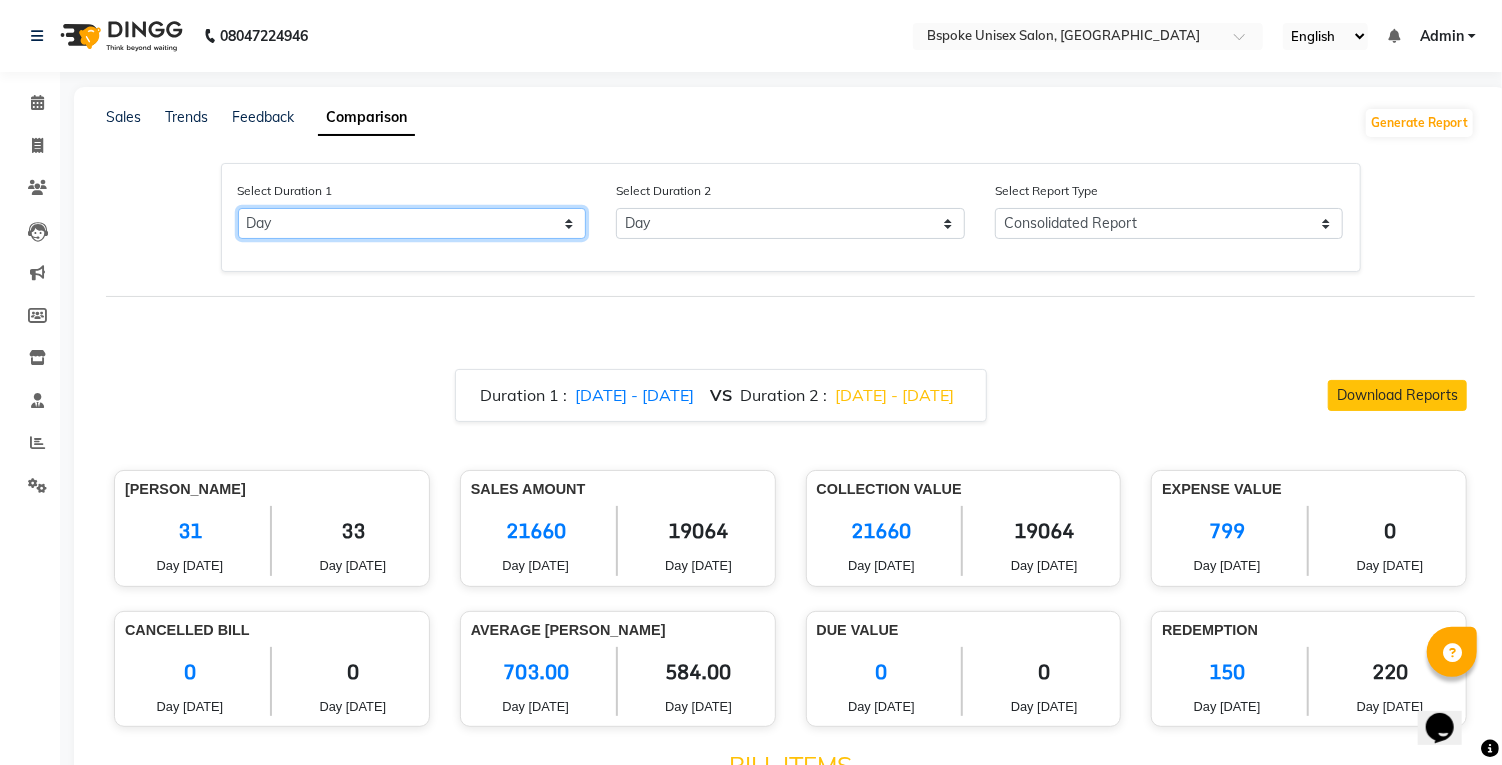 click on "Select Day Month Week Custom" 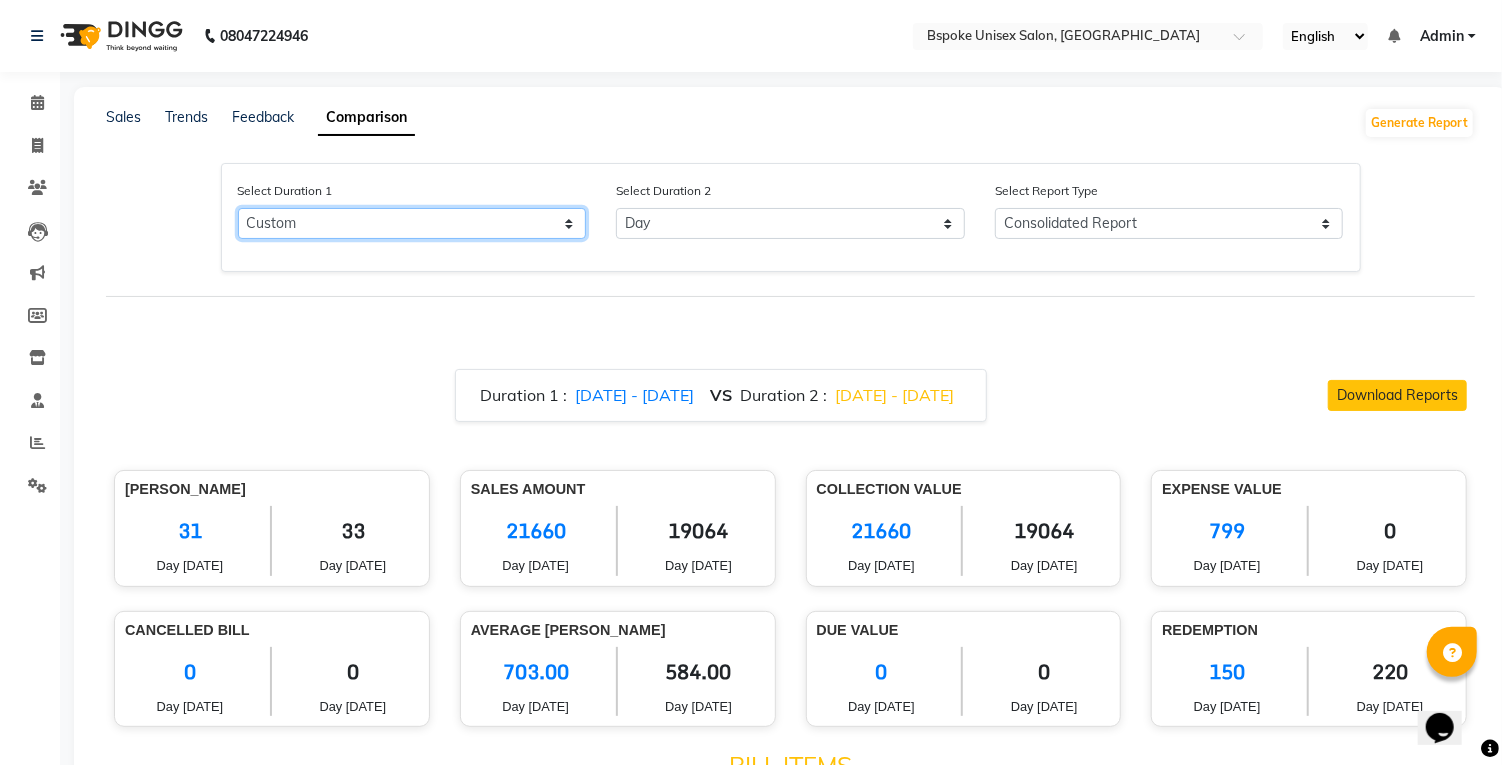 select on "7" 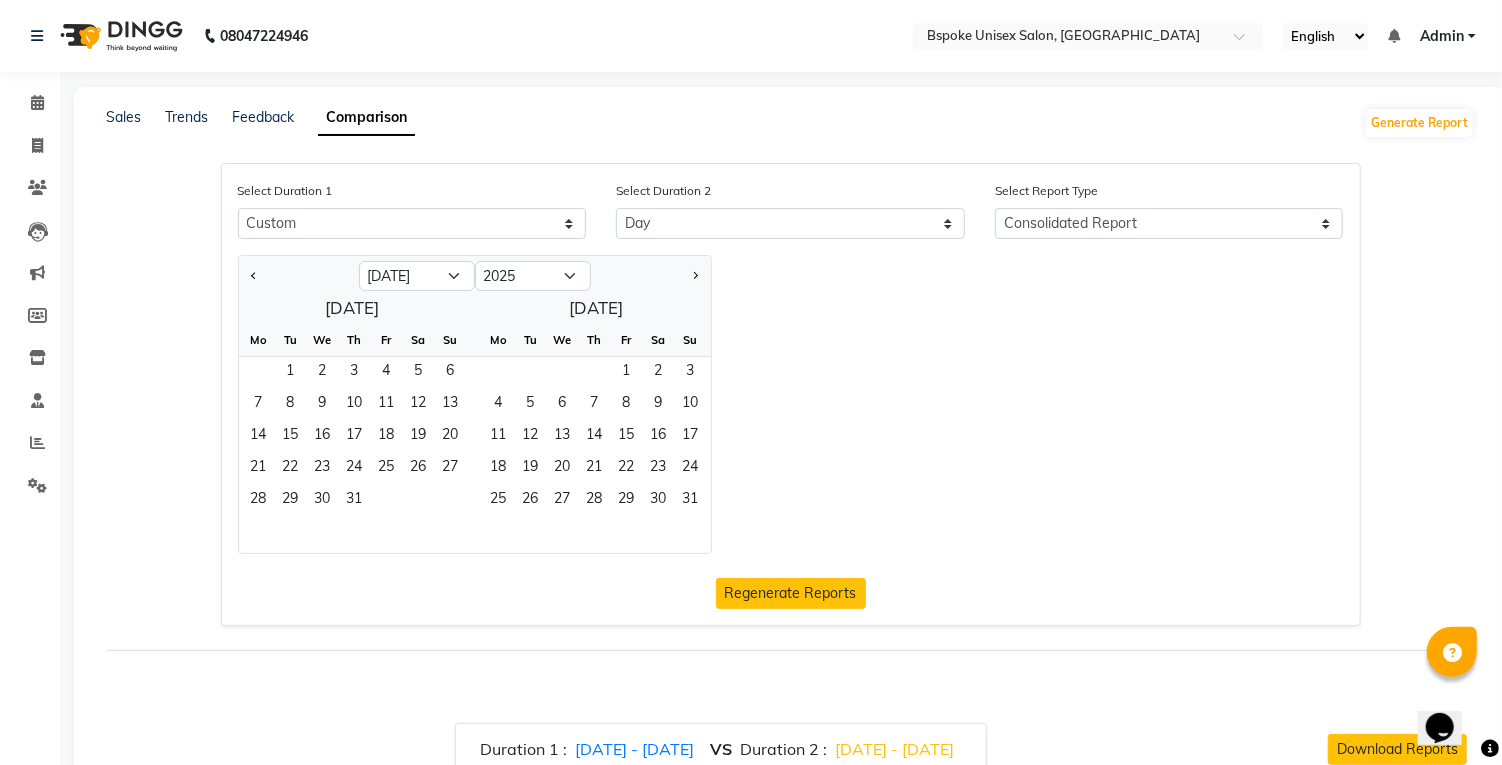 click 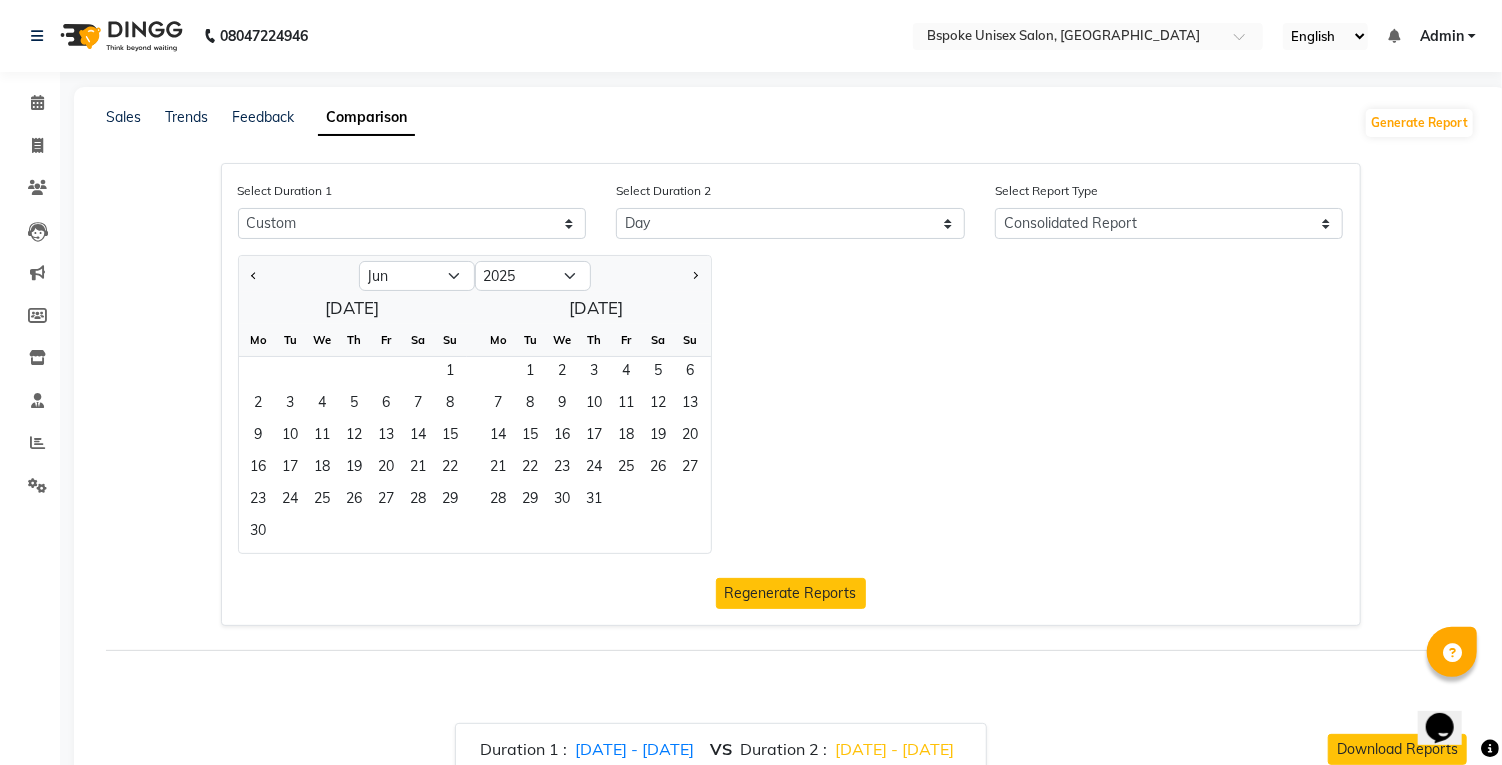 click on "1" 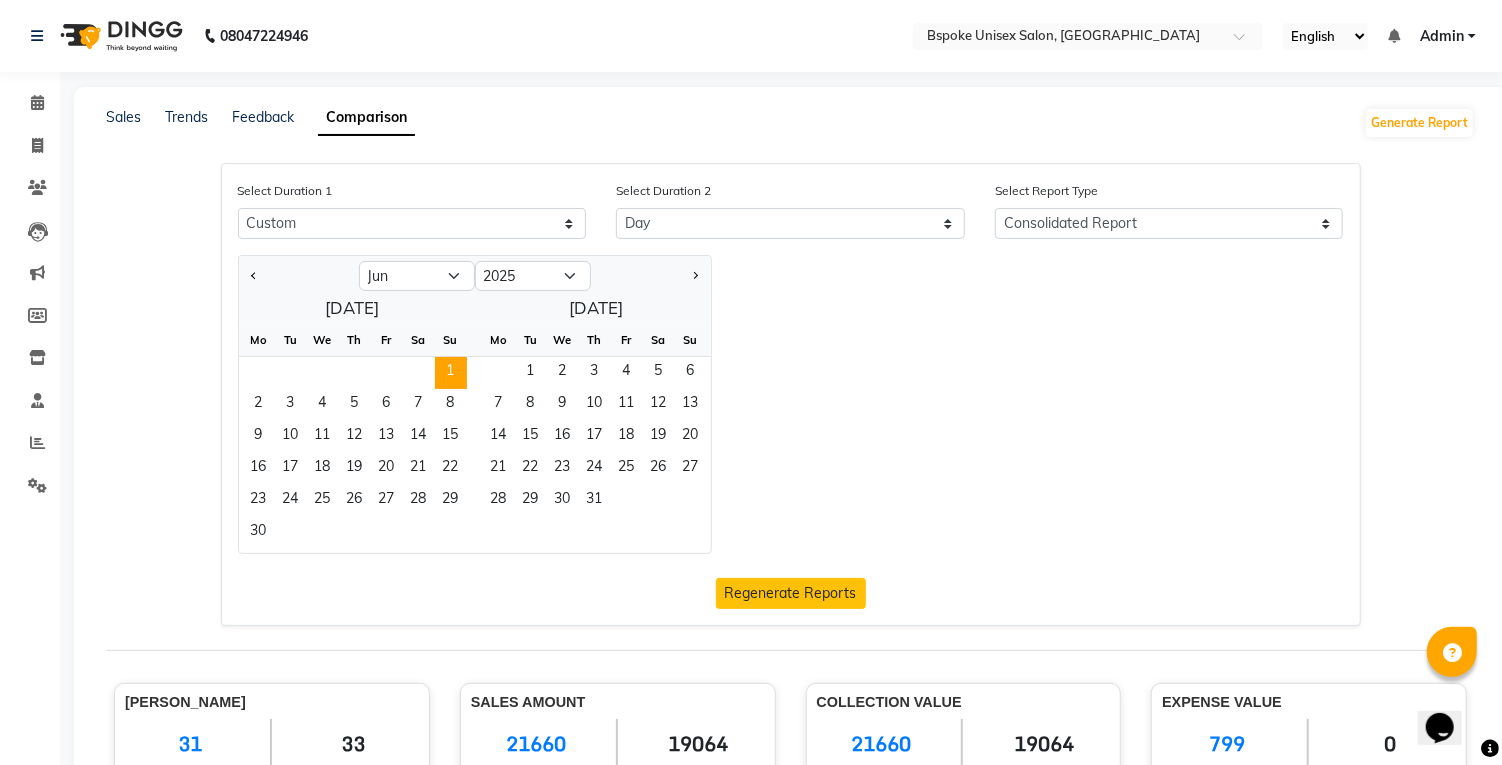 click on "12" 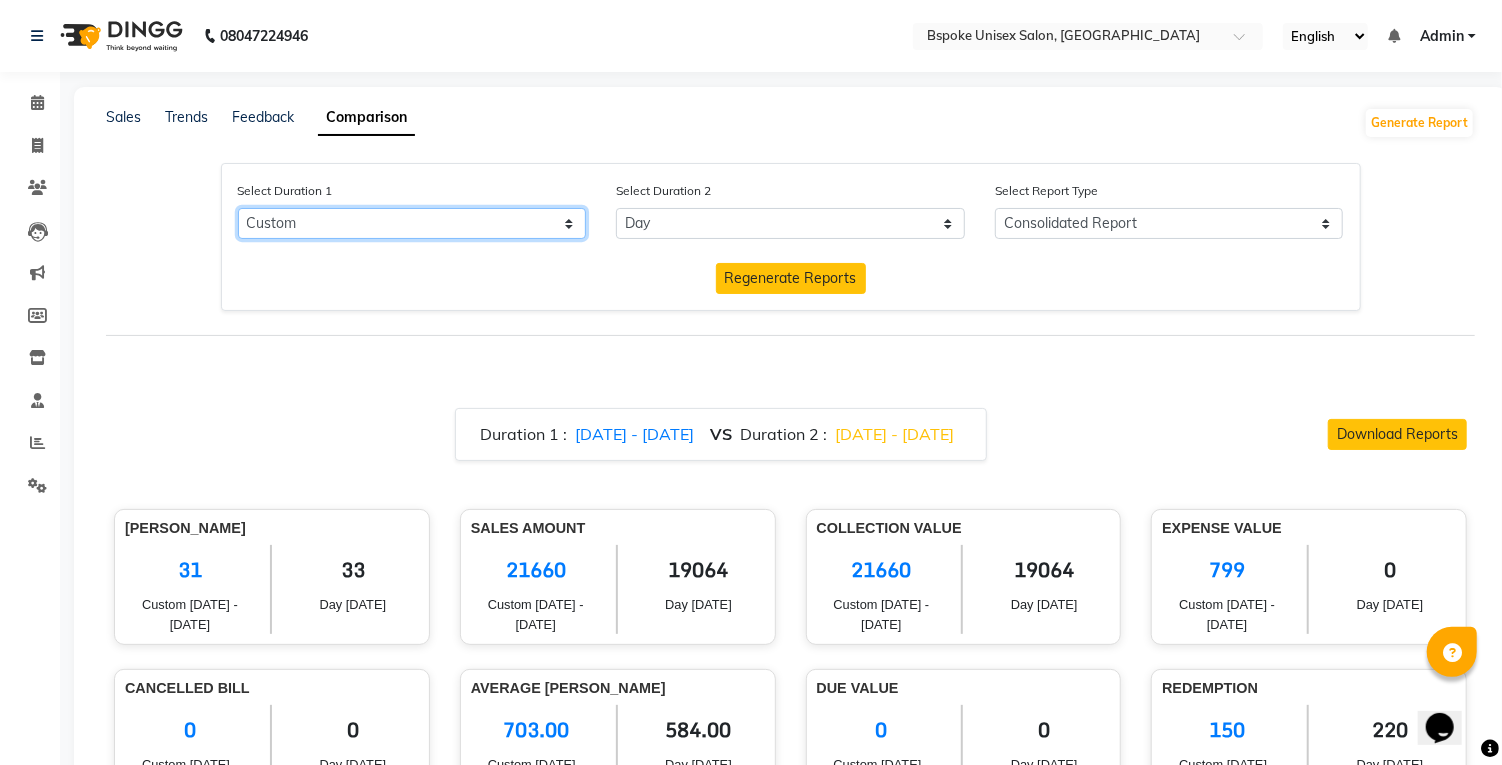 click on "Select Day Month Week Custom" 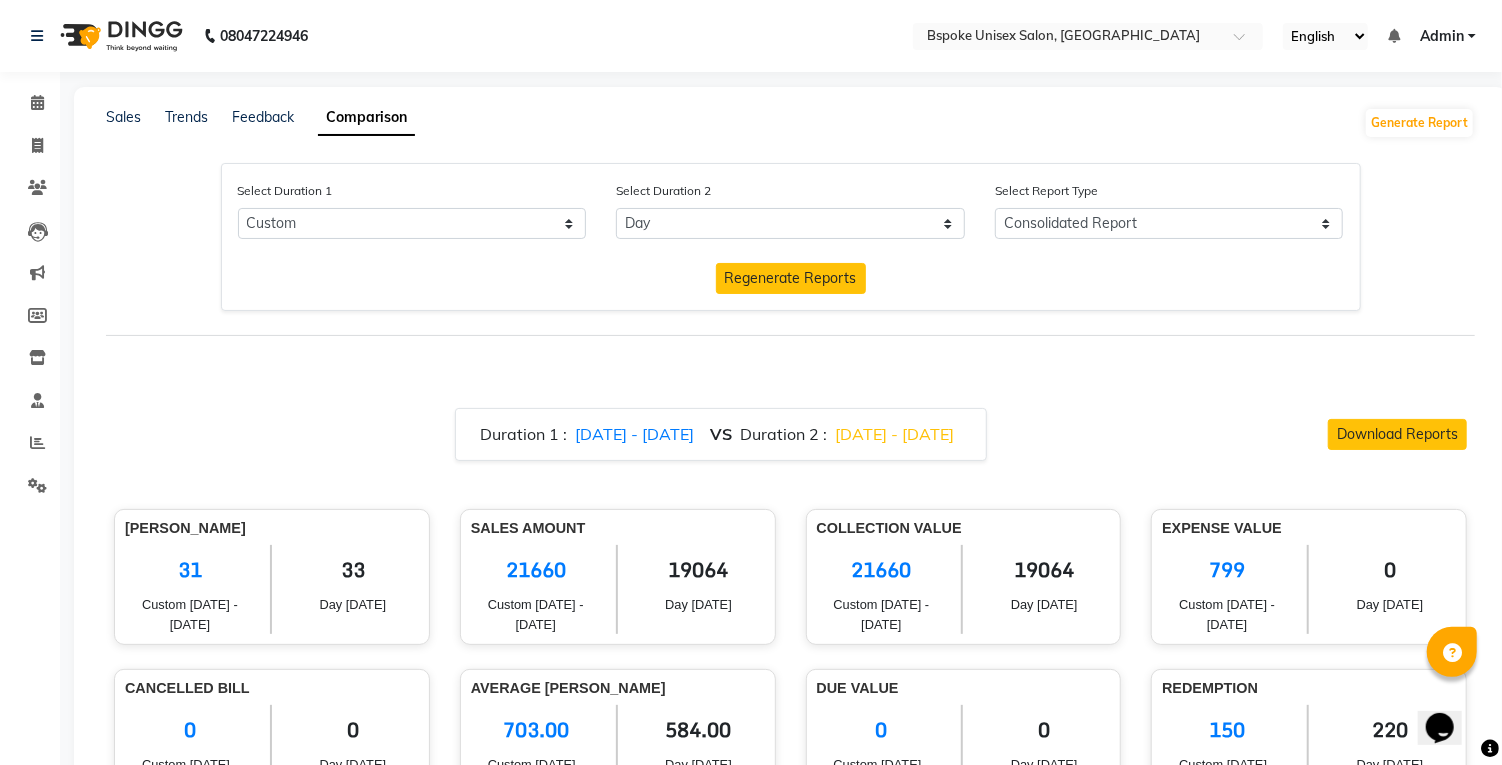 click on "Duration 1 :   [DATE] - [DATE]  VS  Duration 2 :   [DATE] - [DATE]" 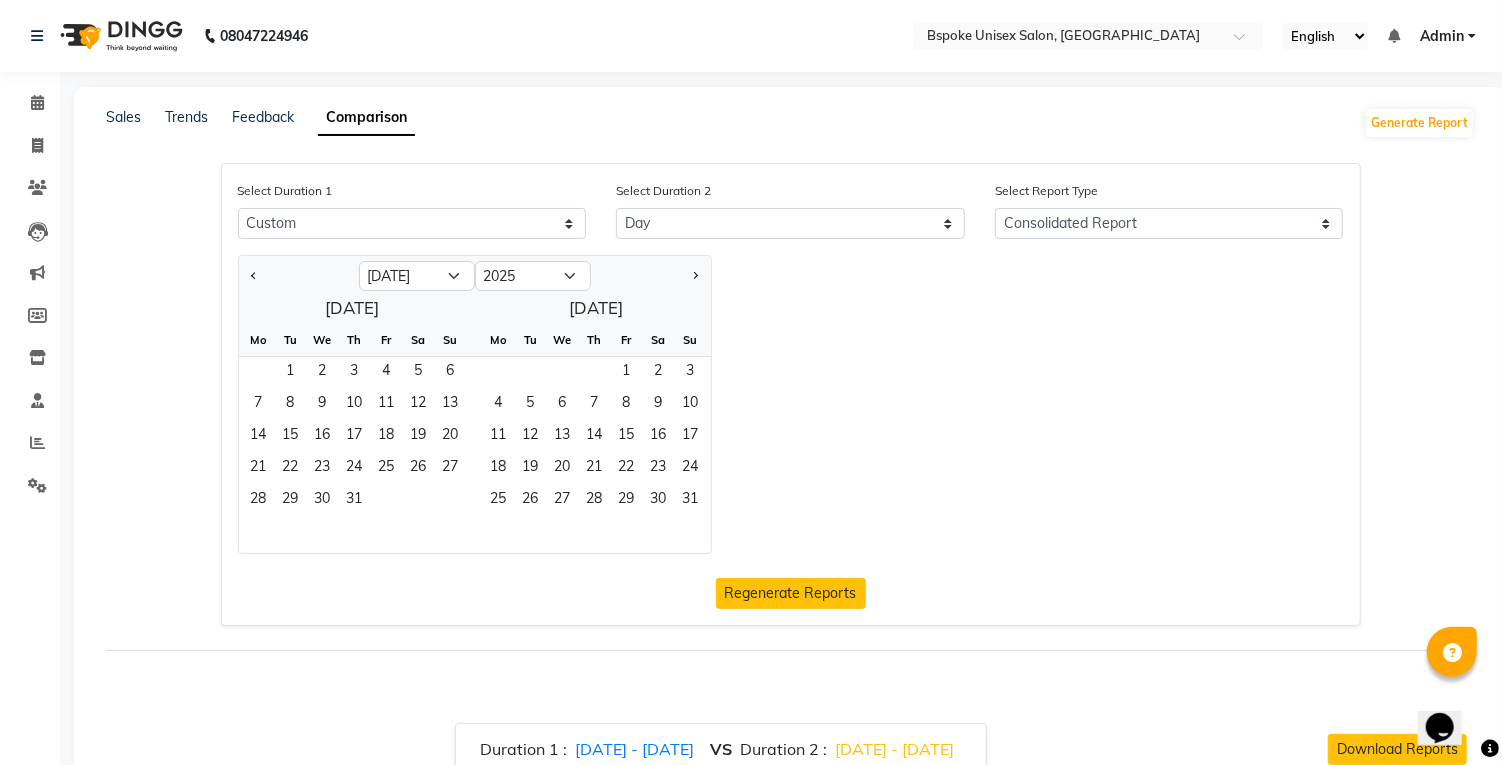 click on "1" 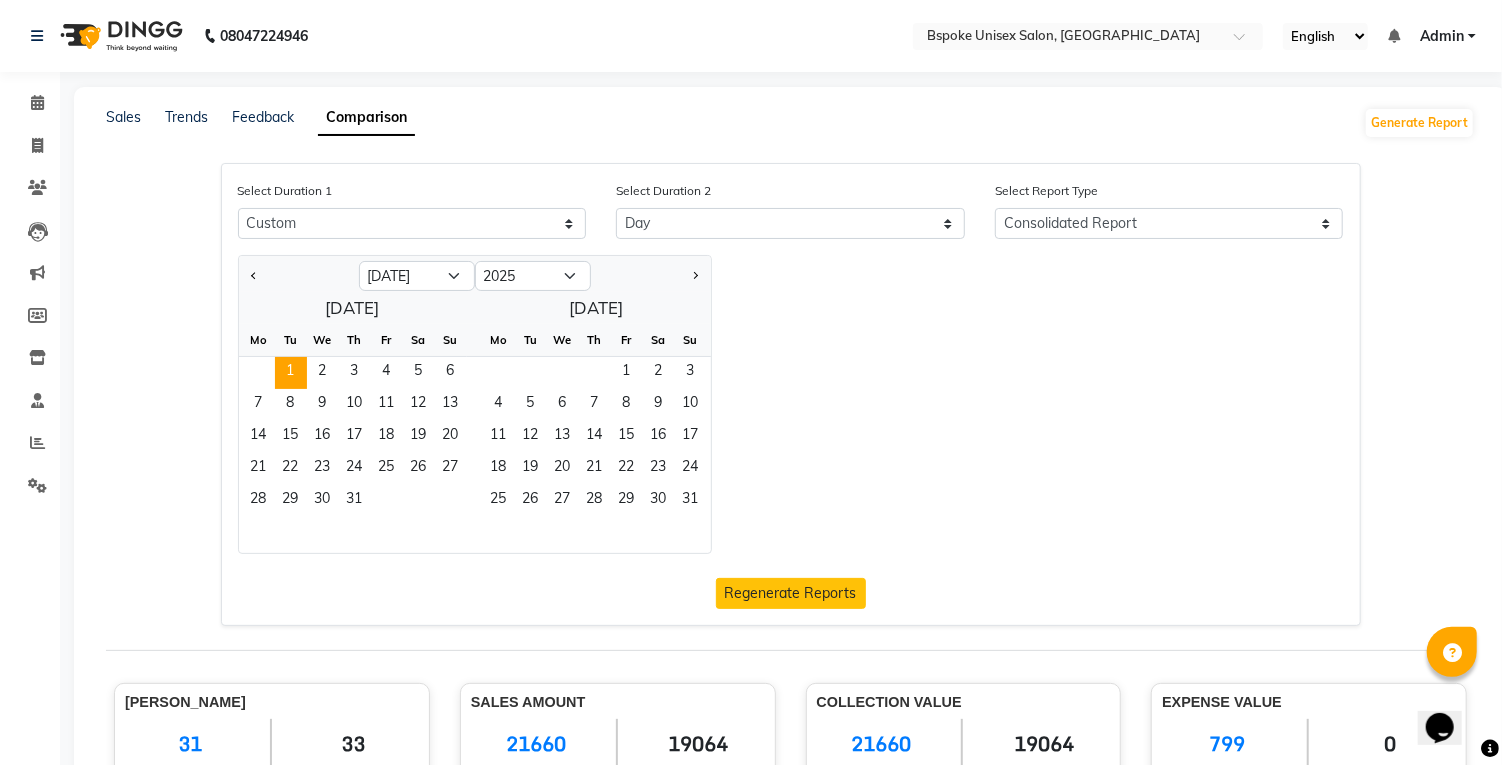 click 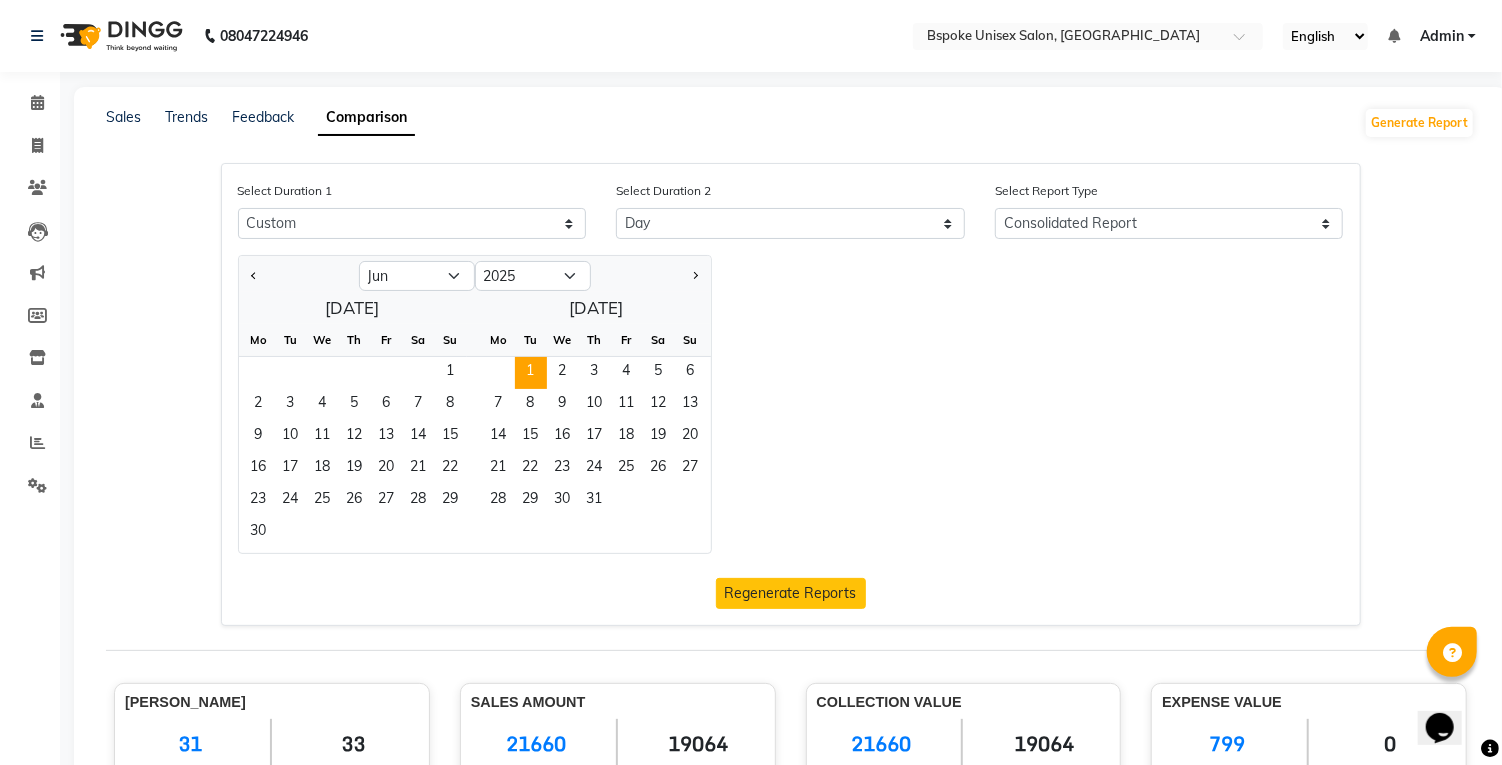 click on "1" 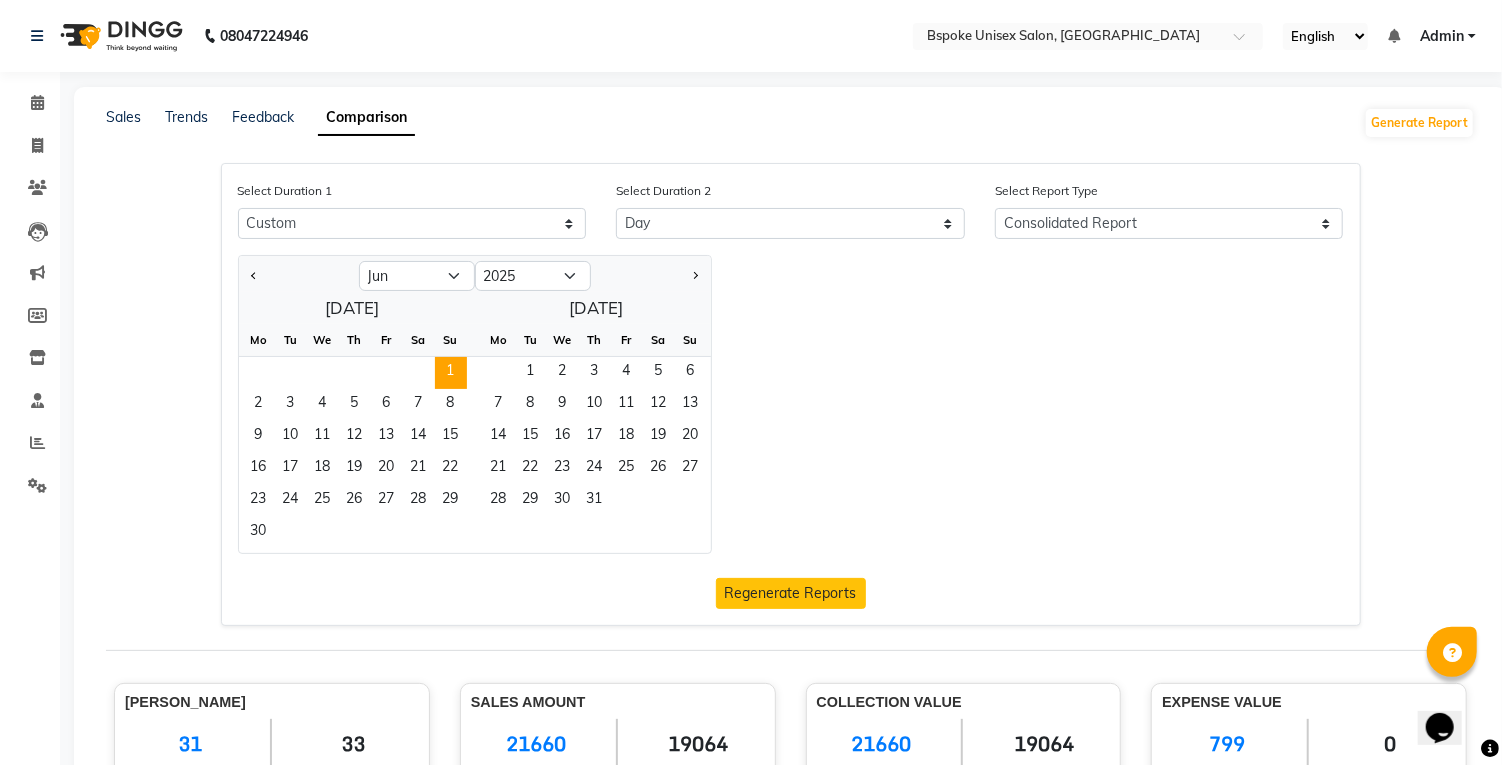 click on "13" 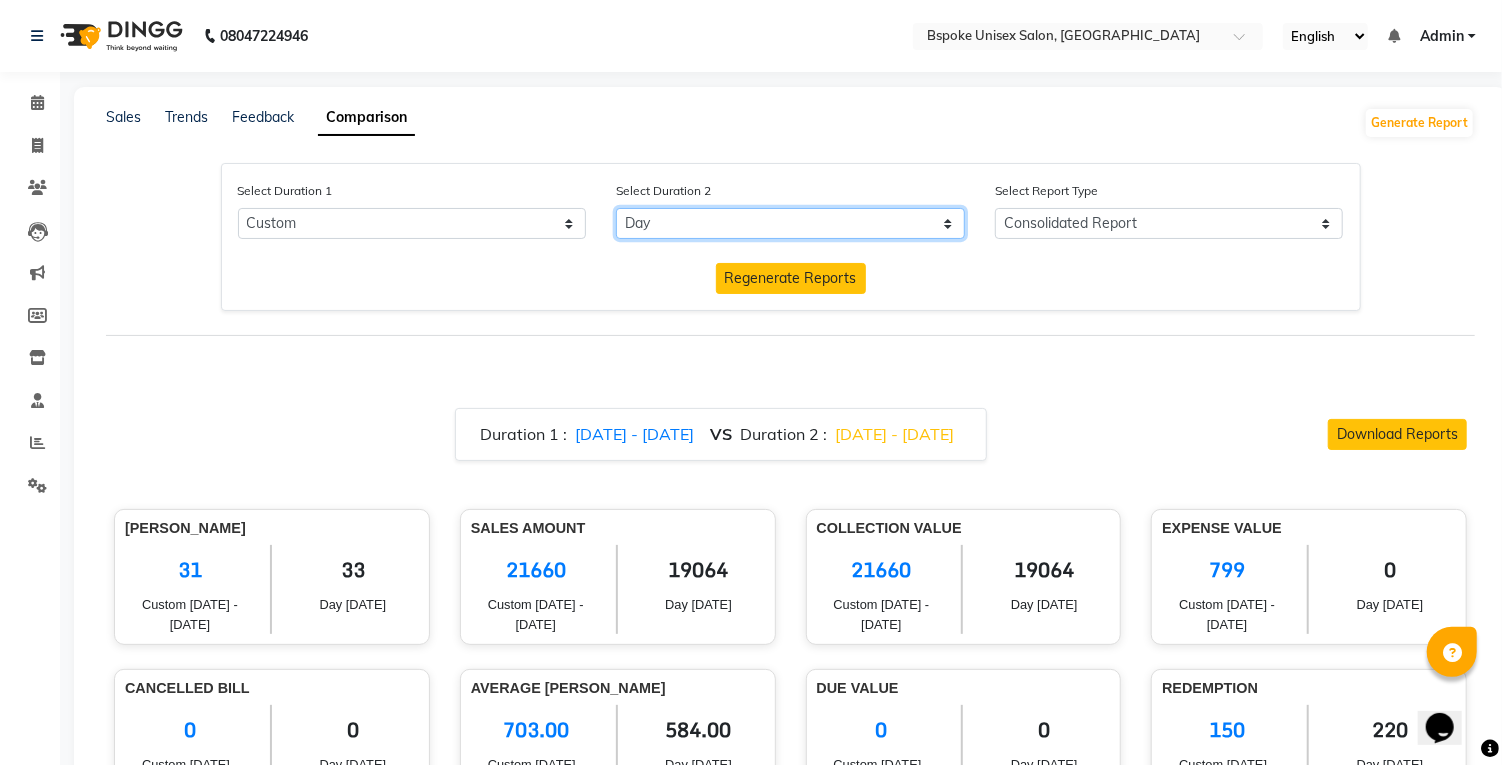 click on "Select Day Month Week Custom" 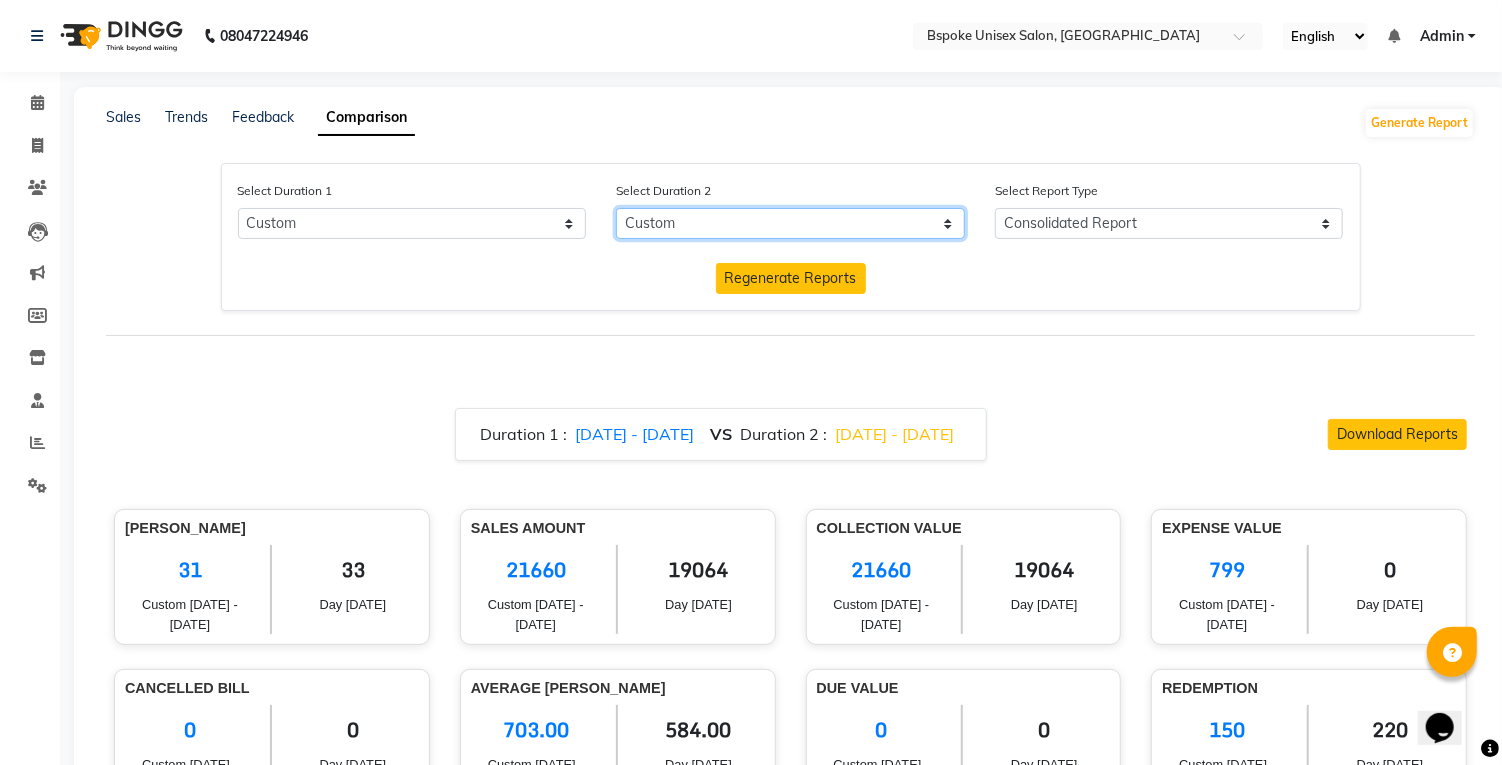select on "7" 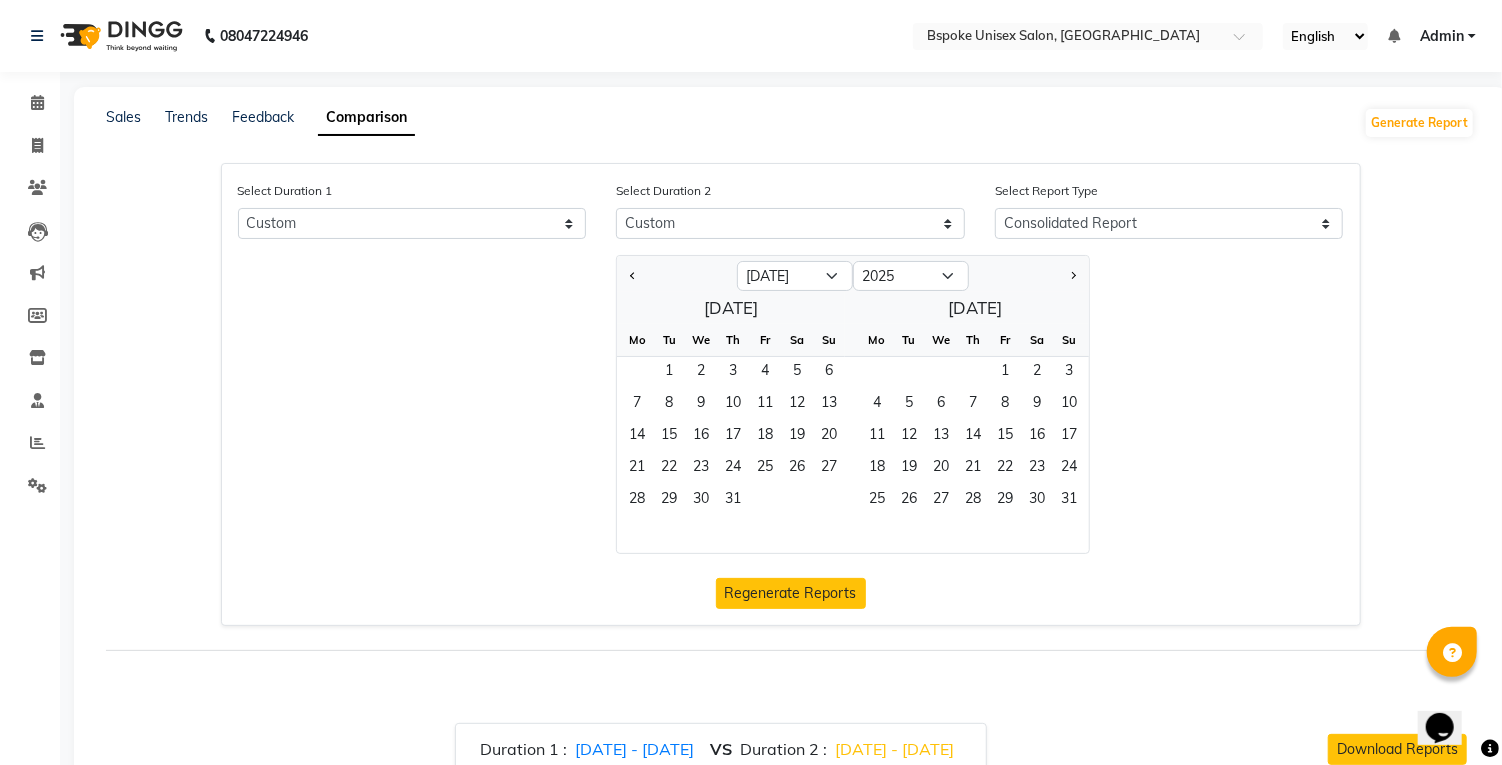 click on "1" 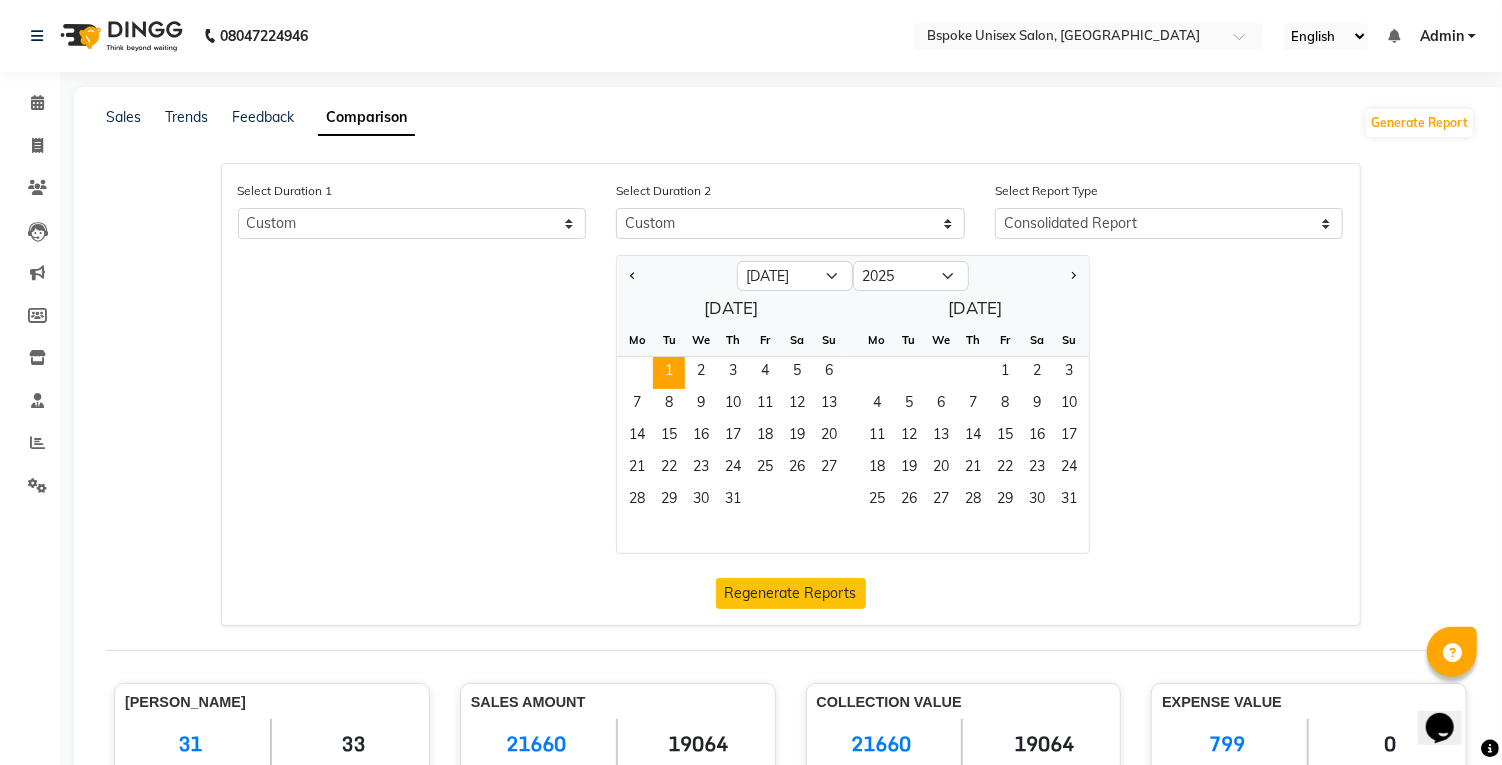 click on "13" 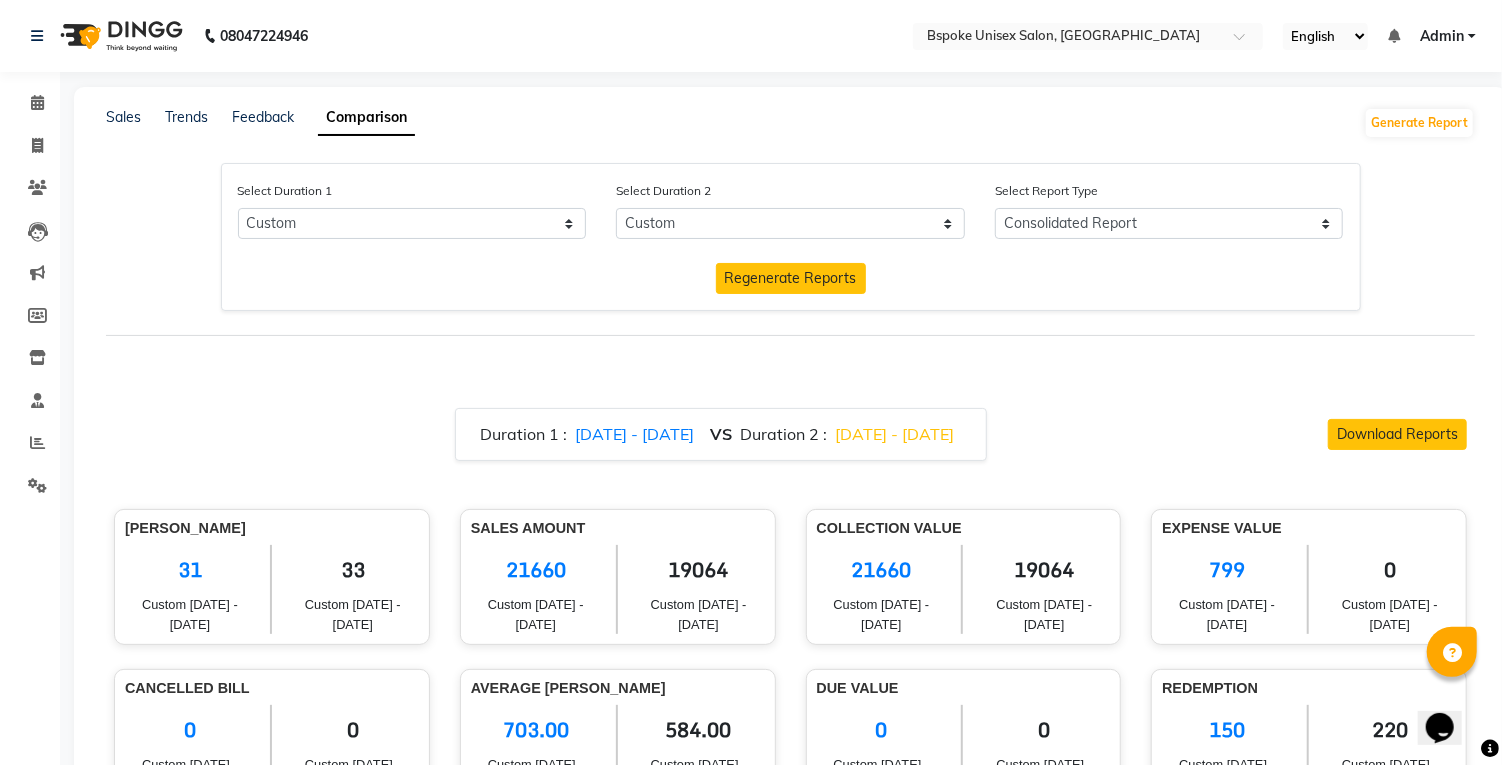 click on "Regenerate Reports" 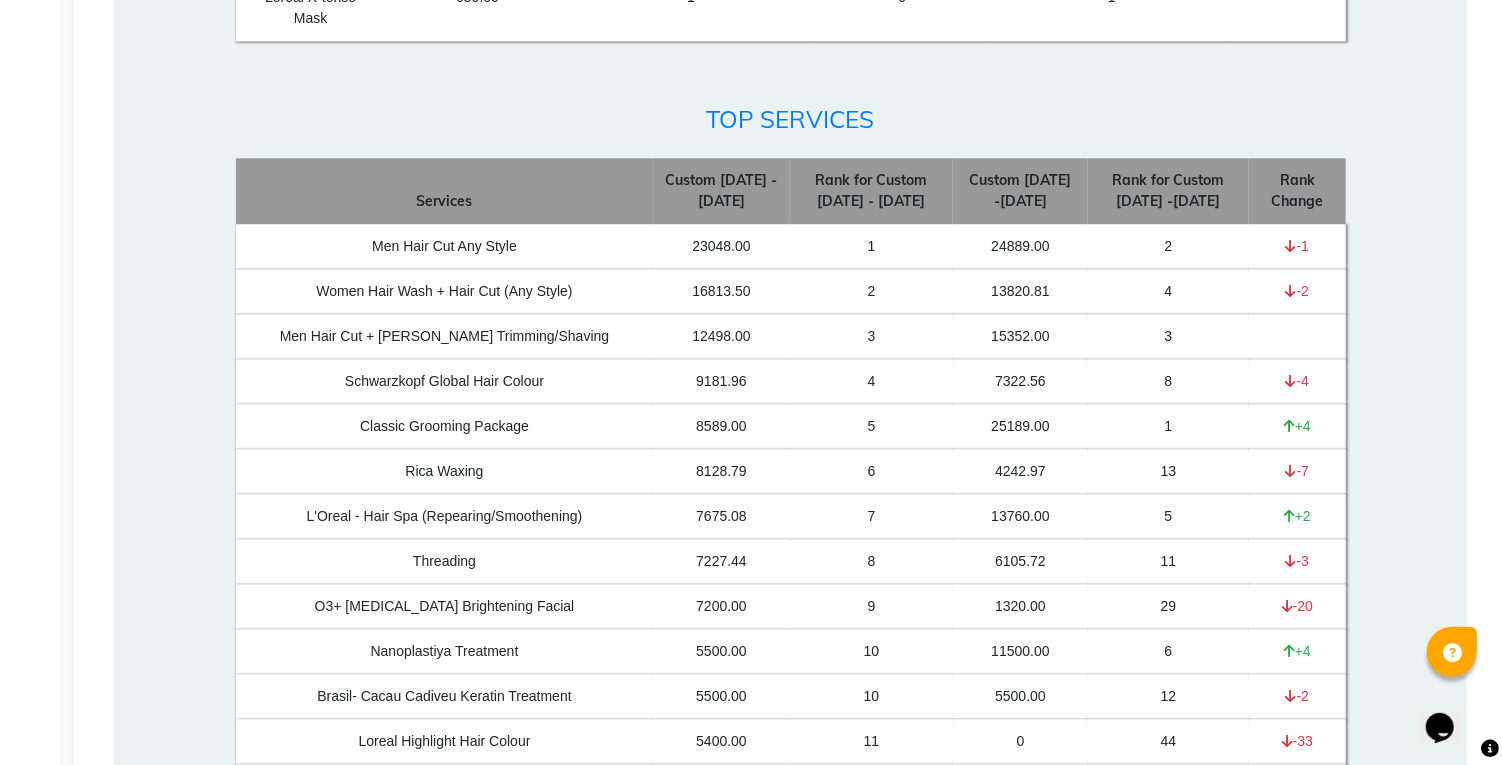 scroll, scrollTop: 2832, scrollLeft: 0, axis: vertical 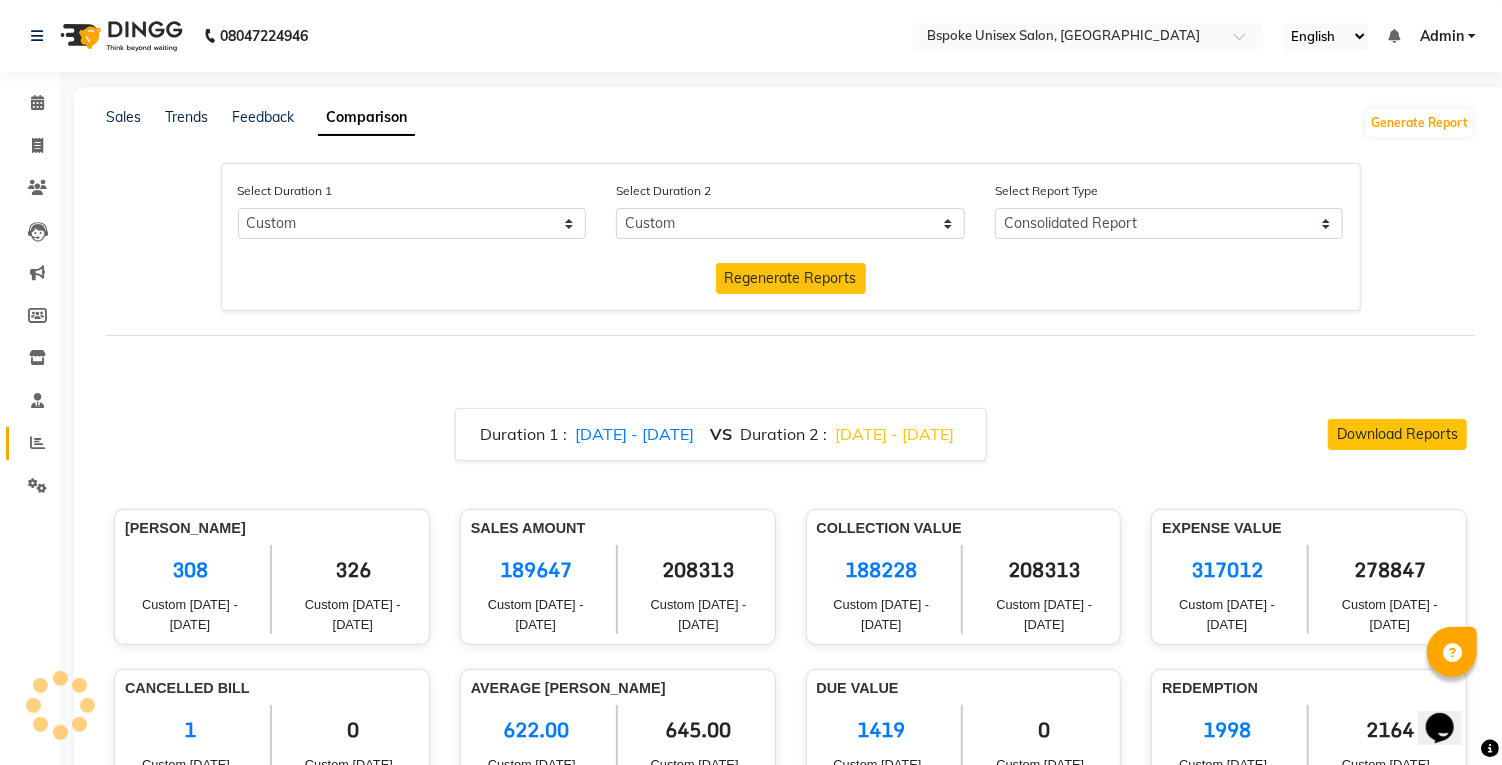 click 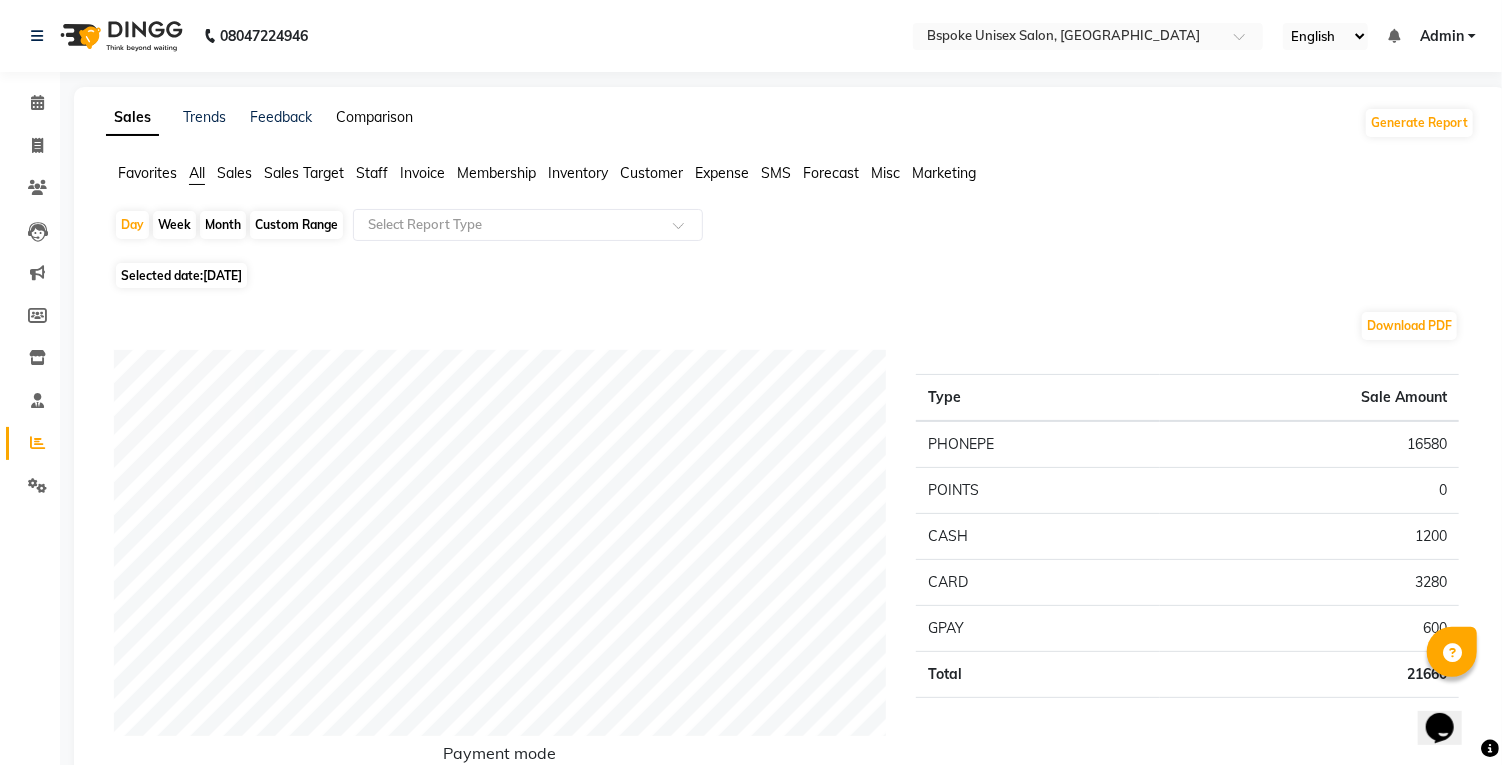 click on "Comparison" 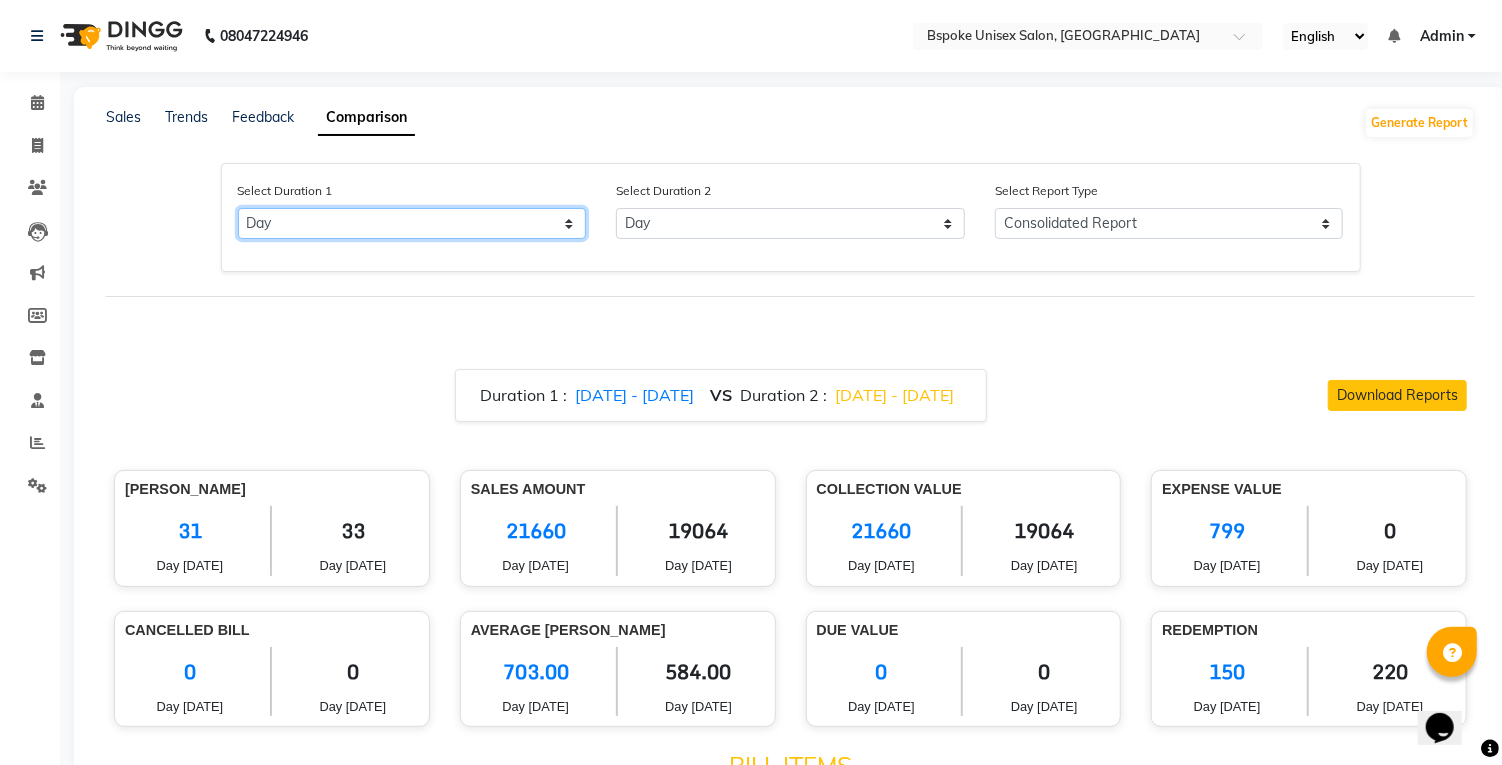 click on "Select Day Month Week Custom" 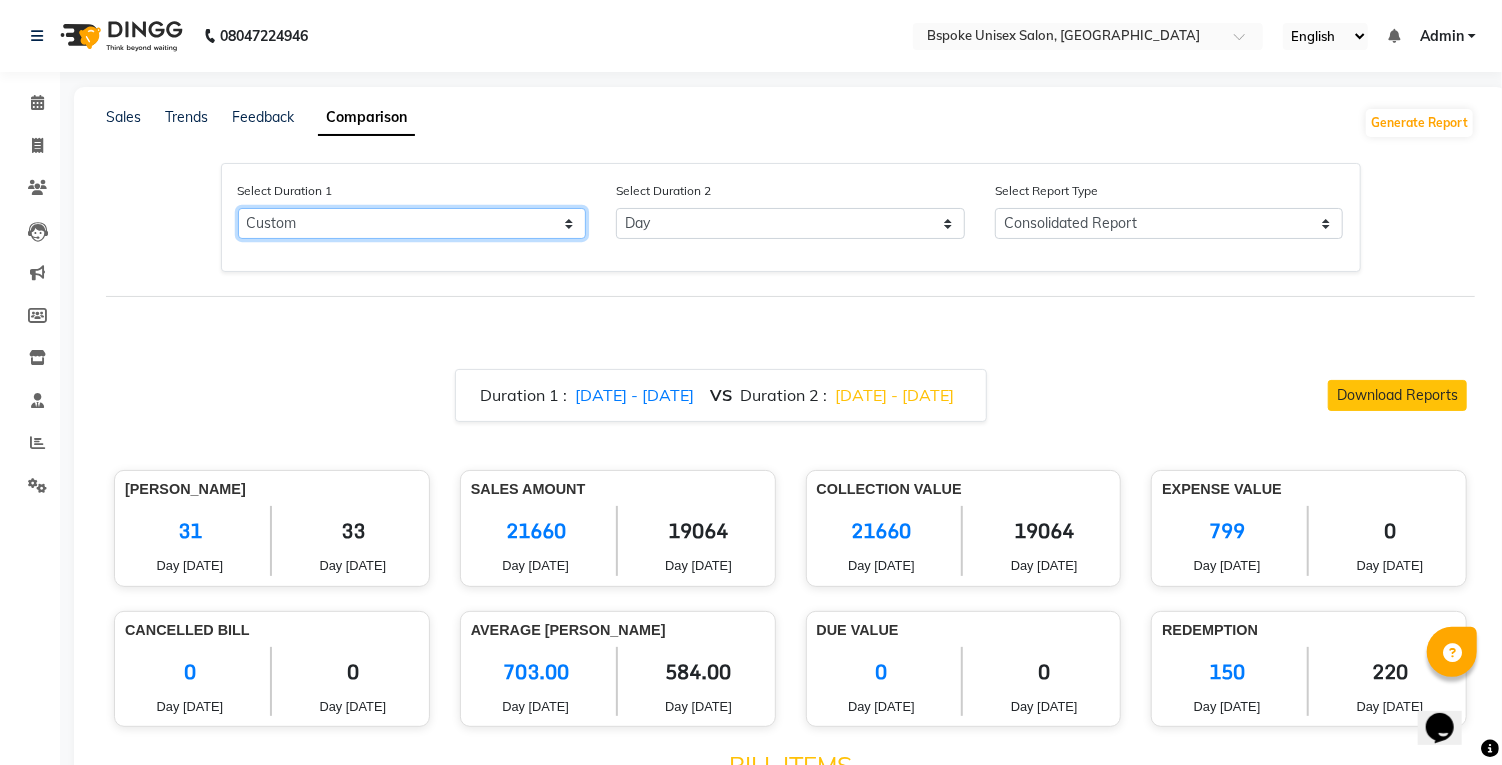 select on "7" 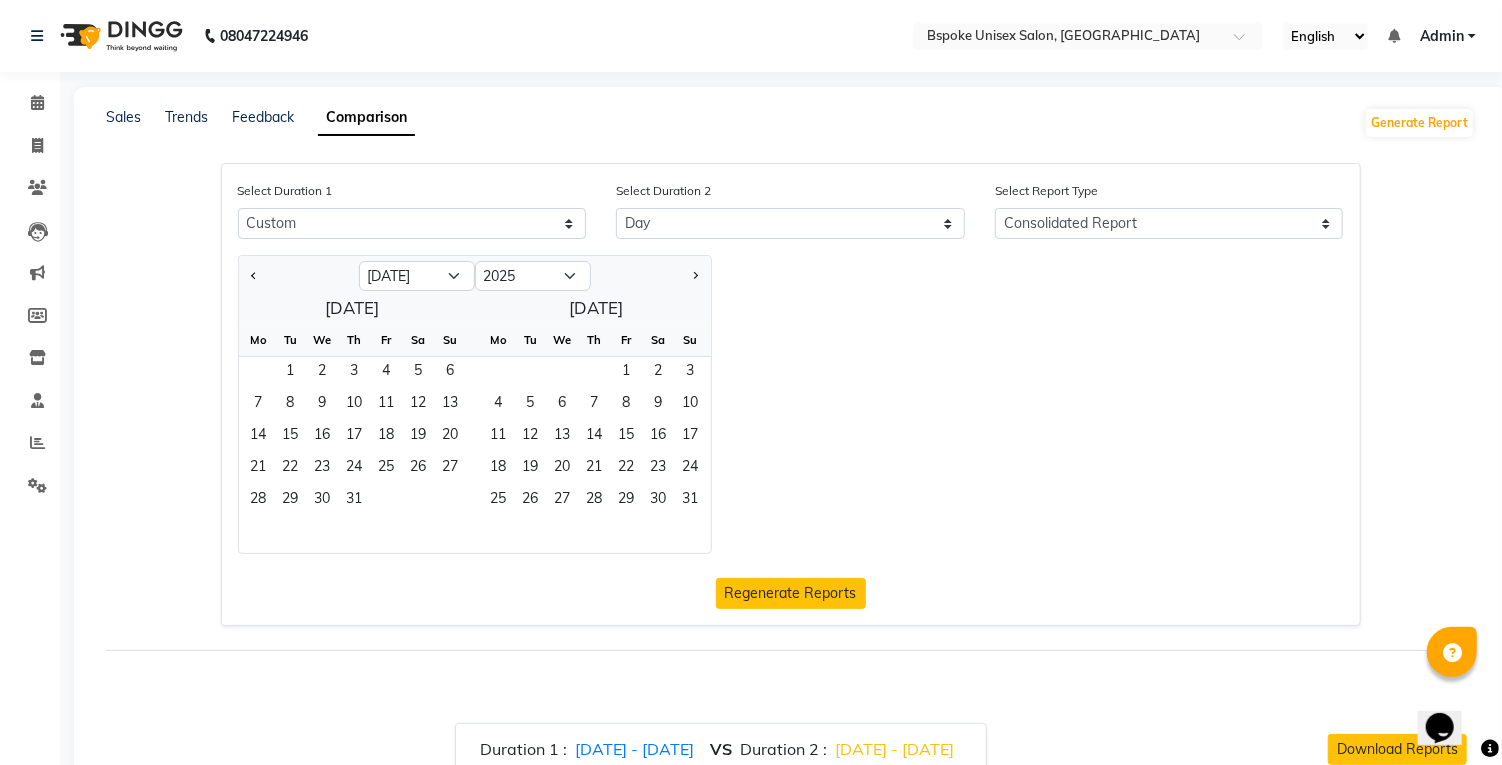 click 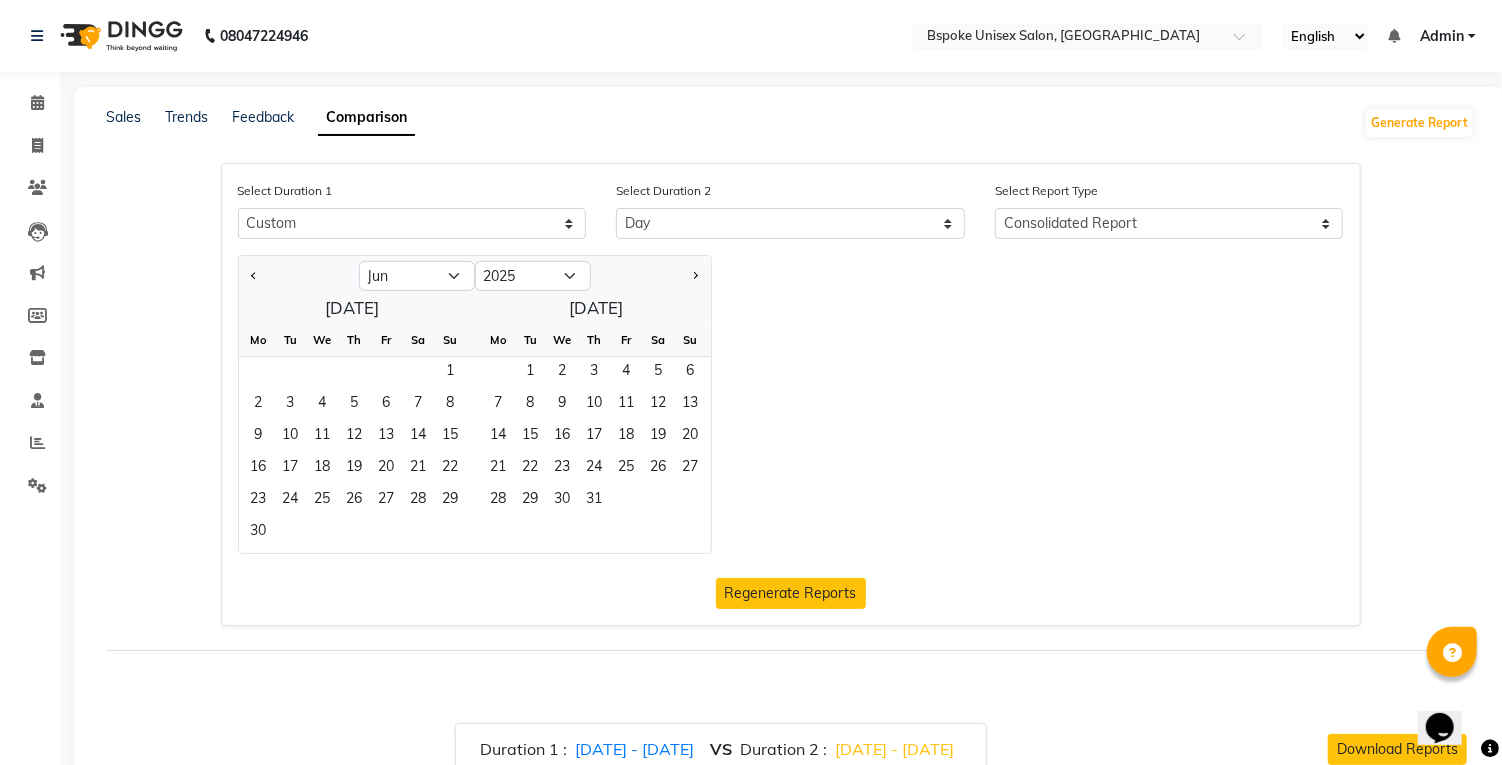 click 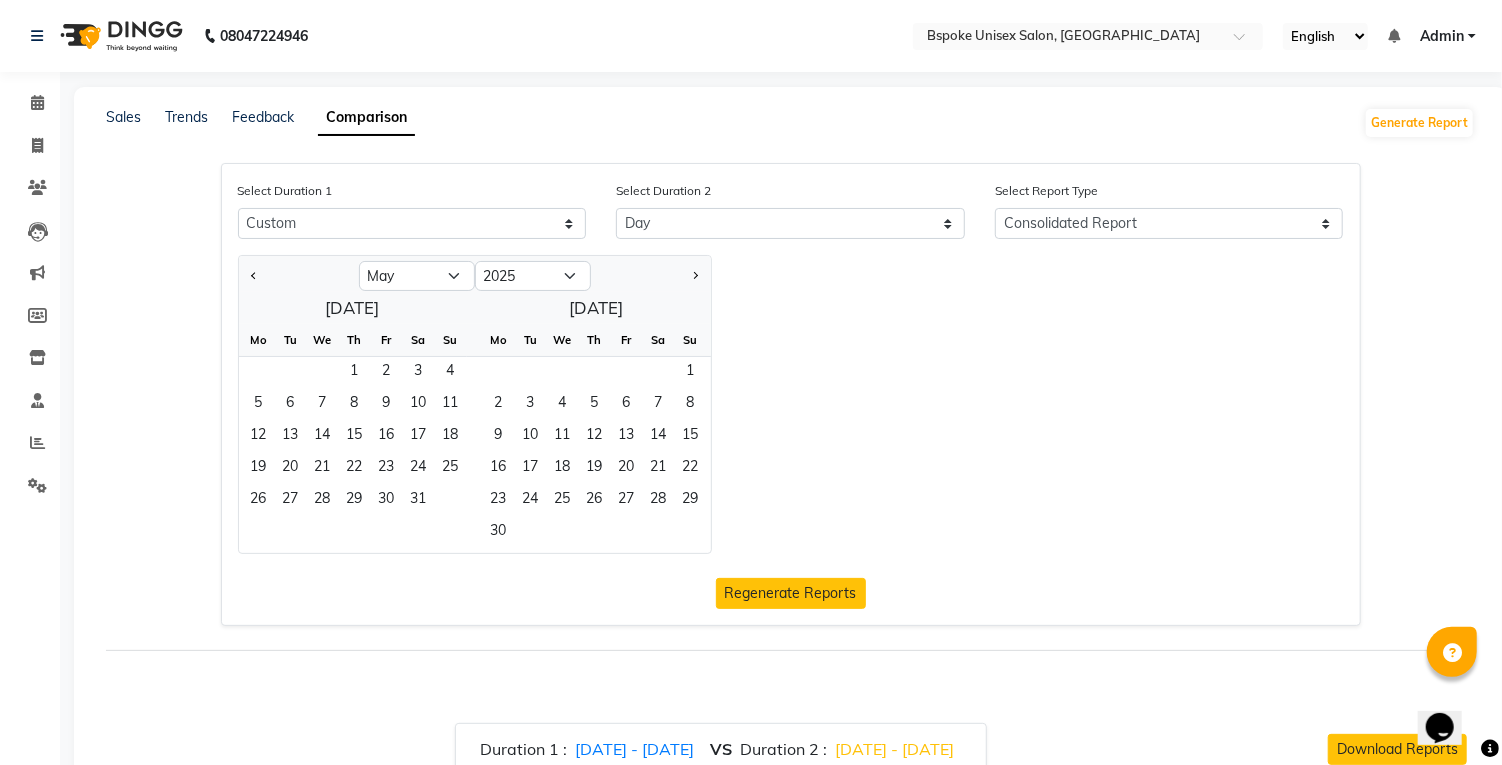 click on "1" 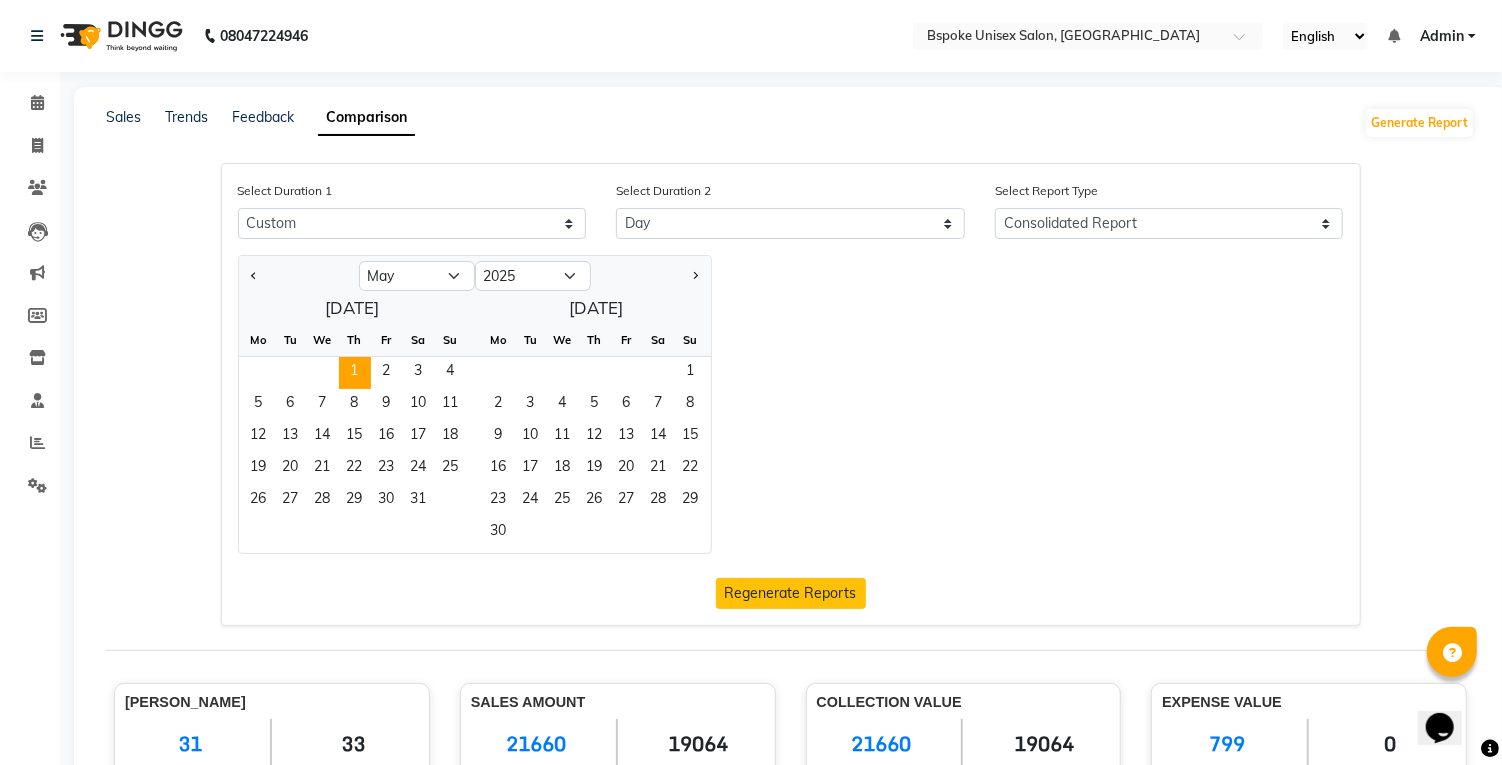 click on "13" 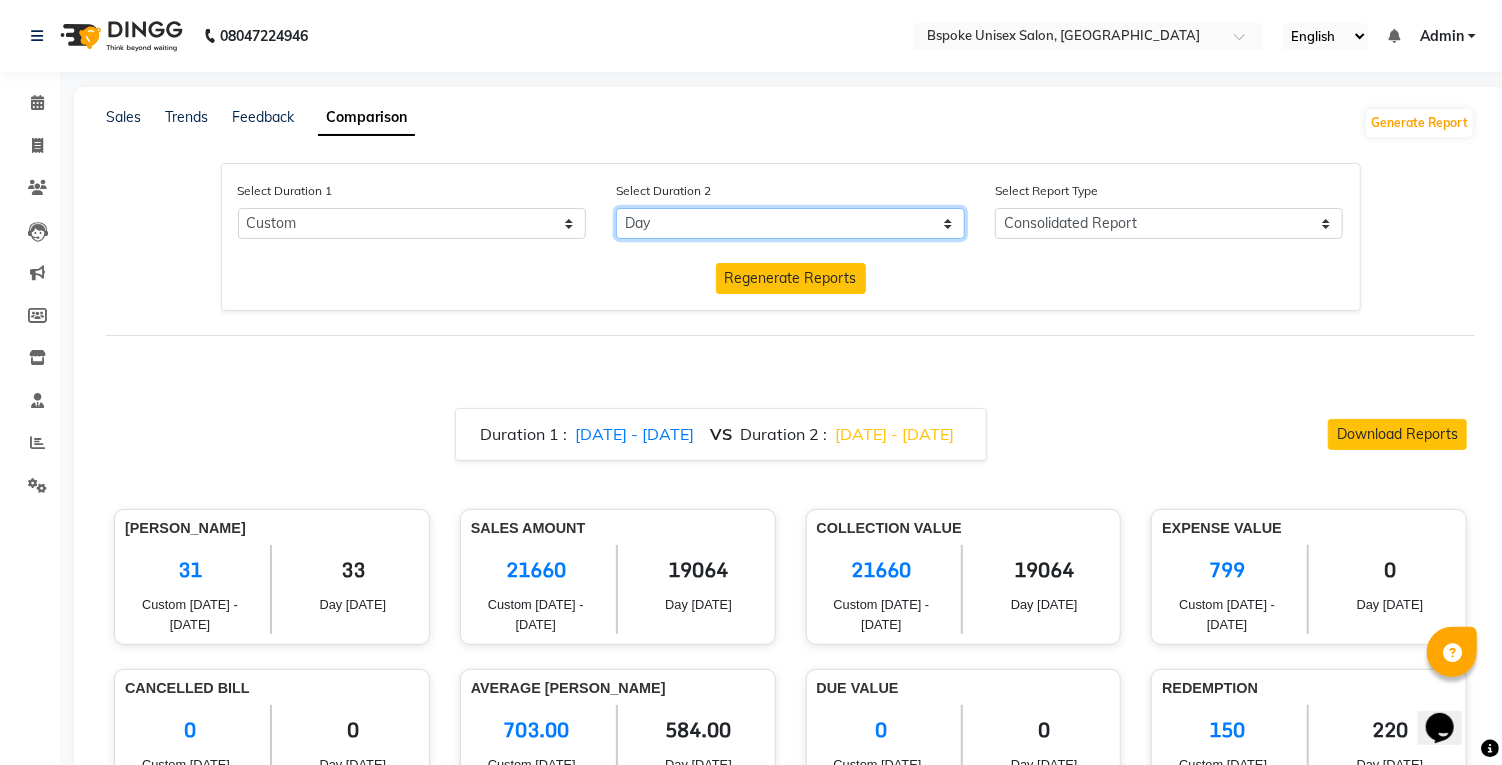 click on "Select Day Month Week Custom" 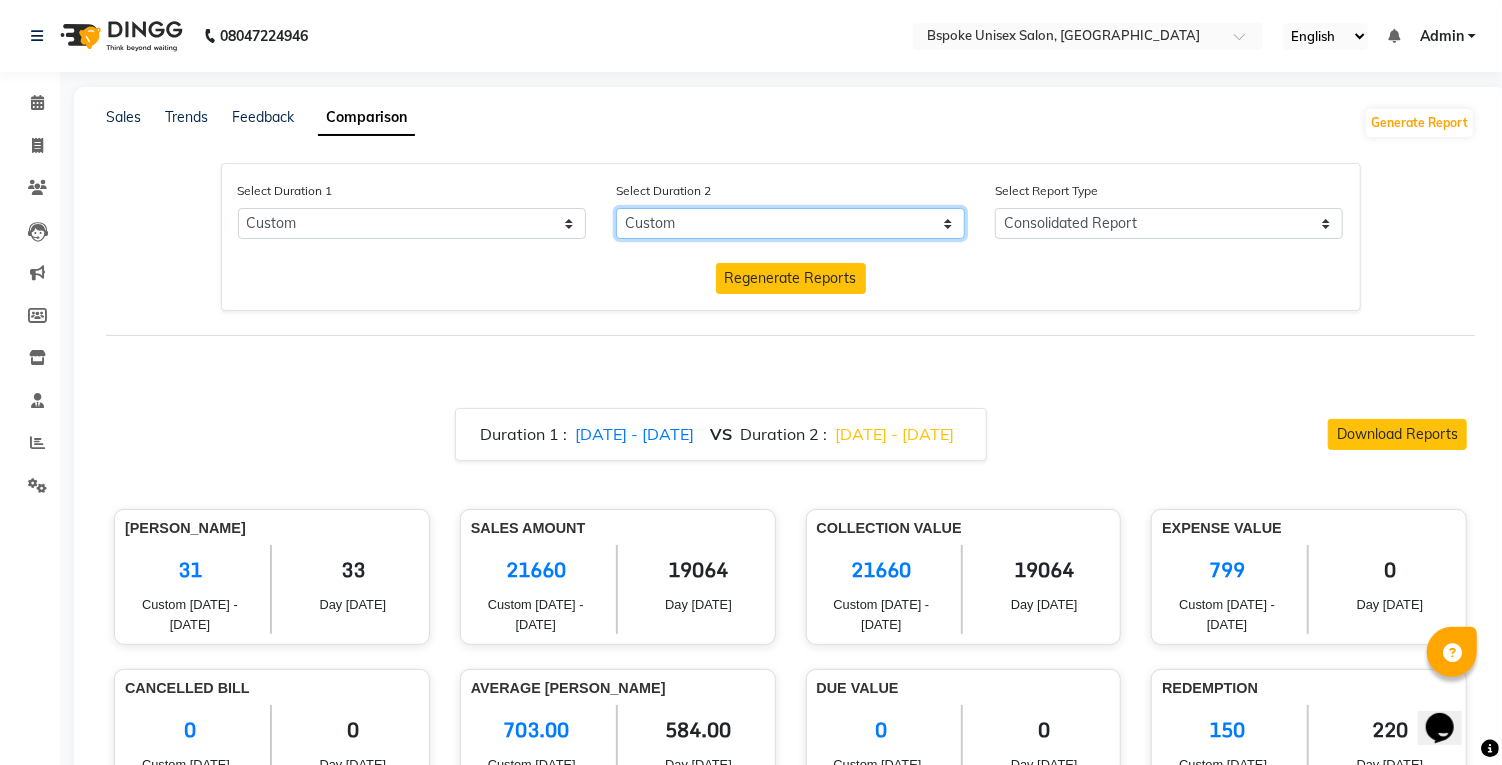 select on "7" 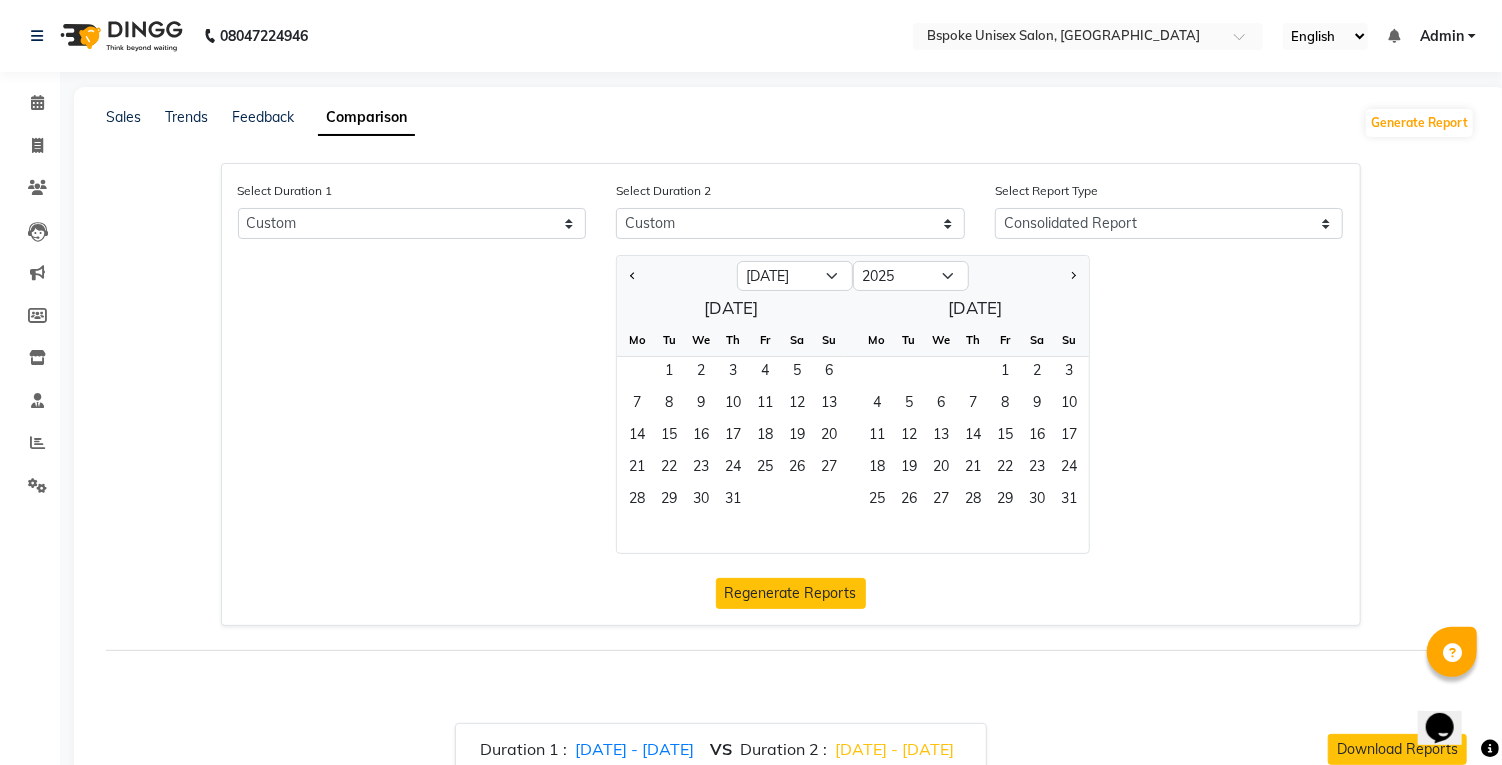 click on "1" 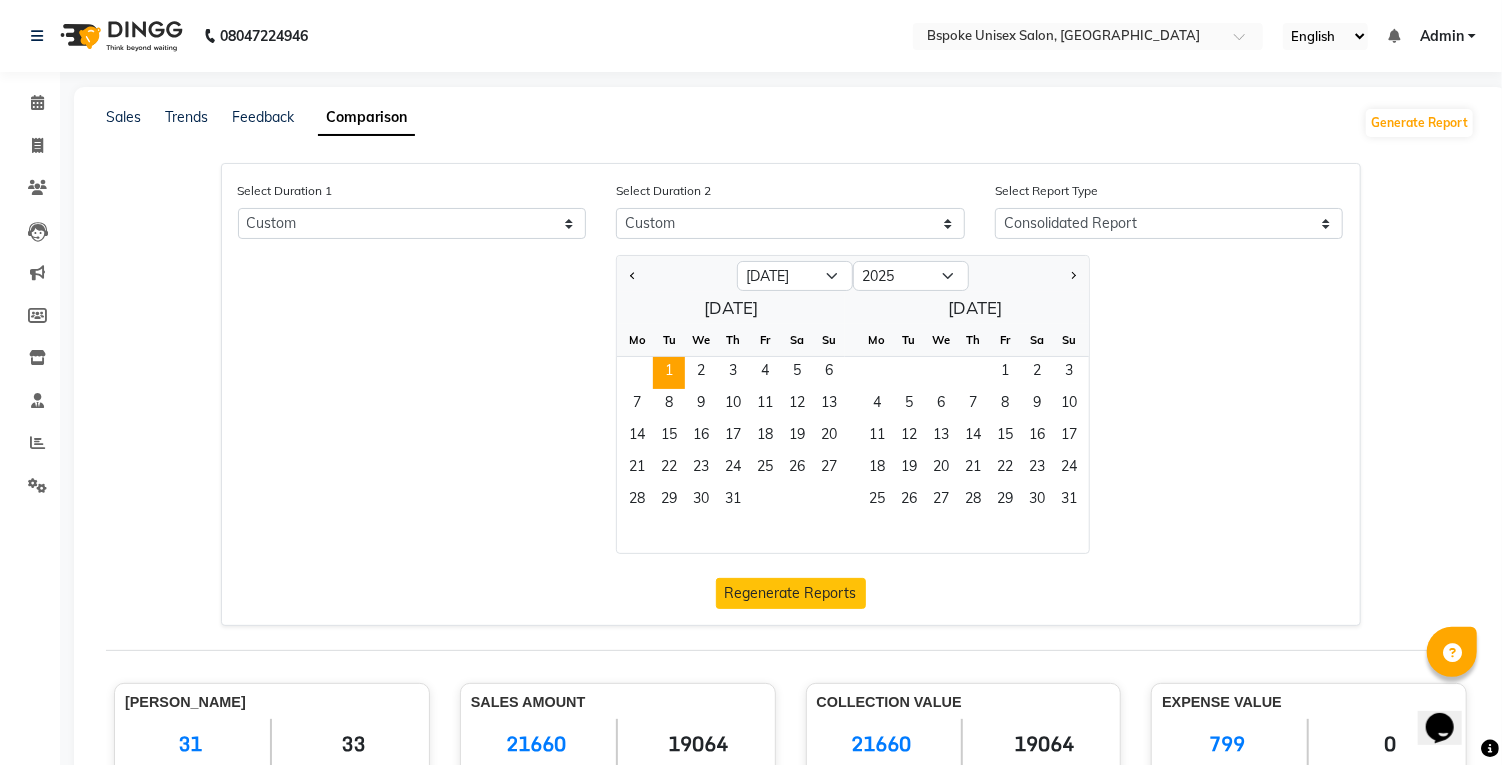 click on "13" 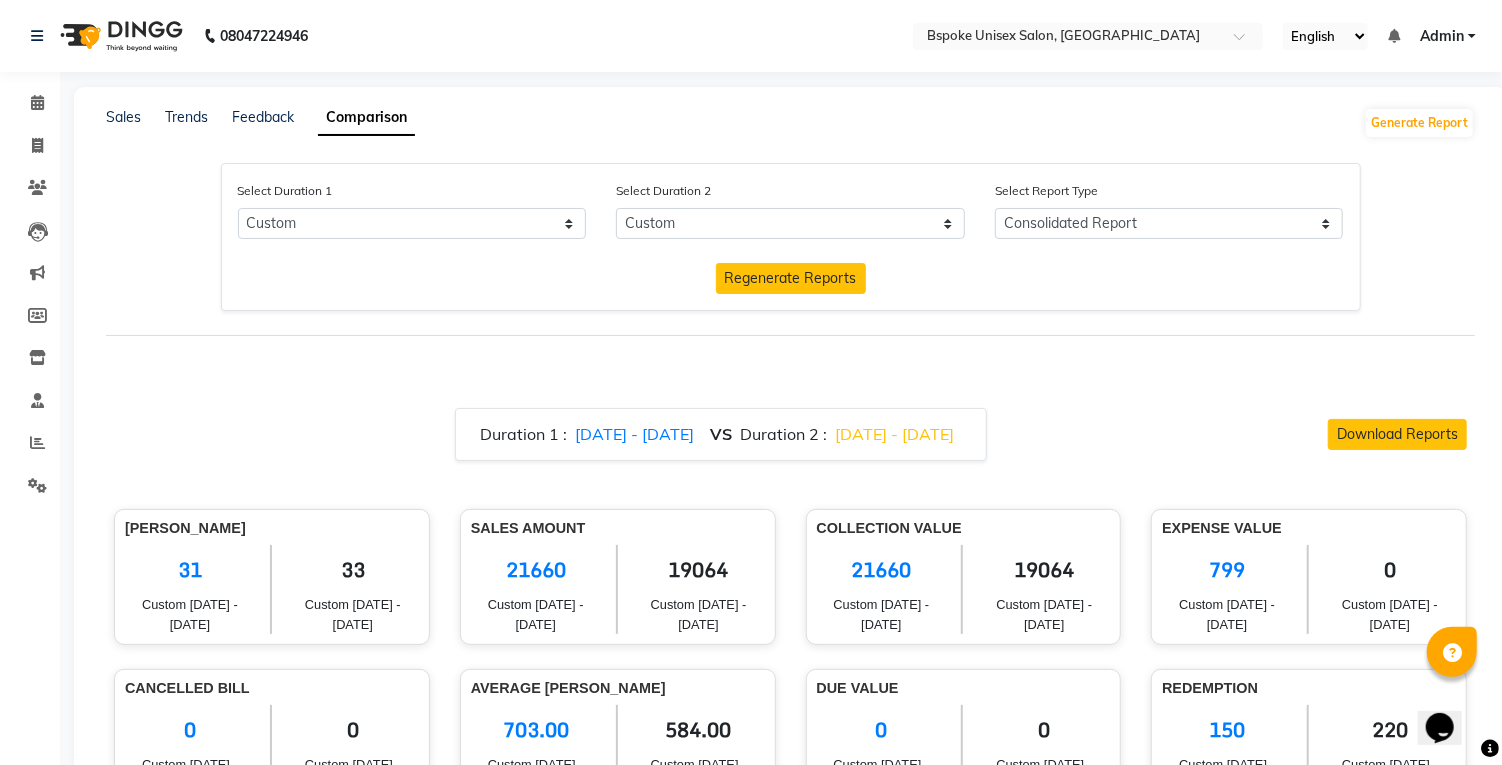 click on "Regenerate Reports" 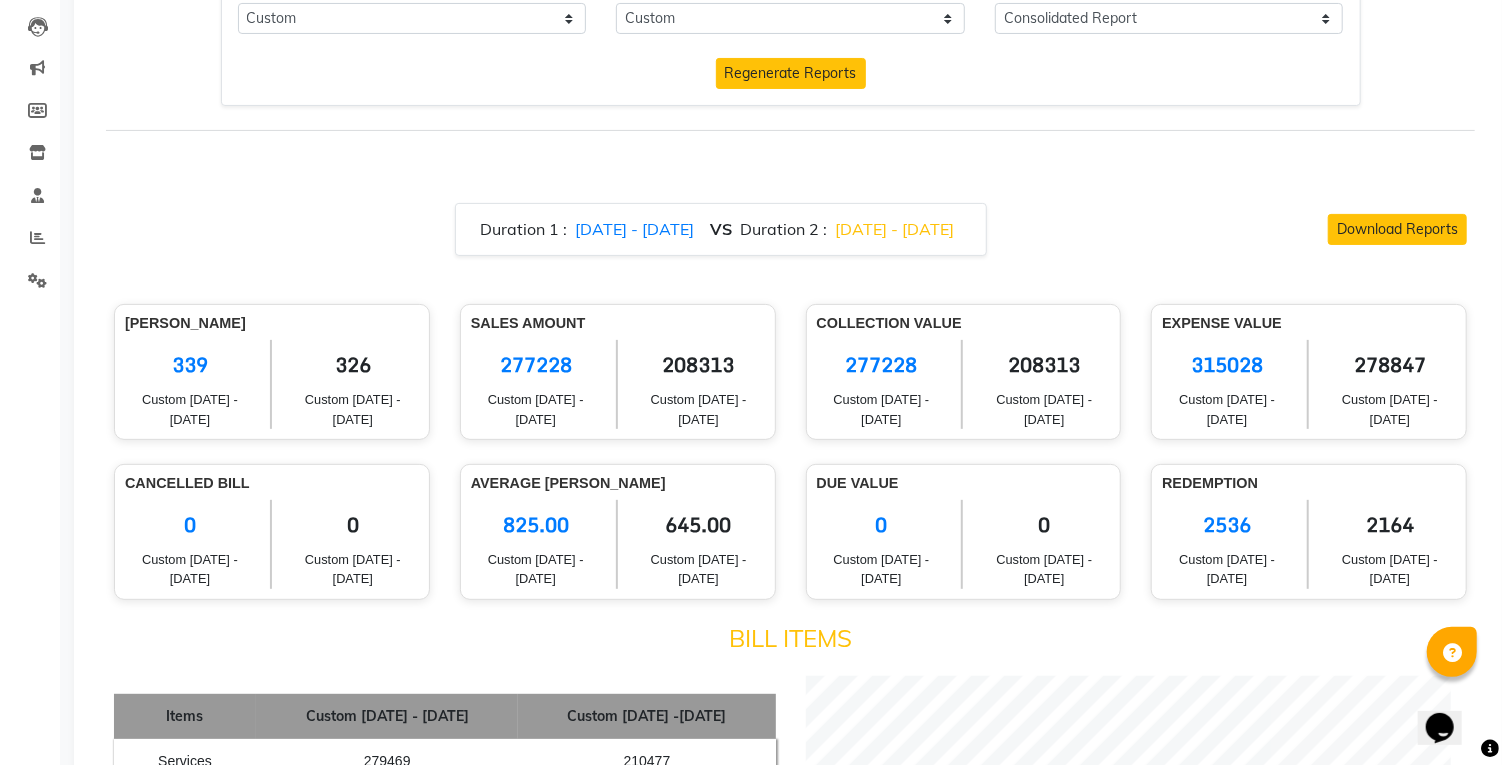 scroll, scrollTop: 0, scrollLeft: 0, axis: both 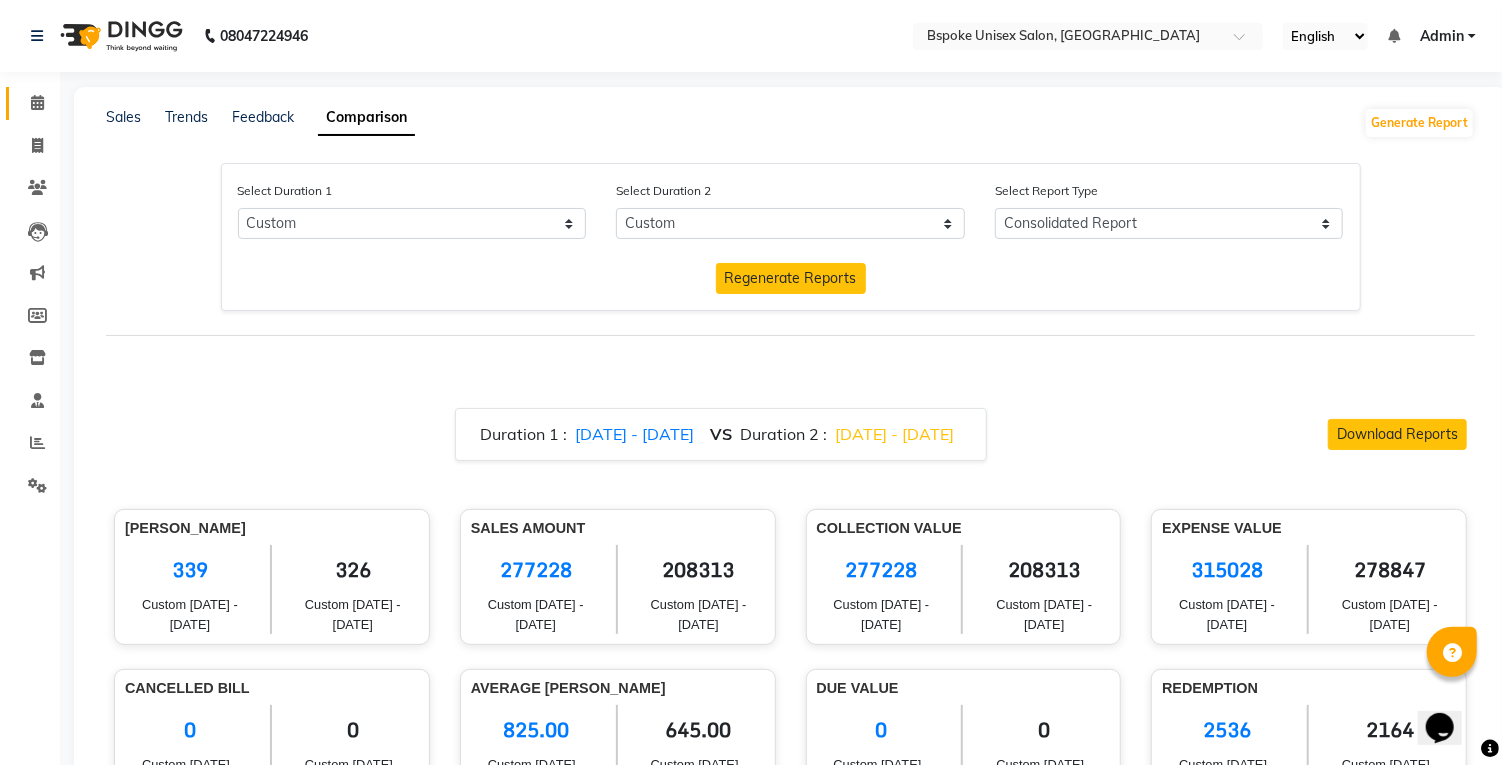 click on "Calendar" 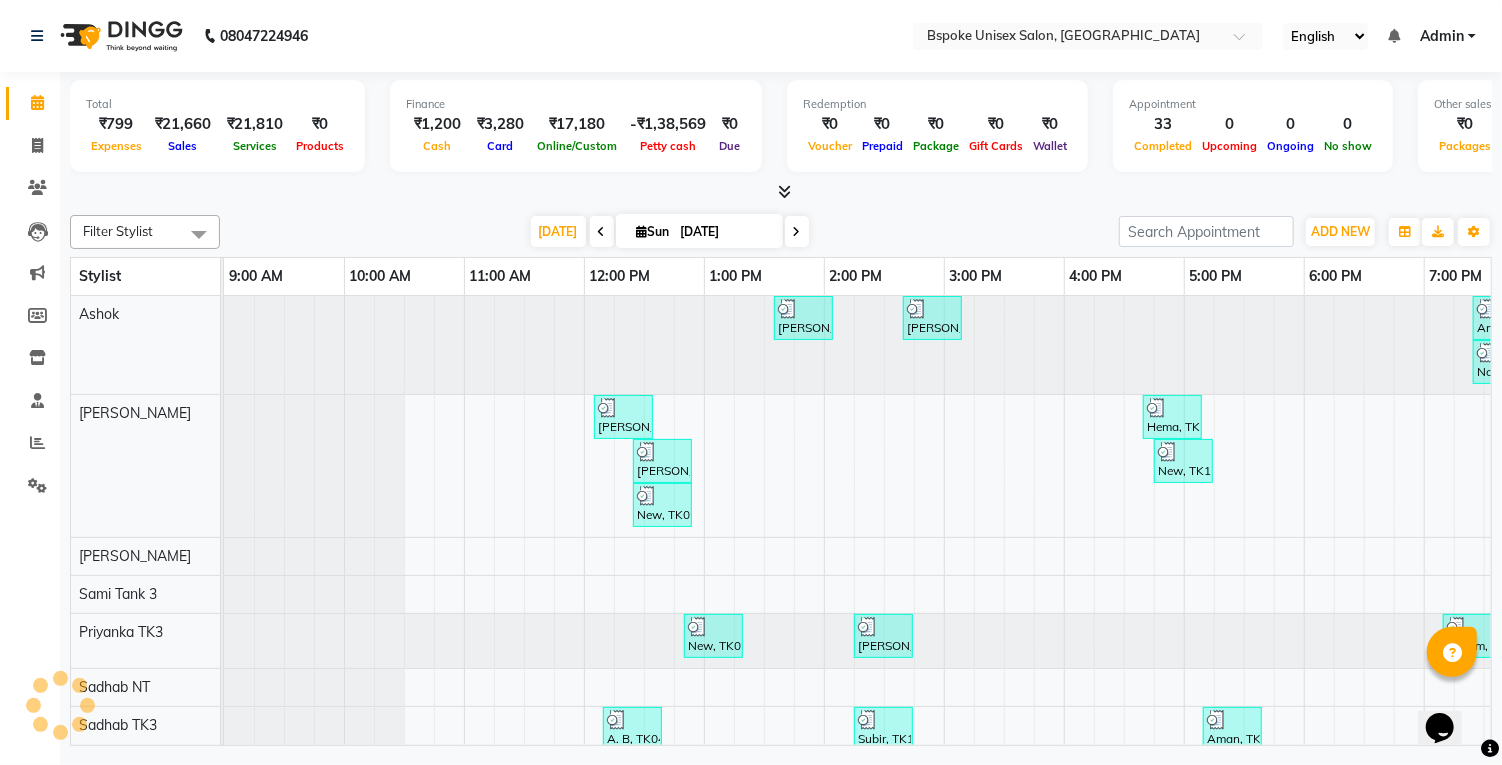 scroll, scrollTop: 0, scrollLeft: 0, axis: both 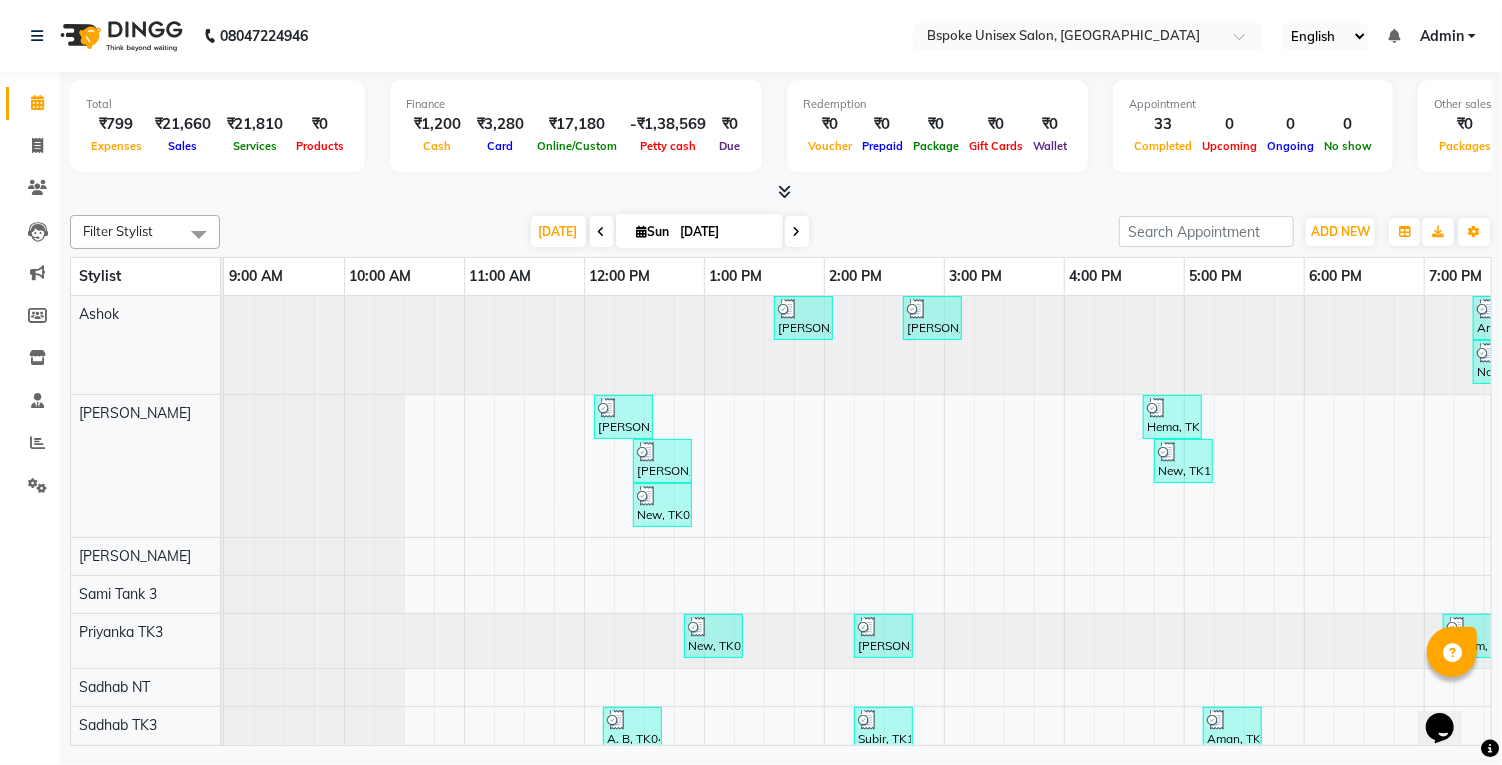 click at bounding box center (781, 192) 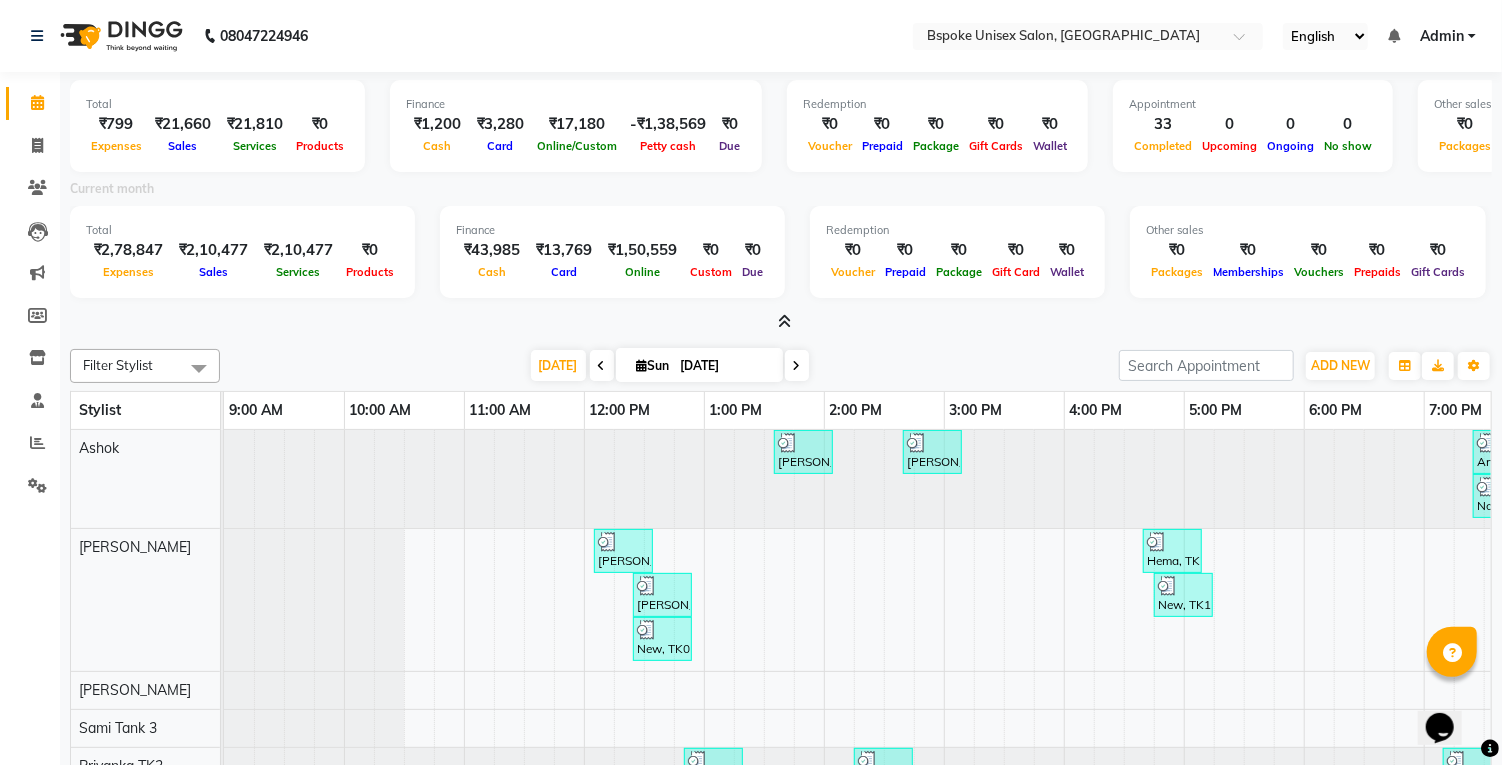 scroll, scrollTop: 250, scrollLeft: 0, axis: vertical 